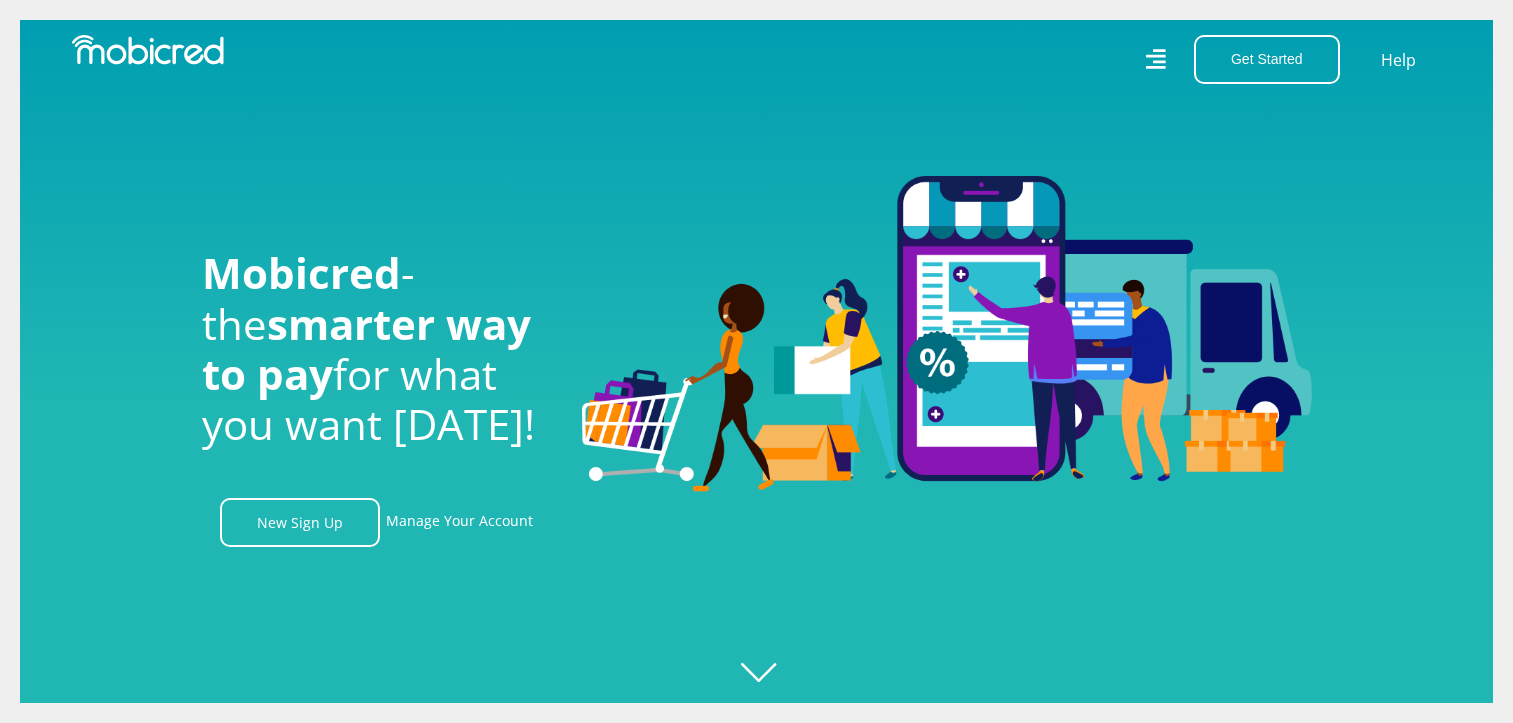 scroll, scrollTop: 0, scrollLeft: 0, axis: both 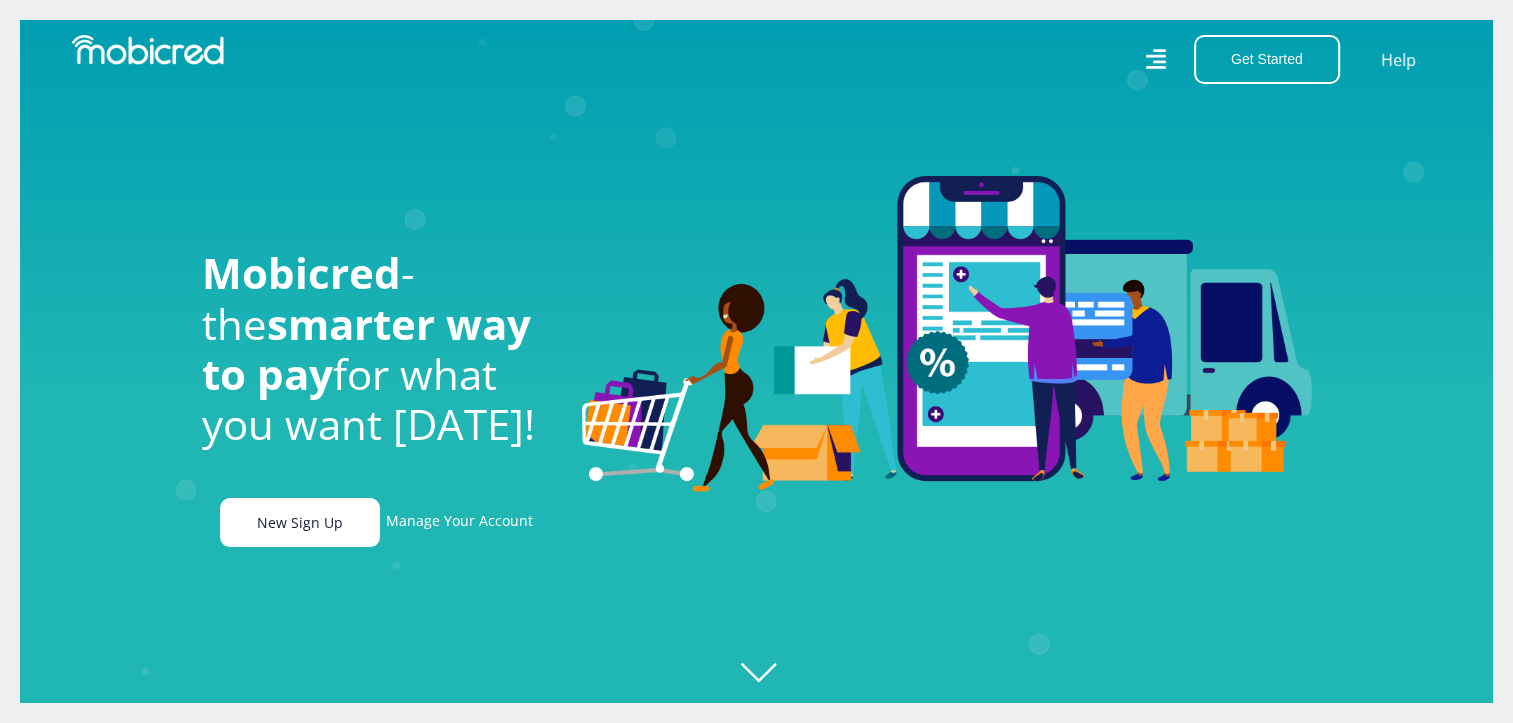 click on "New Sign Up" at bounding box center (300, 522) 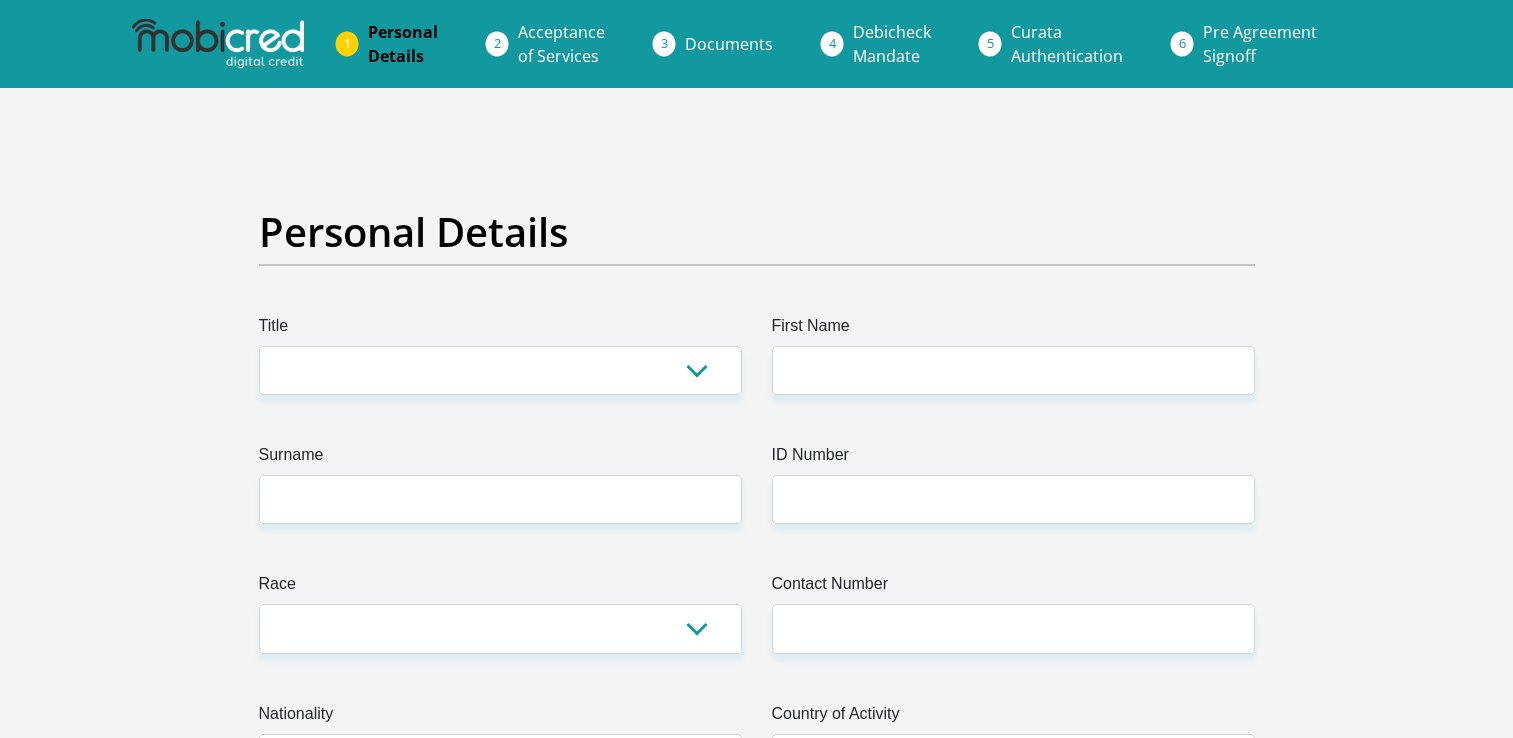 scroll, scrollTop: 0, scrollLeft: 0, axis: both 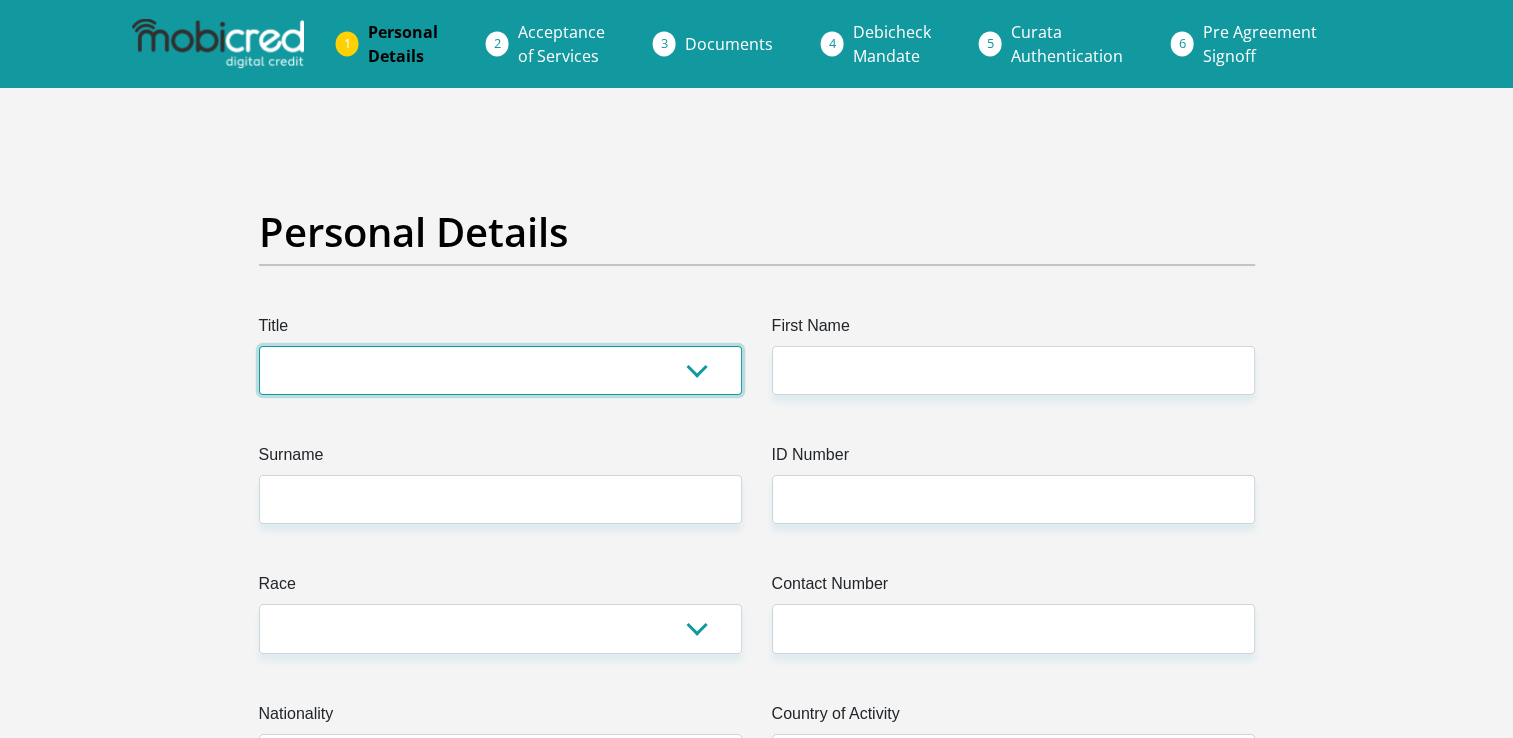 click on "Mr
Ms
Mrs
Dr
Other" at bounding box center [500, 370] 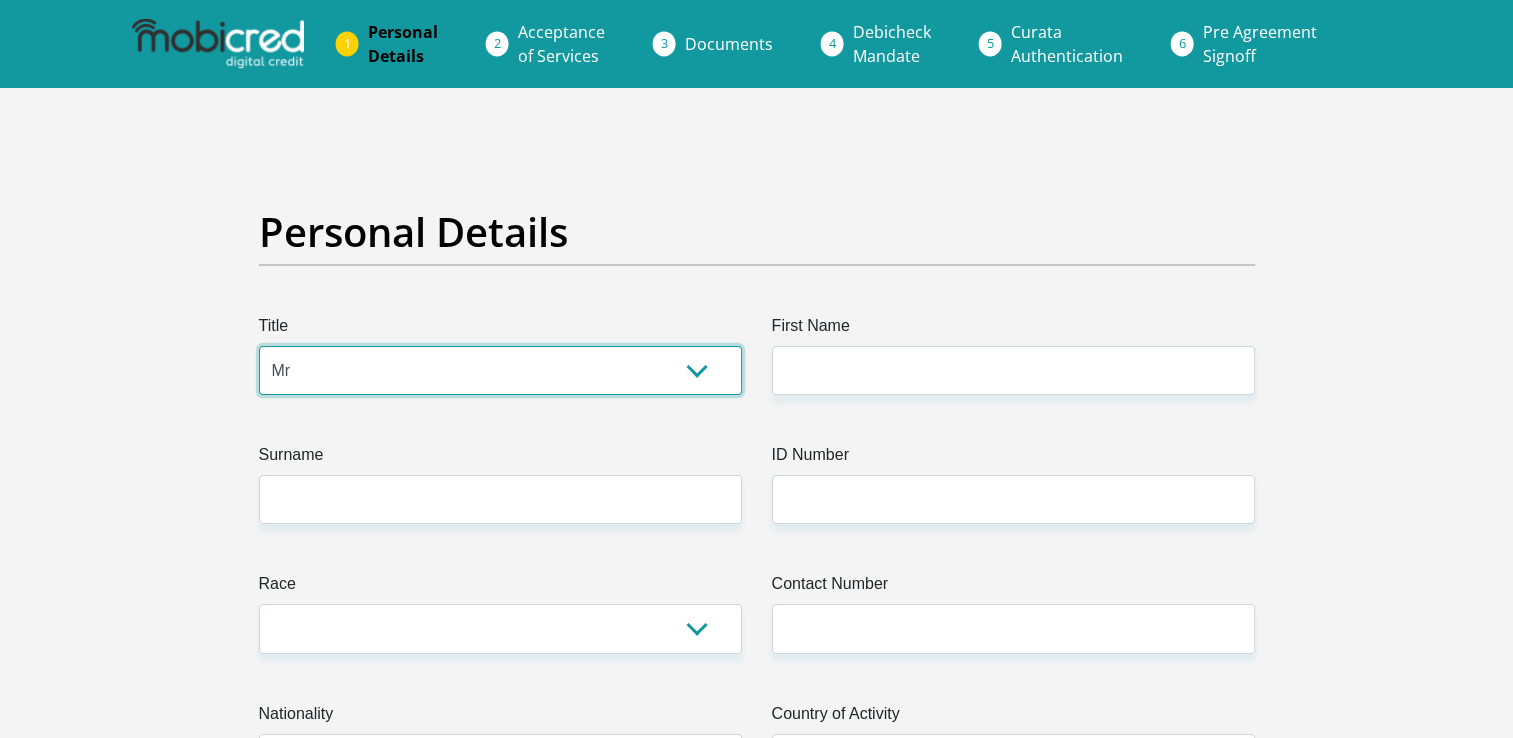 click on "Mr
Ms
Mrs
Dr
Other" at bounding box center (500, 370) 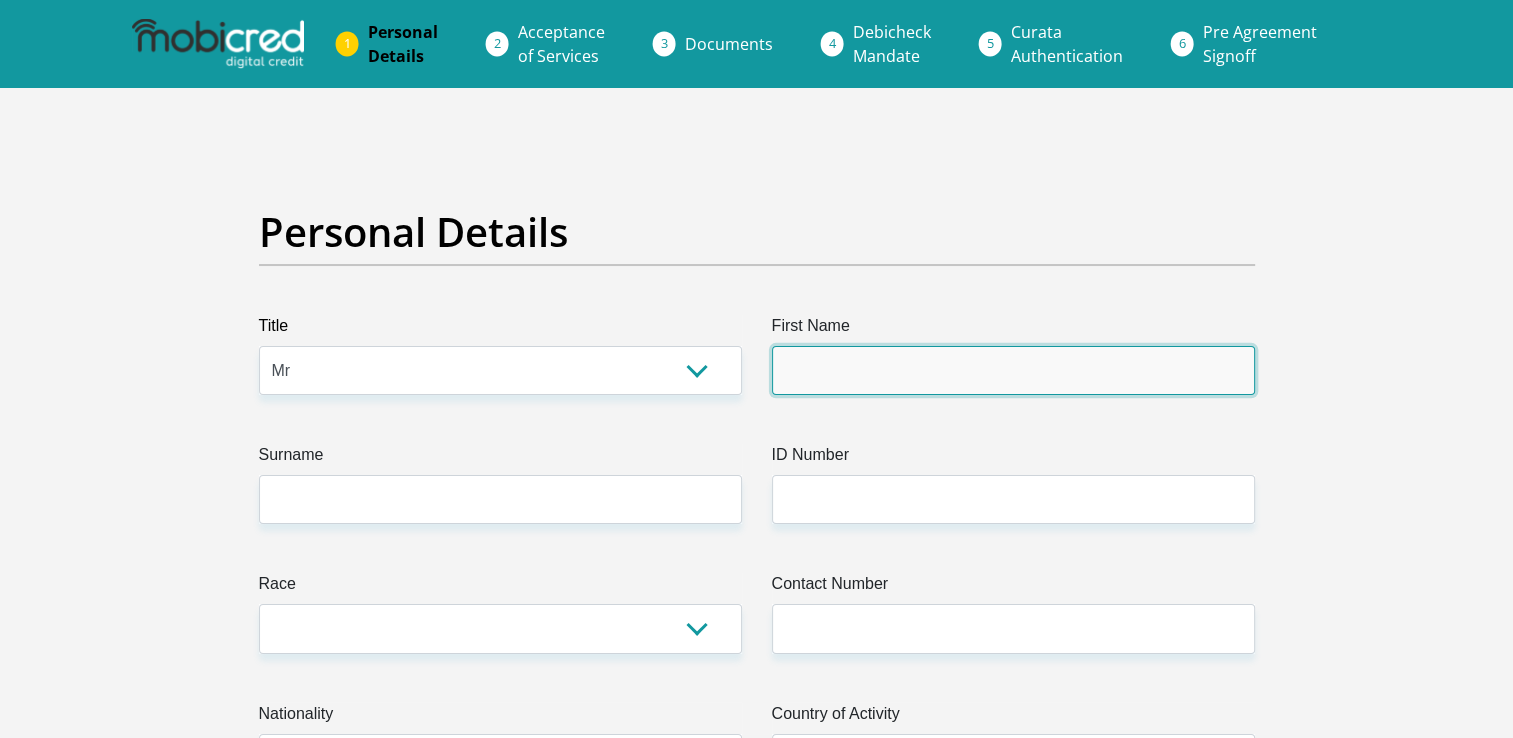 click on "First Name" at bounding box center (1013, 370) 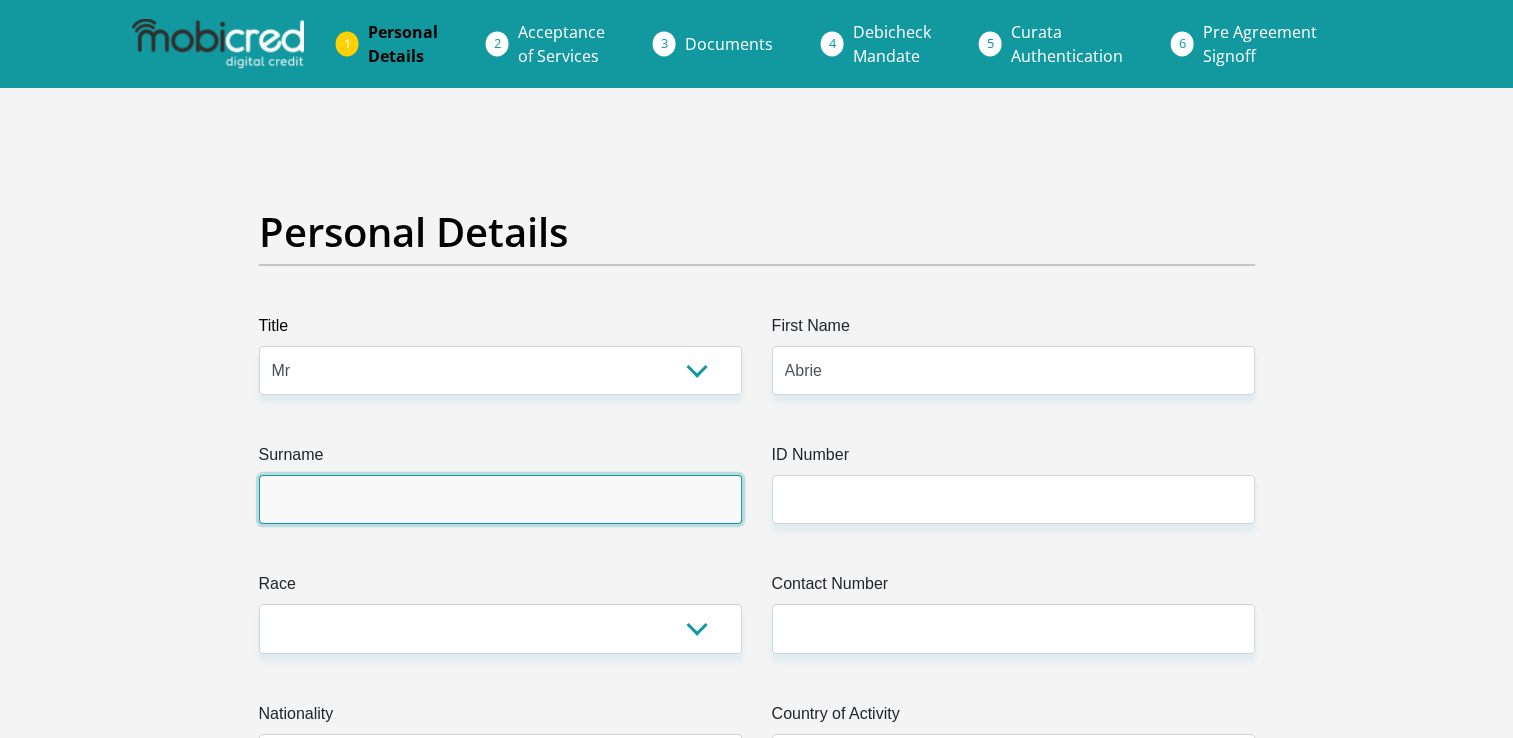 type on "Erasmus" 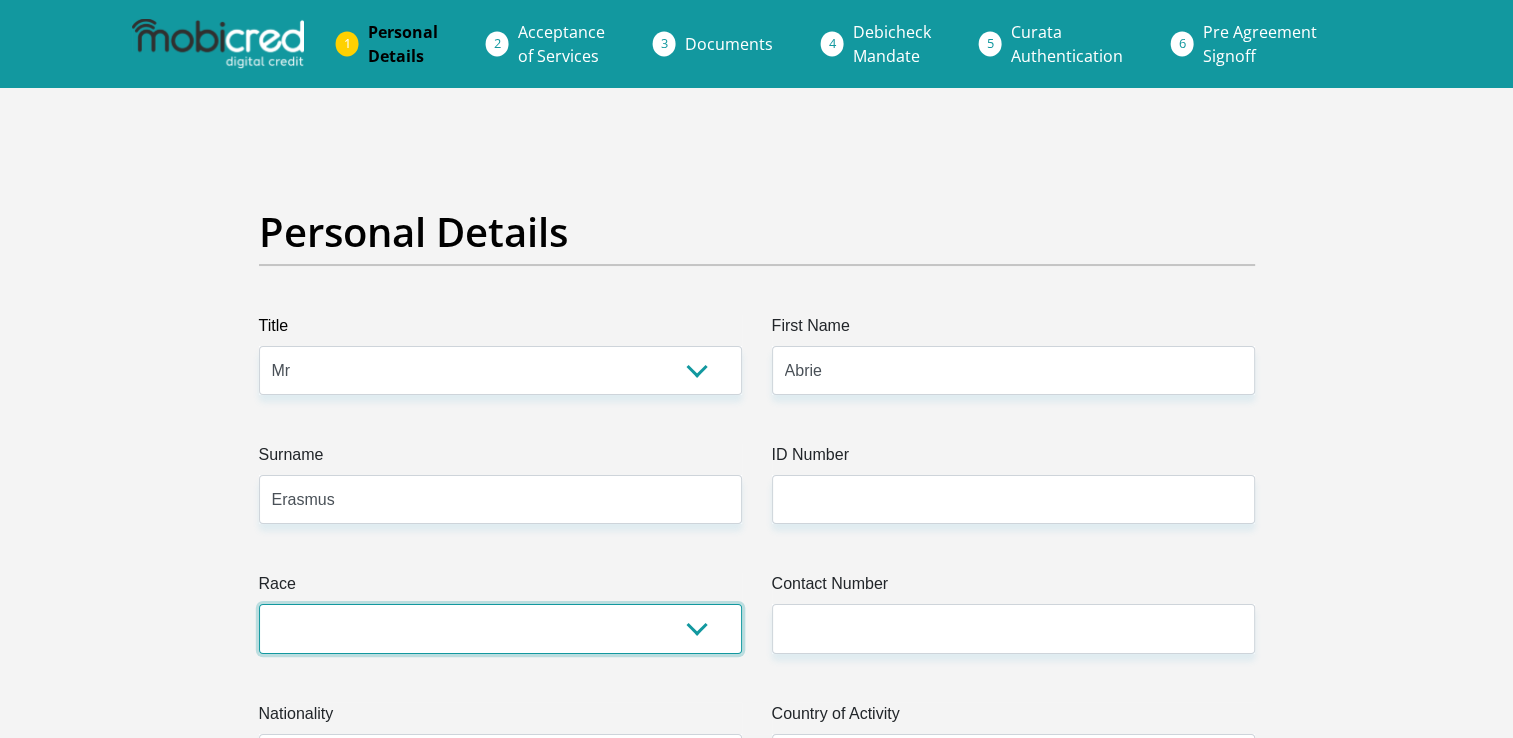 select on "4" 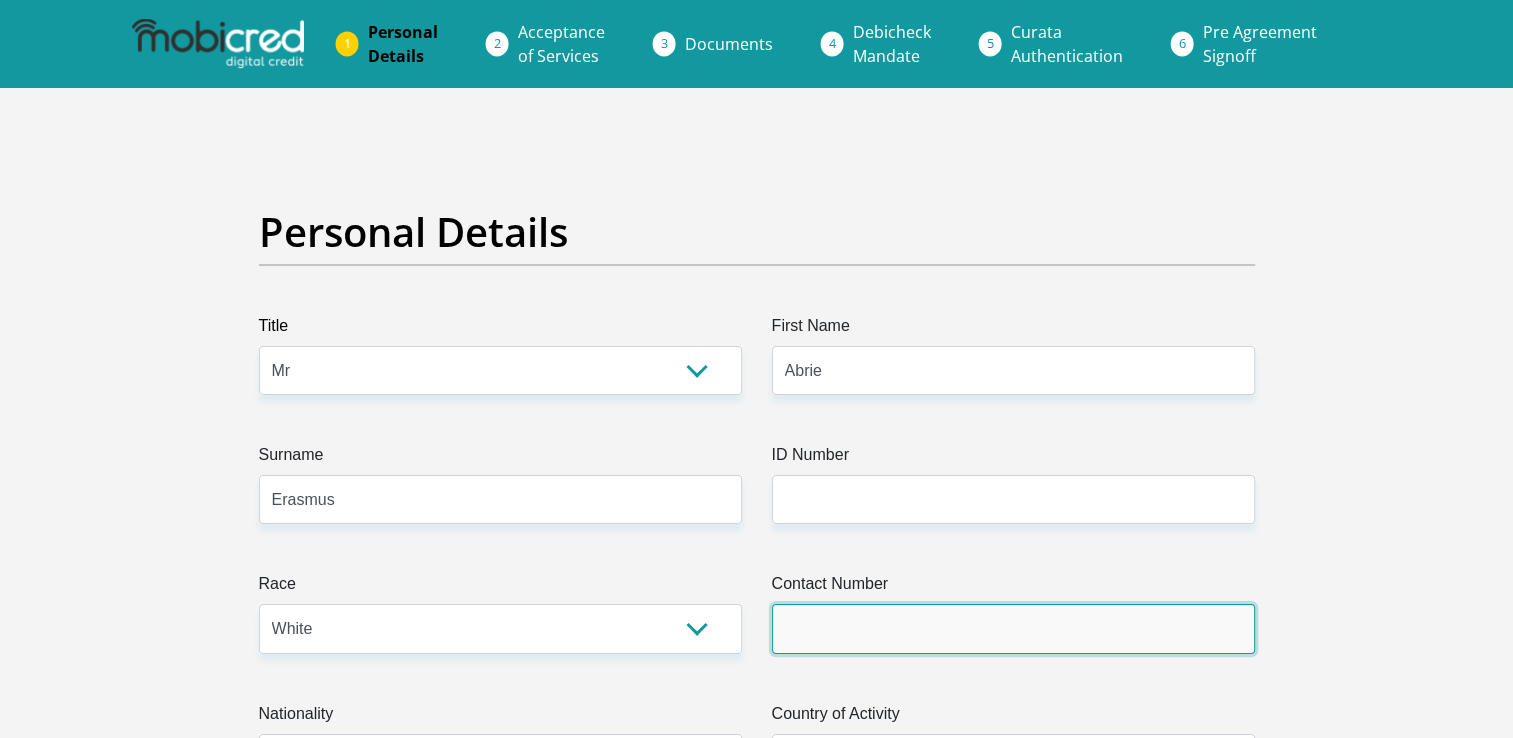 type on "0824814654" 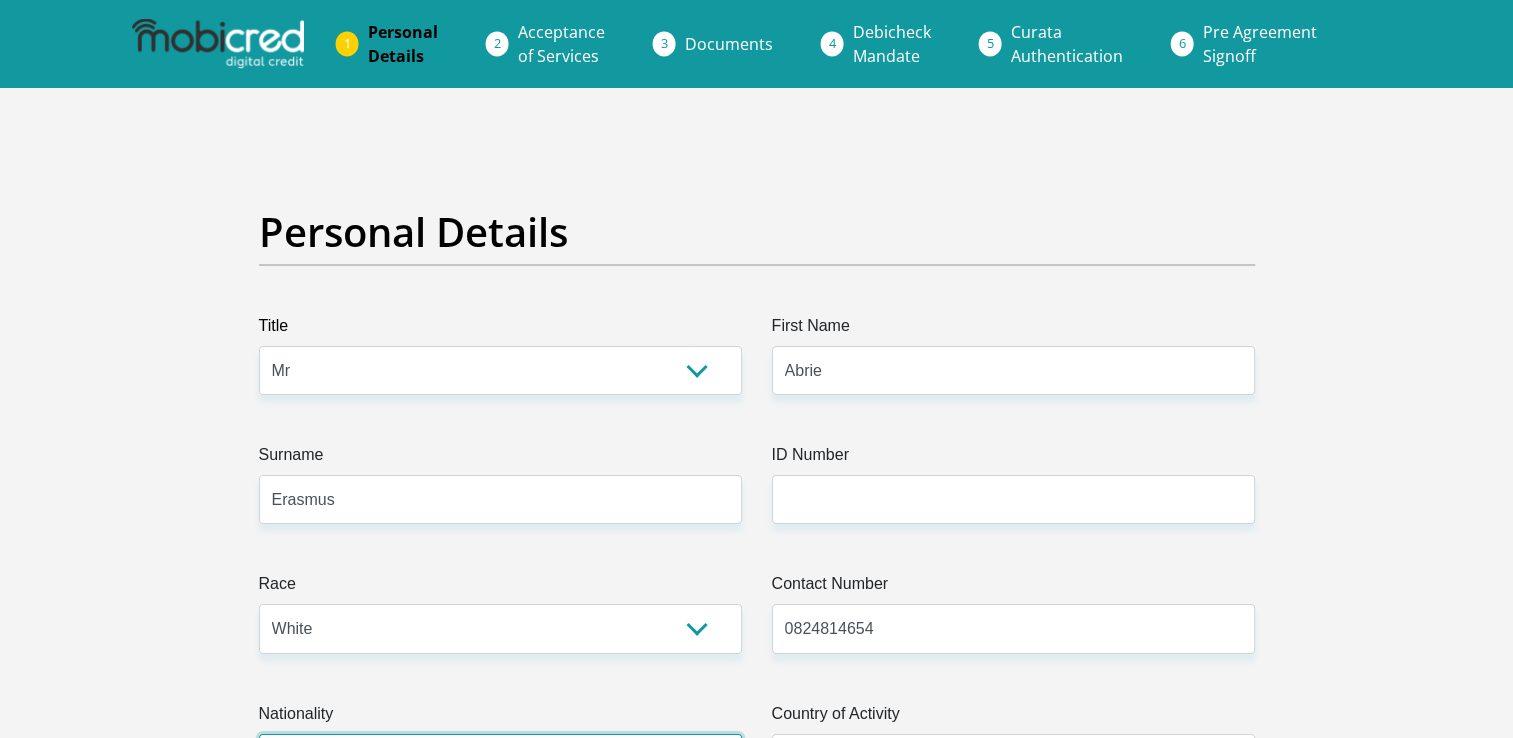 select on "ZAF" 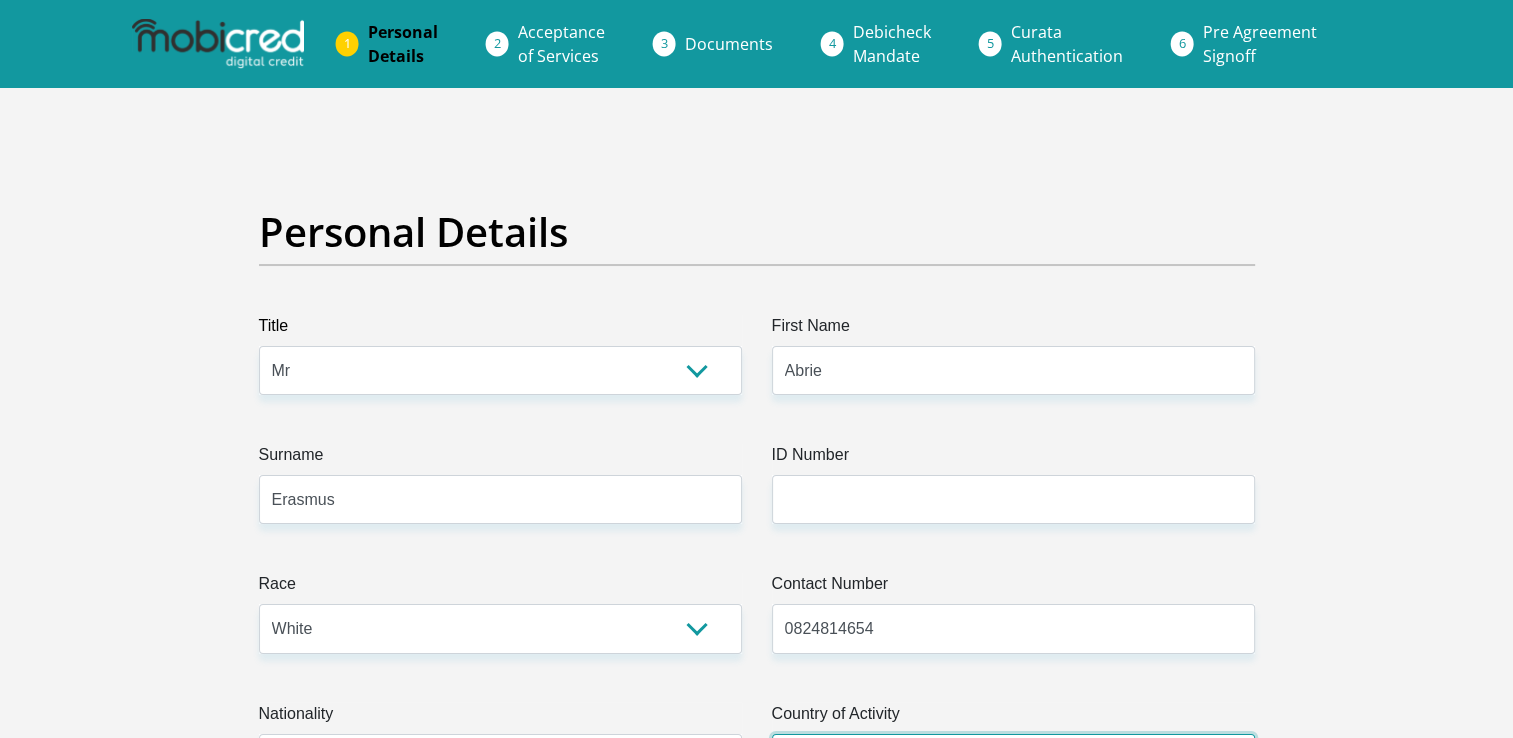 select on "ZAF" 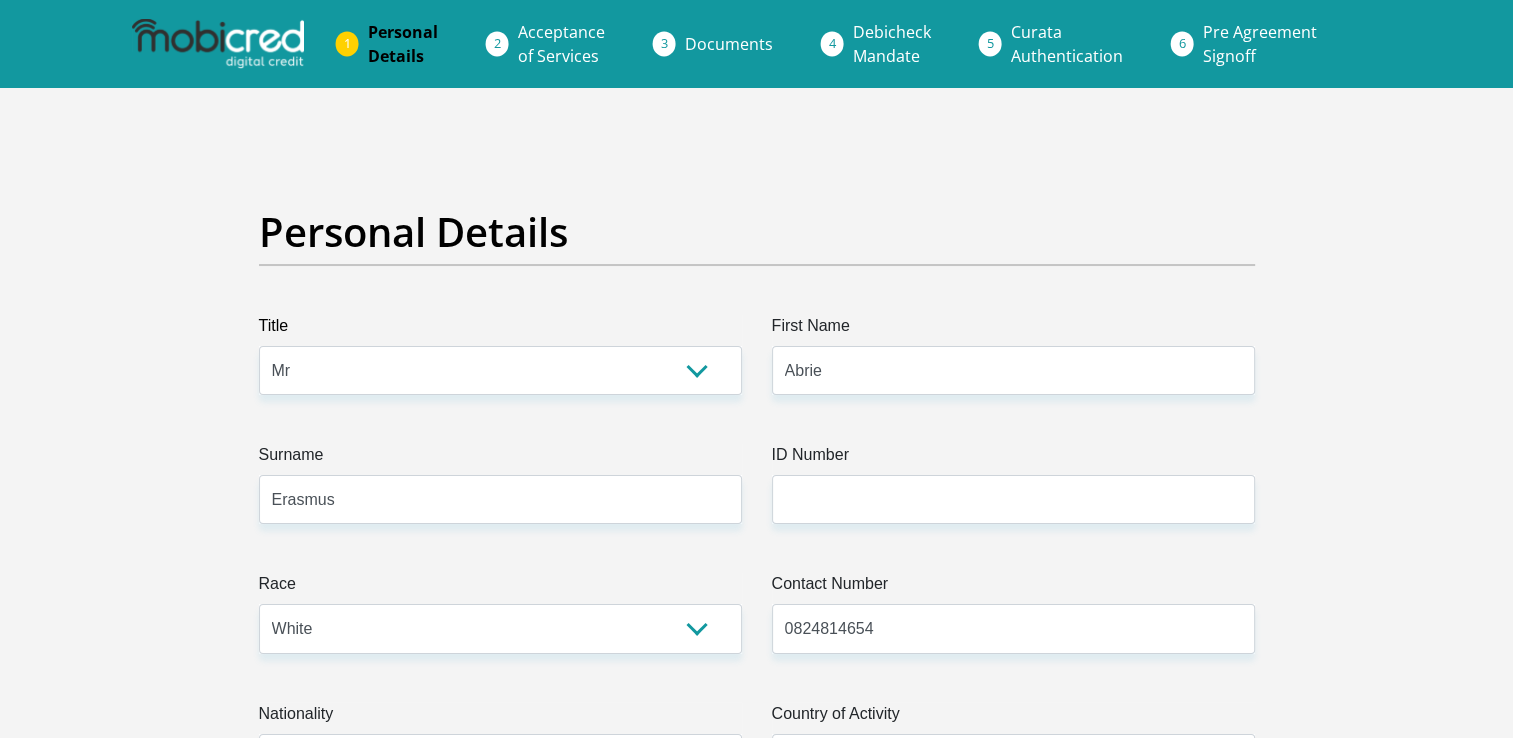 type on "40 End Street" 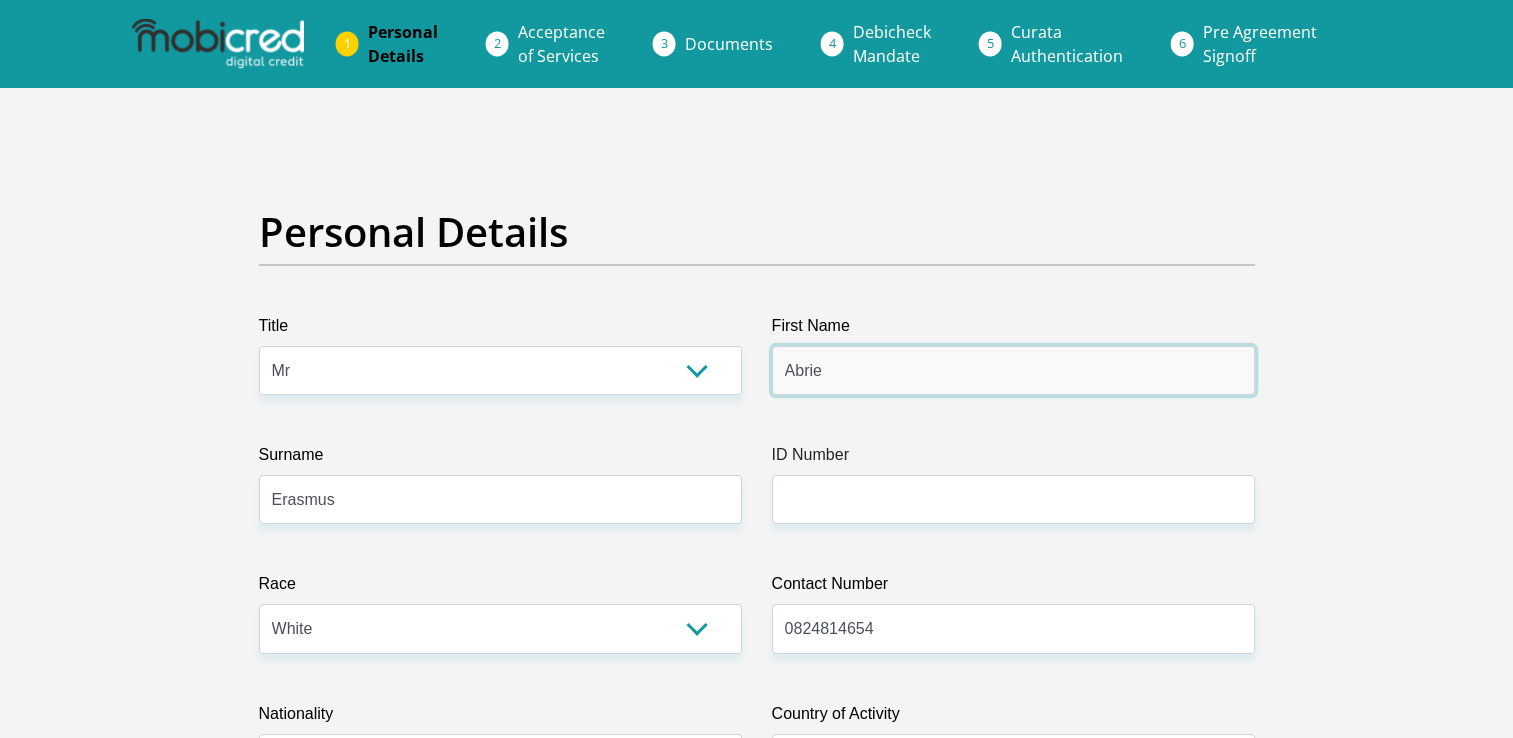 type on "STANDARD BANK" 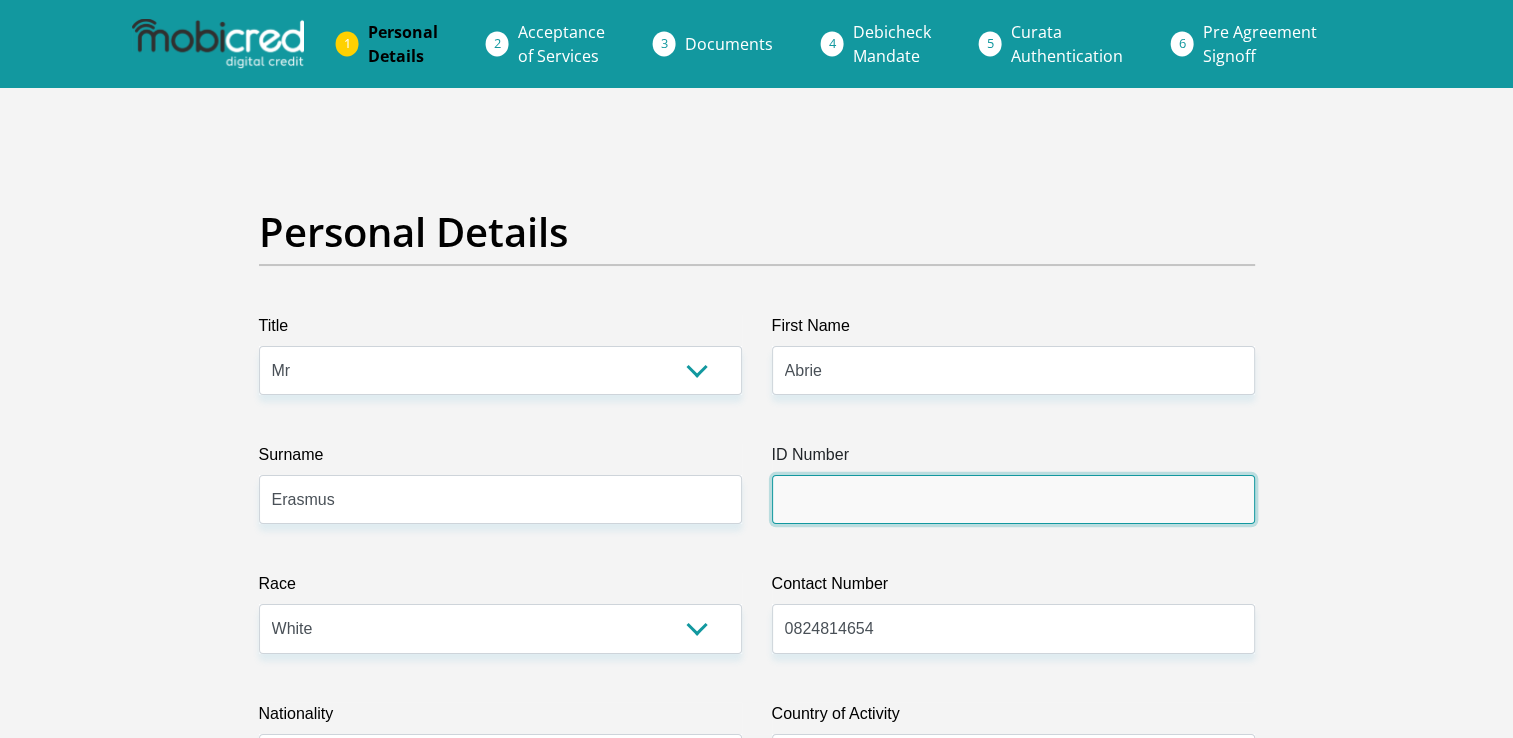 click on "ID Number" at bounding box center [1013, 499] 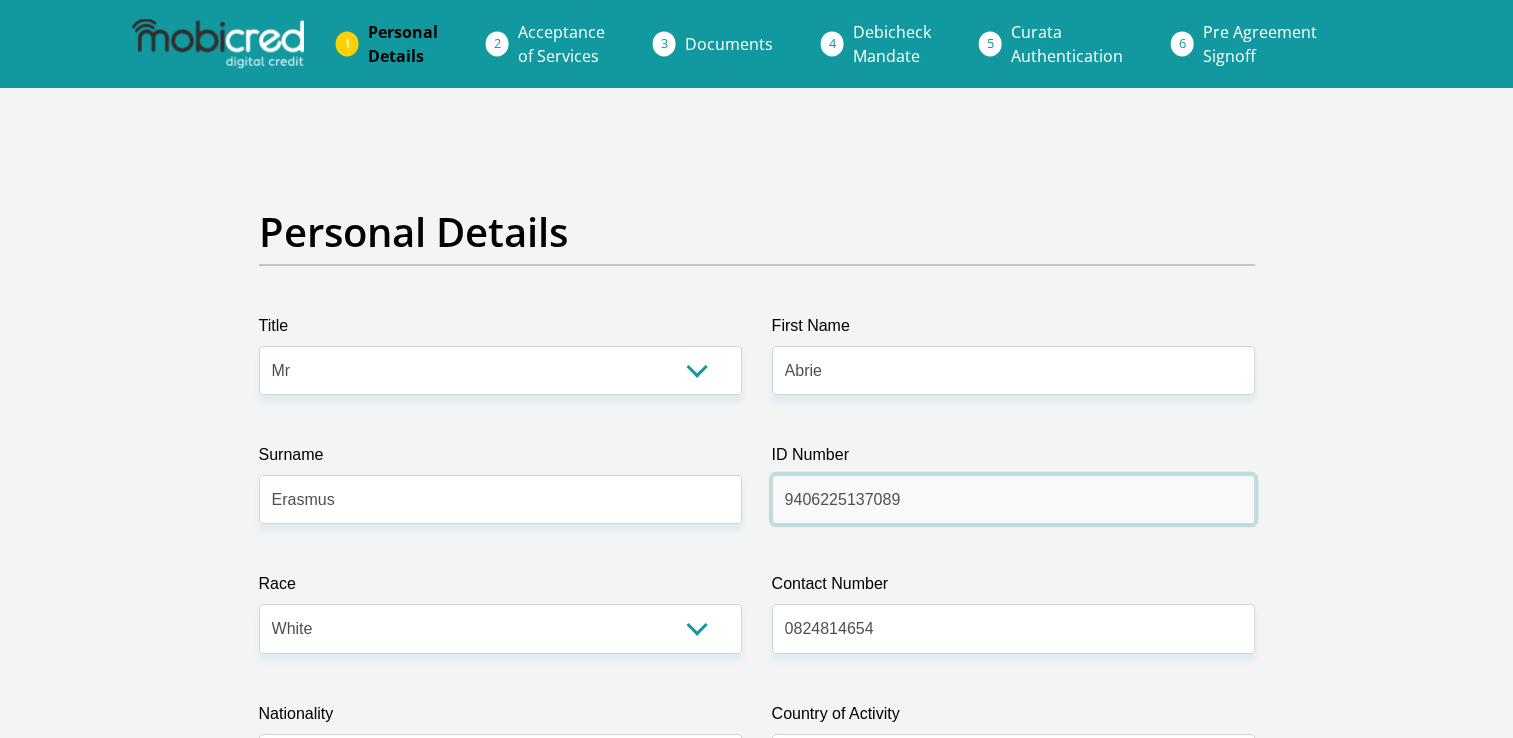 type on "9406225137089" 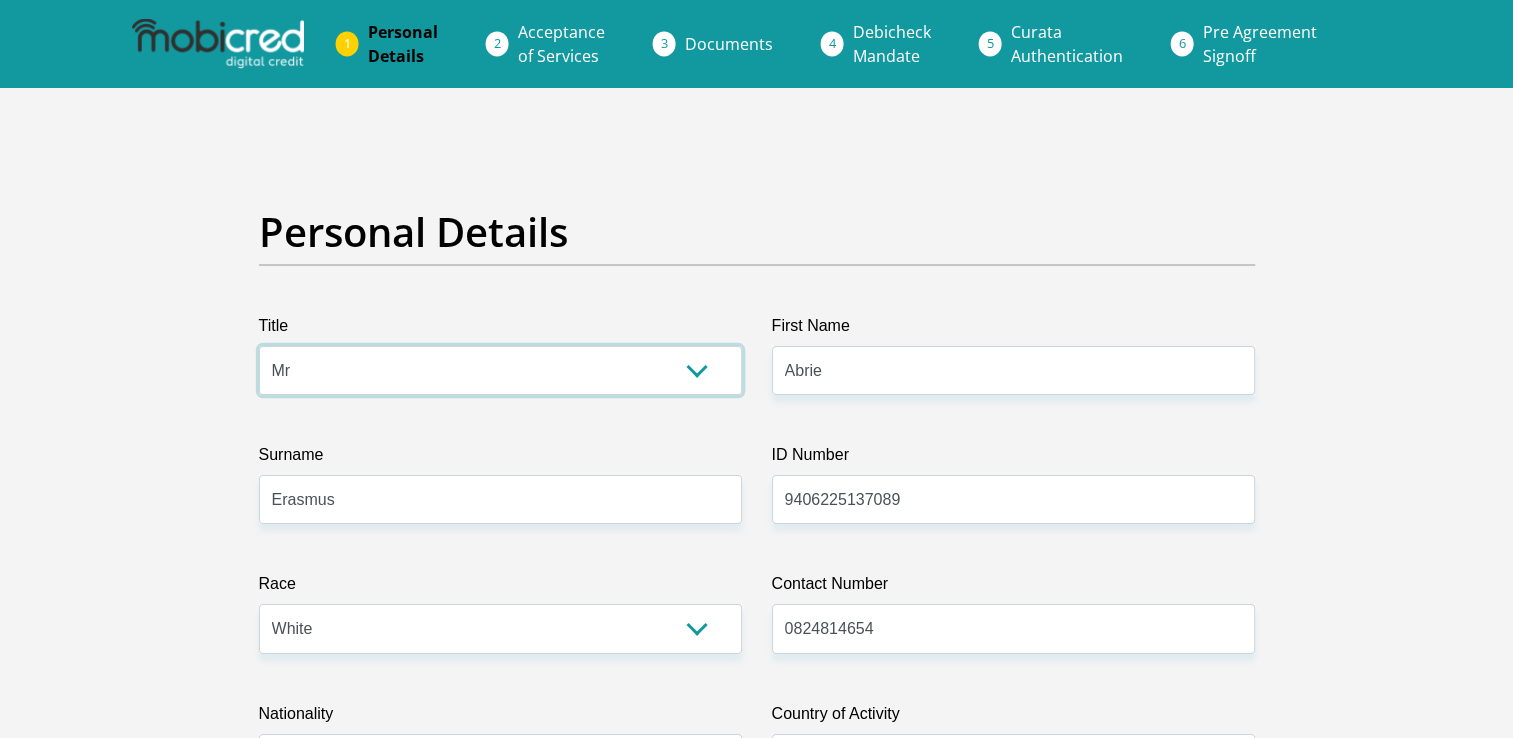 click on "Mr
Ms
Mrs
Dr
Other" at bounding box center [500, 370] 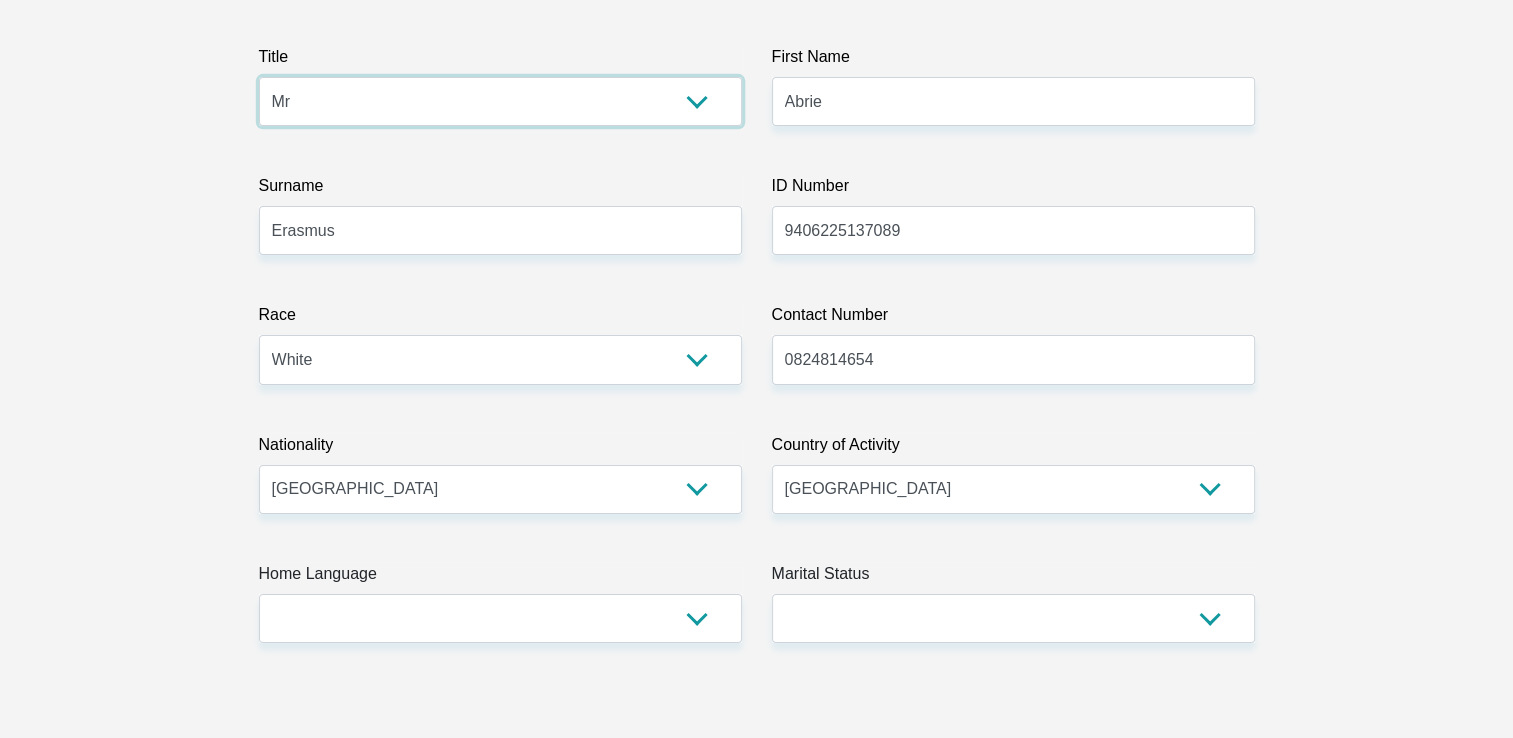 scroll, scrollTop: 277, scrollLeft: 0, axis: vertical 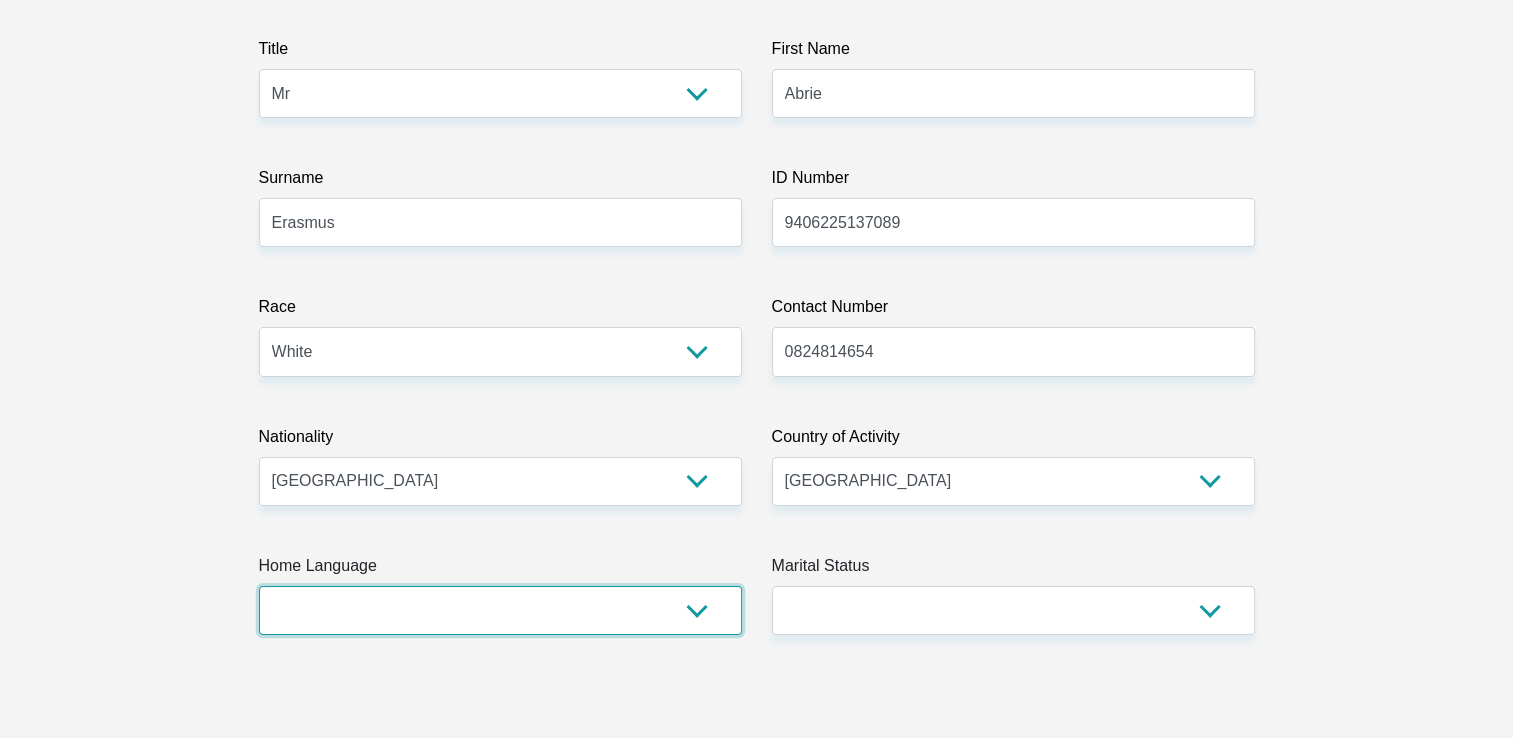 click on "Afrikaans
English
Sepedi
South Ndebele
Southern Sotho
Swati
Tsonga
Tswana
Venda
Xhosa
Zulu
Other" at bounding box center (500, 610) 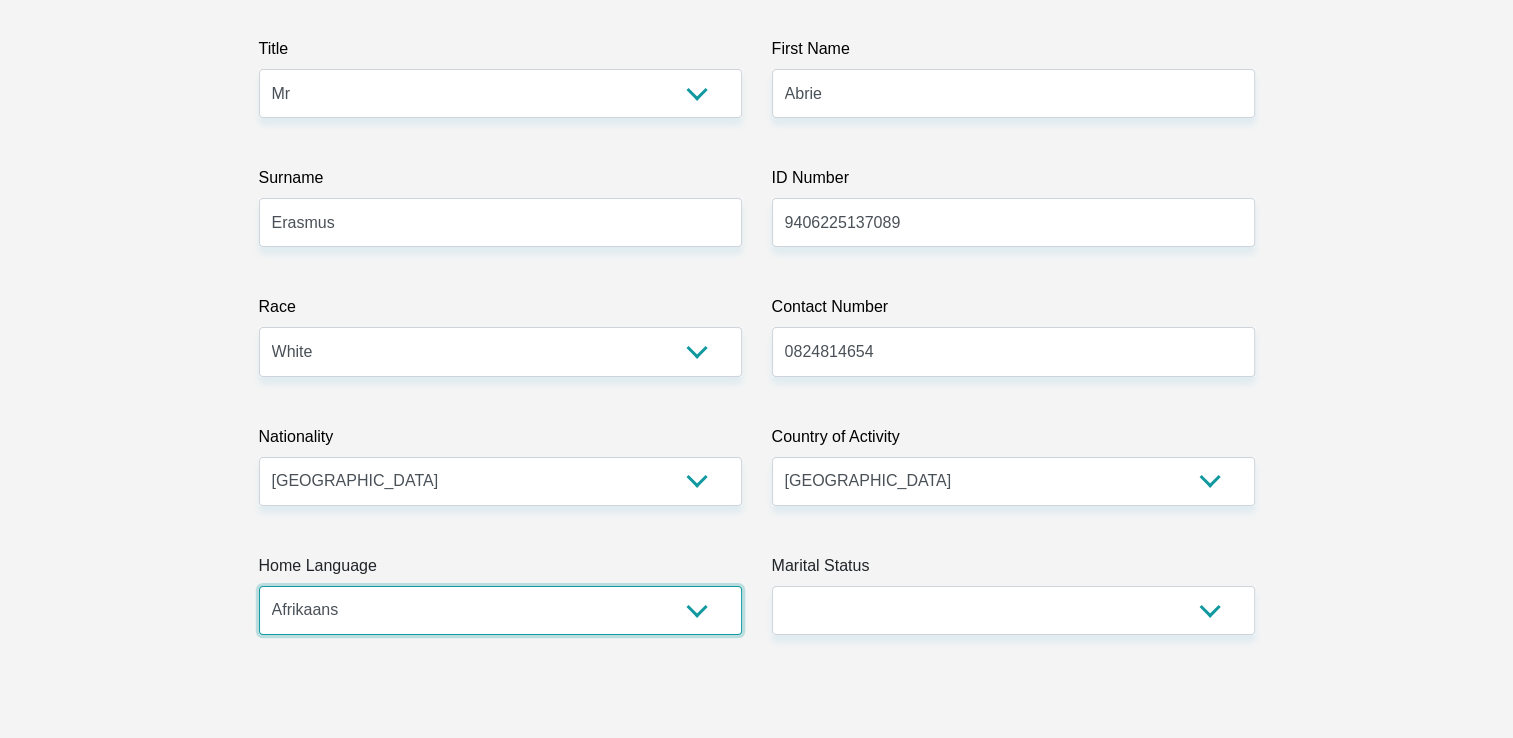 click on "Afrikaans
English
Sepedi
South Ndebele
Southern Sotho
Swati
Tsonga
Tswana
Venda
Xhosa
Zulu
Other" at bounding box center (500, 610) 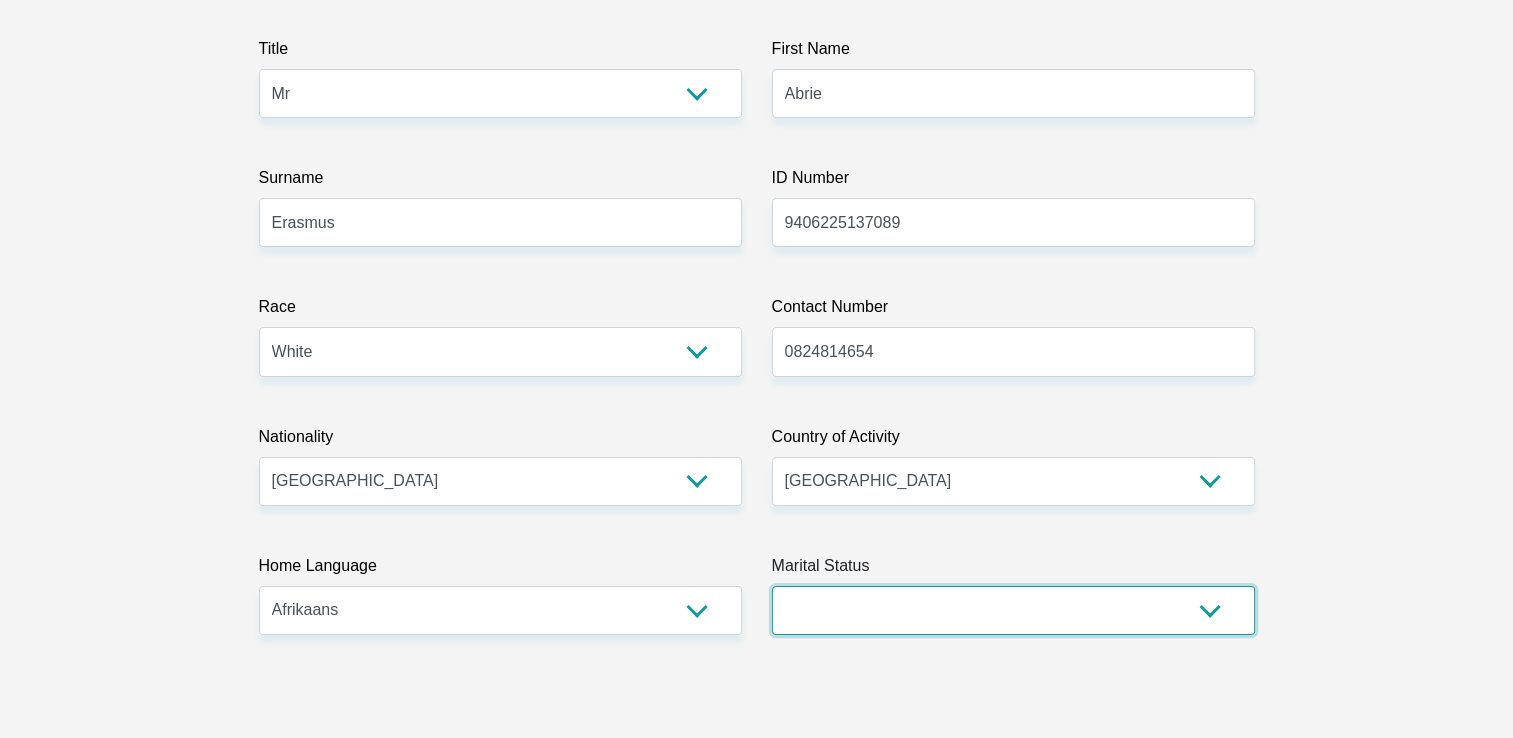 click on "Married ANC
Single
Divorced
Widowed
Married COP or Customary Law" at bounding box center [1013, 610] 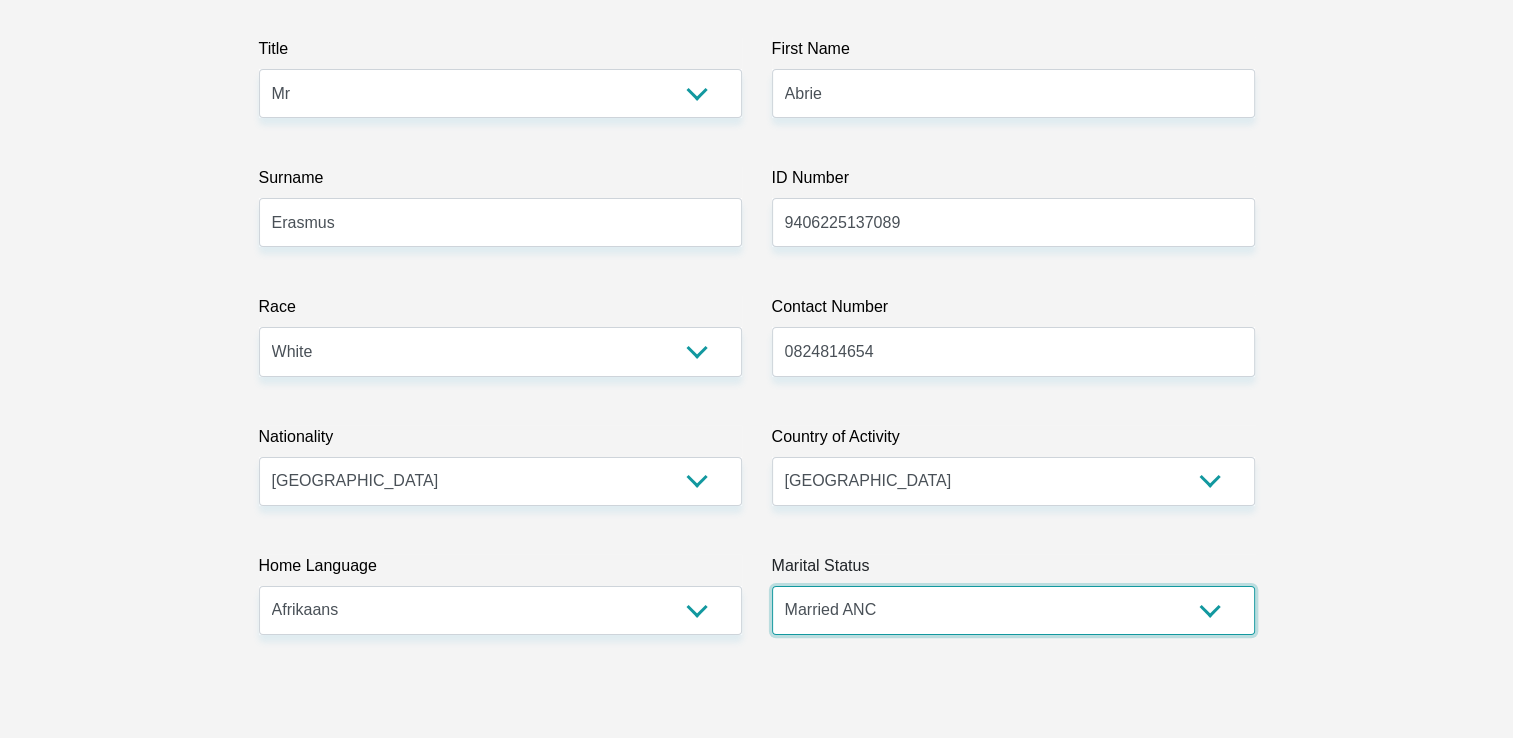 click on "Married ANC
Single
Divorced
Widowed
Married COP or Customary Law" at bounding box center [1013, 610] 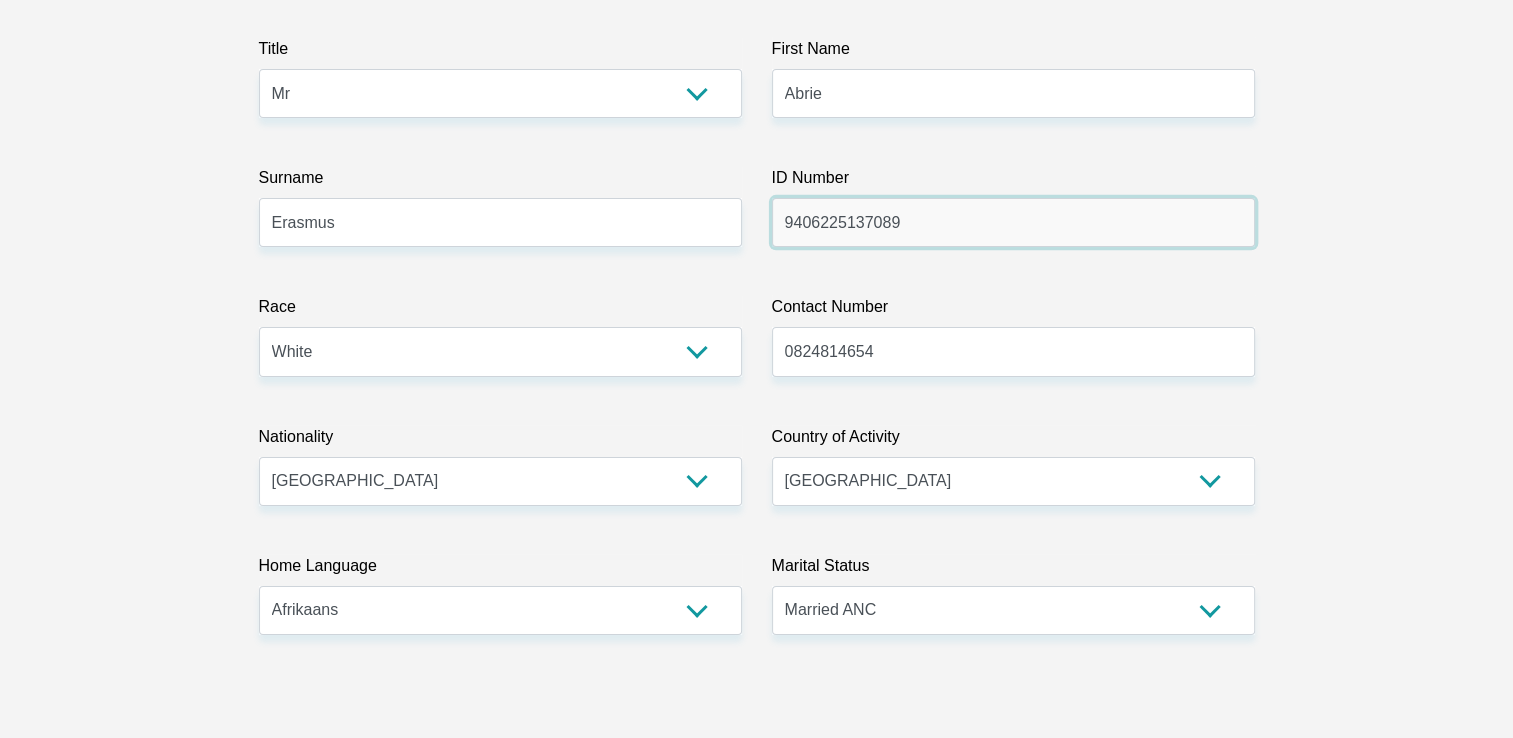 click on "9406225137089" at bounding box center (1013, 222) 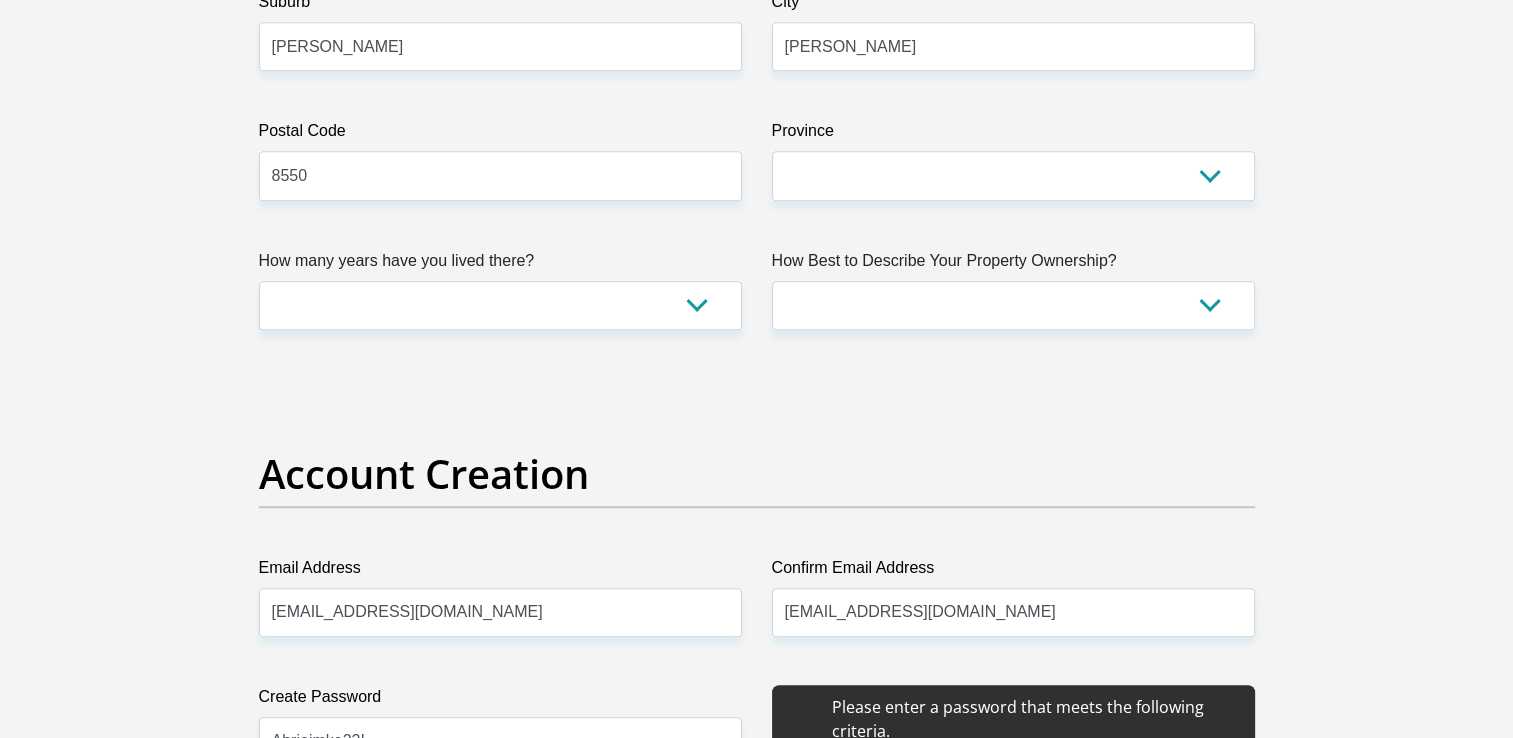 scroll, scrollTop: 1319, scrollLeft: 0, axis: vertical 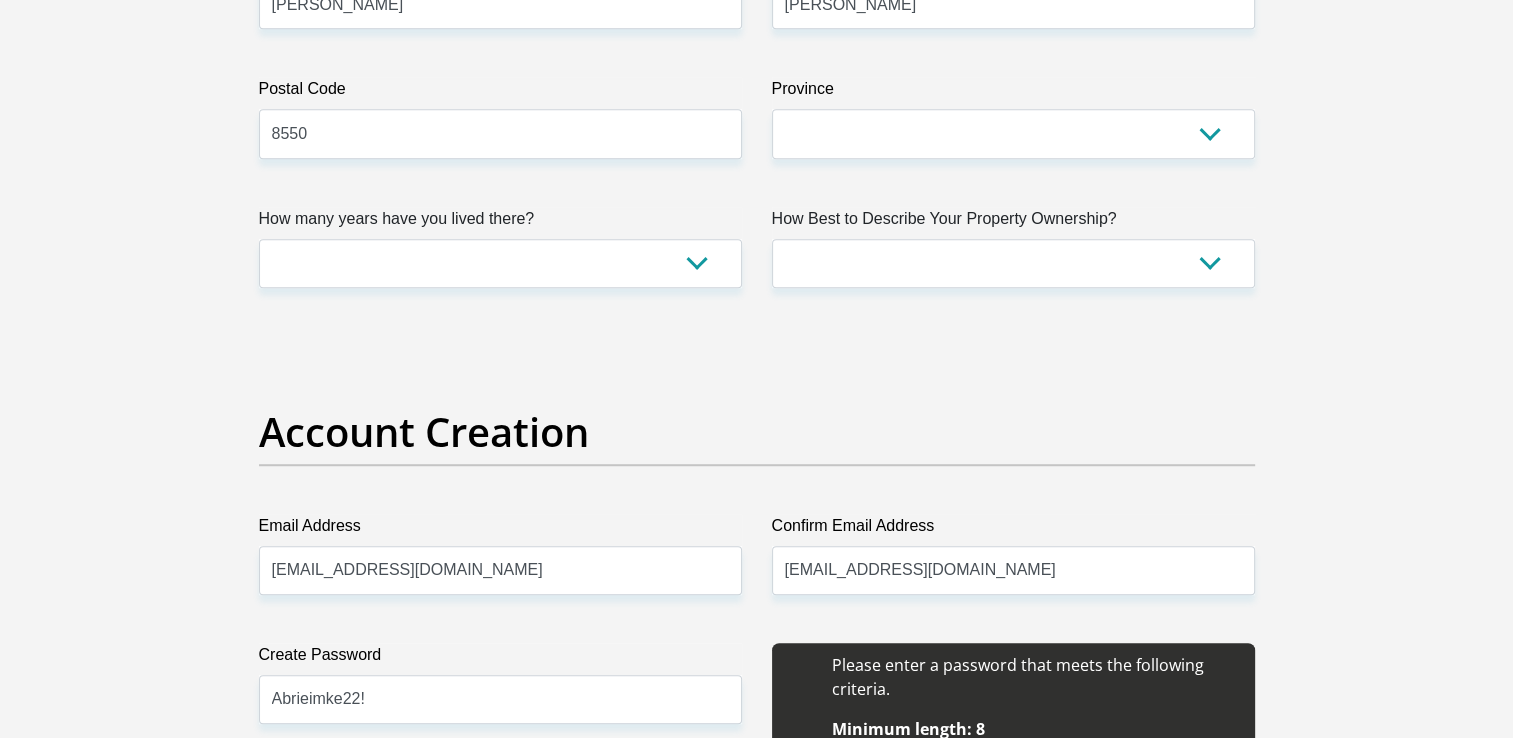 type on "9406225137082" 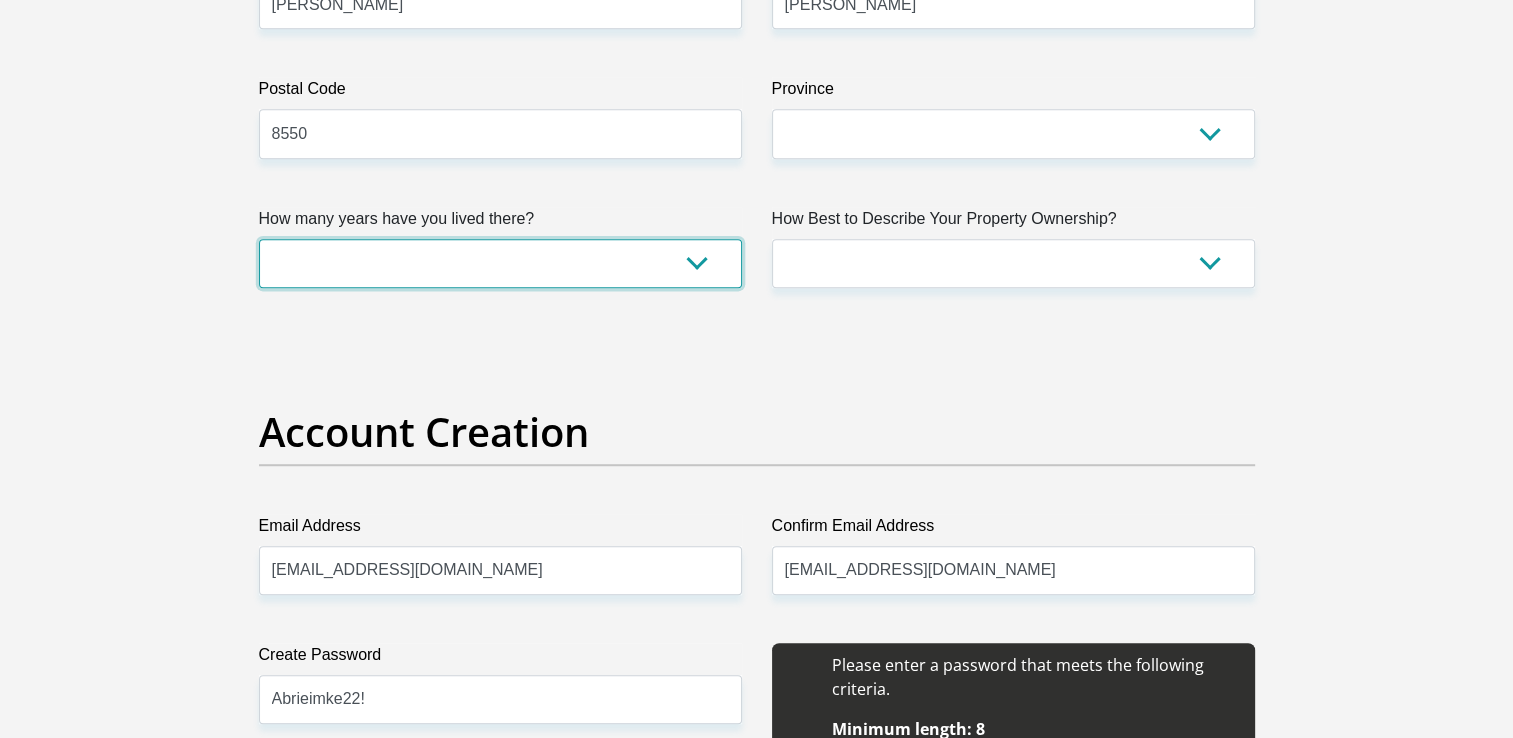 click on "less than 1 year
1-3 years
3-5 years
5+ years" at bounding box center [500, 263] 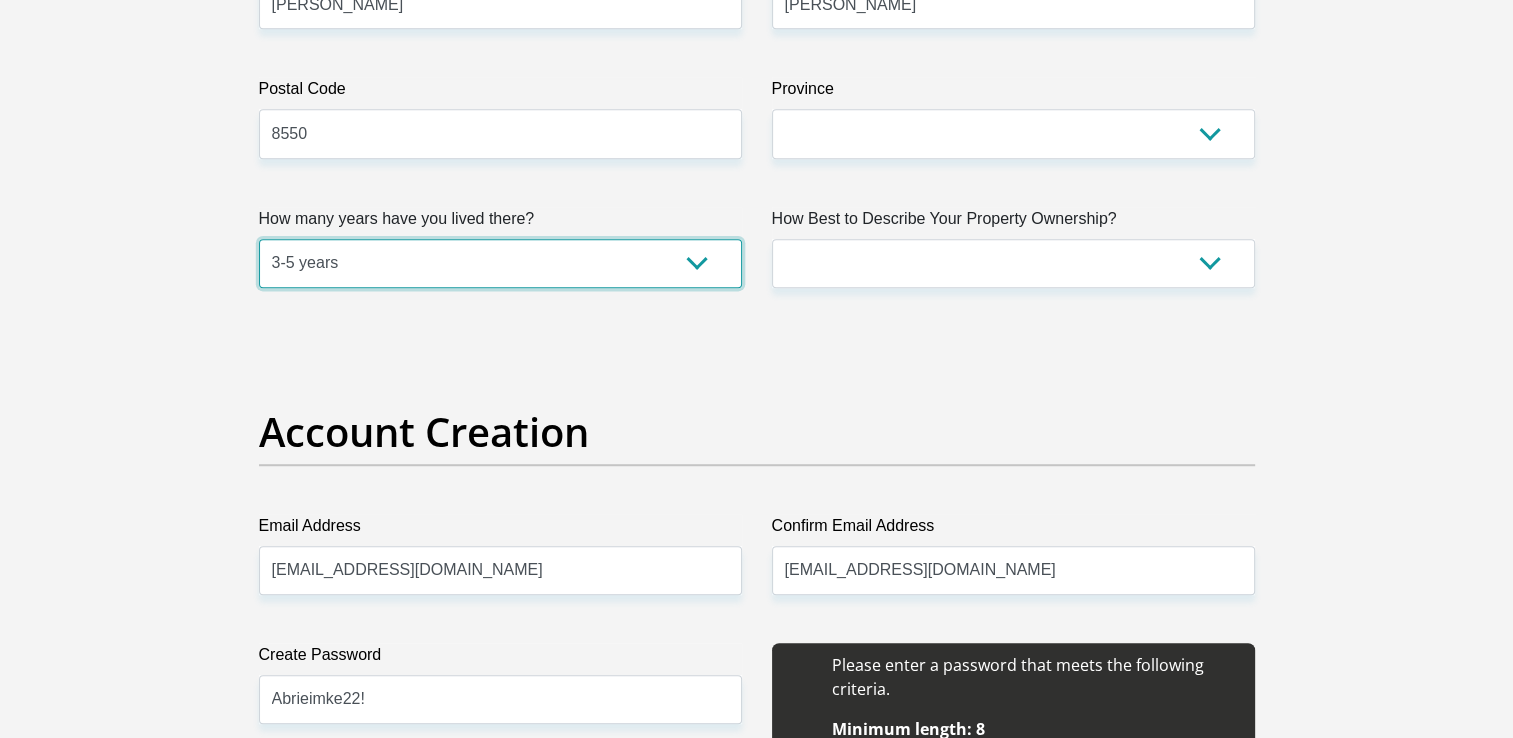 click on "less than 1 year
1-3 years
3-5 years
5+ years" at bounding box center (500, 263) 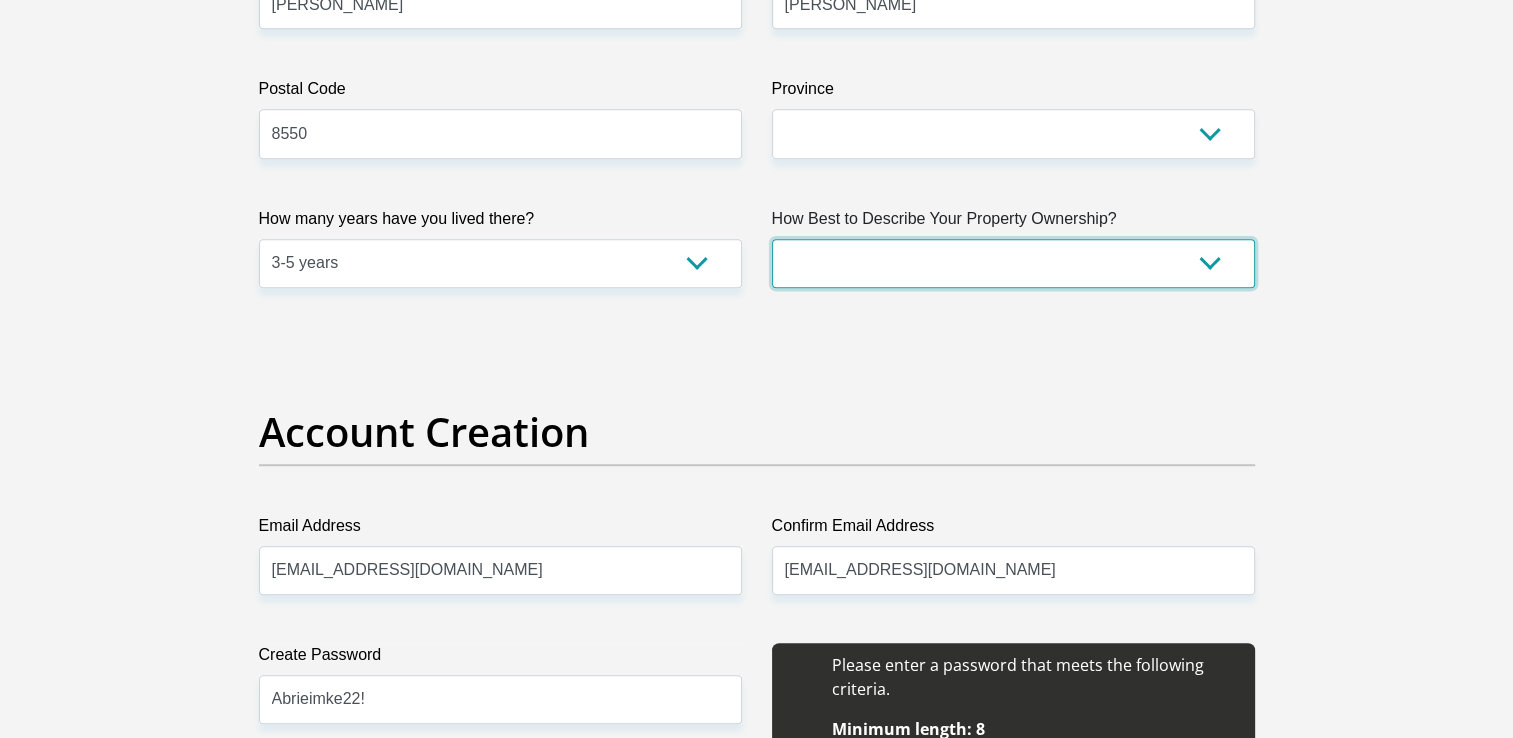 click on "Owned
Rented
Family Owned
Company Dwelling" at bounding box center [1013, 263] 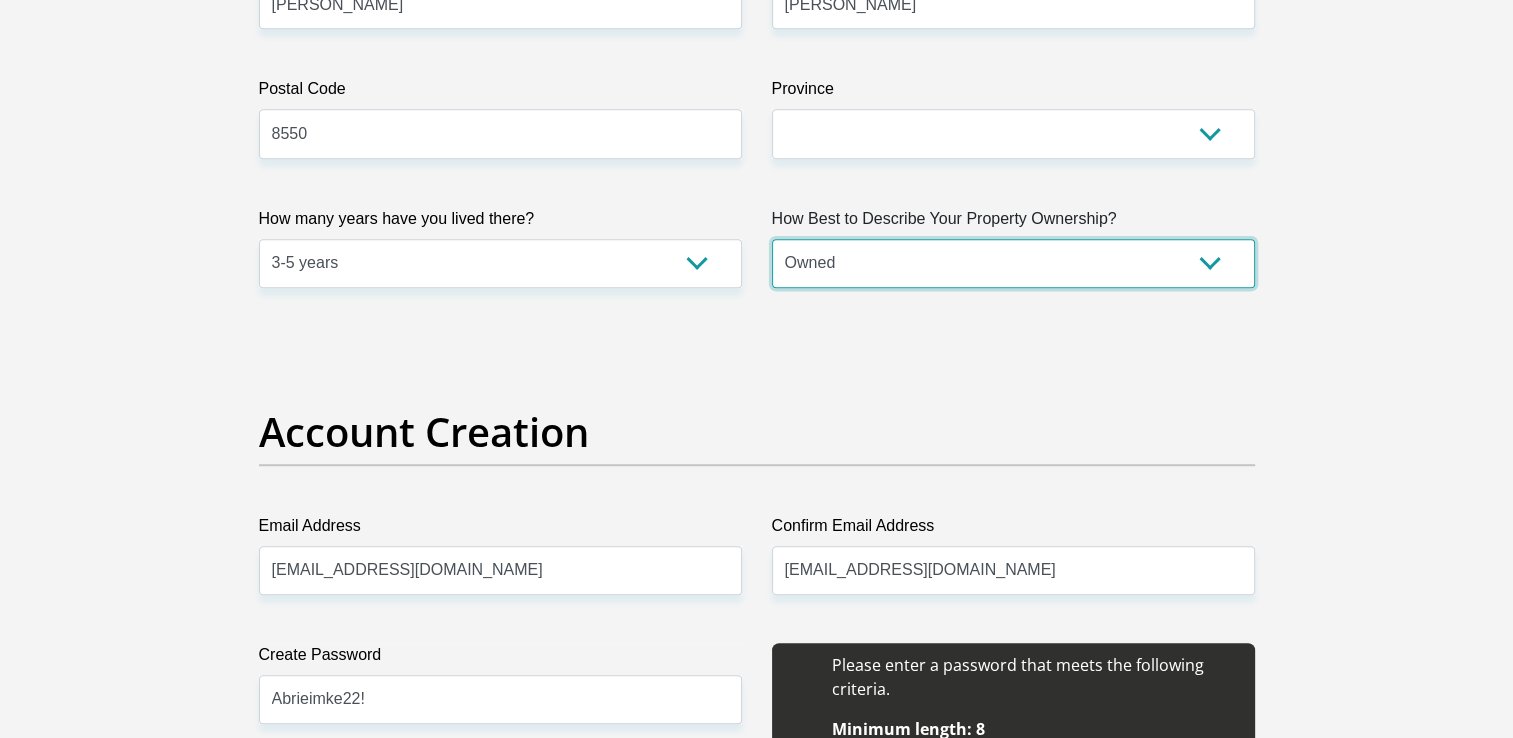 click on "Owned
Rented
Family Owned
Company Dwelling" at bounding box center [1013, 263] 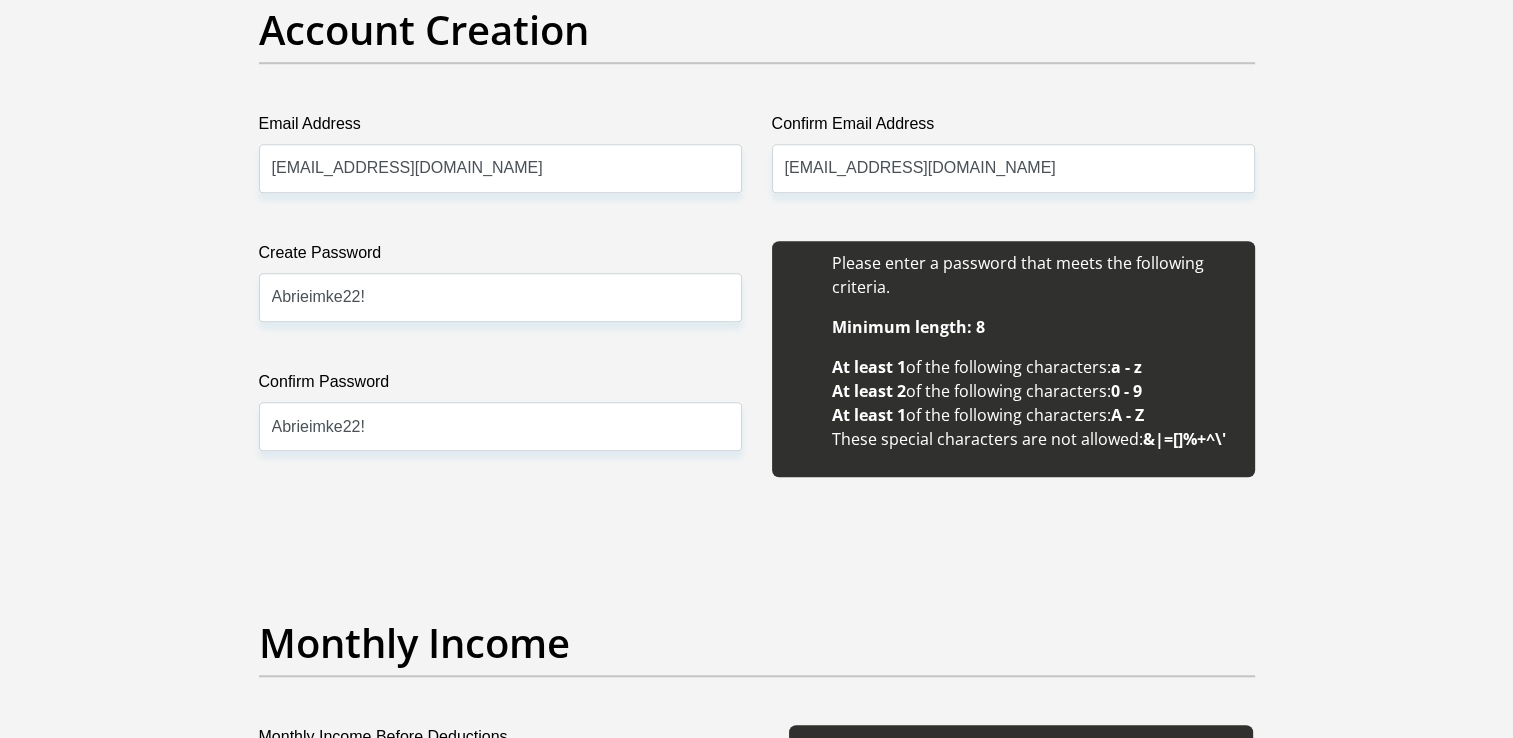 scroll, scrollTop: 1729, scrollLeft: 0, axis: vertical 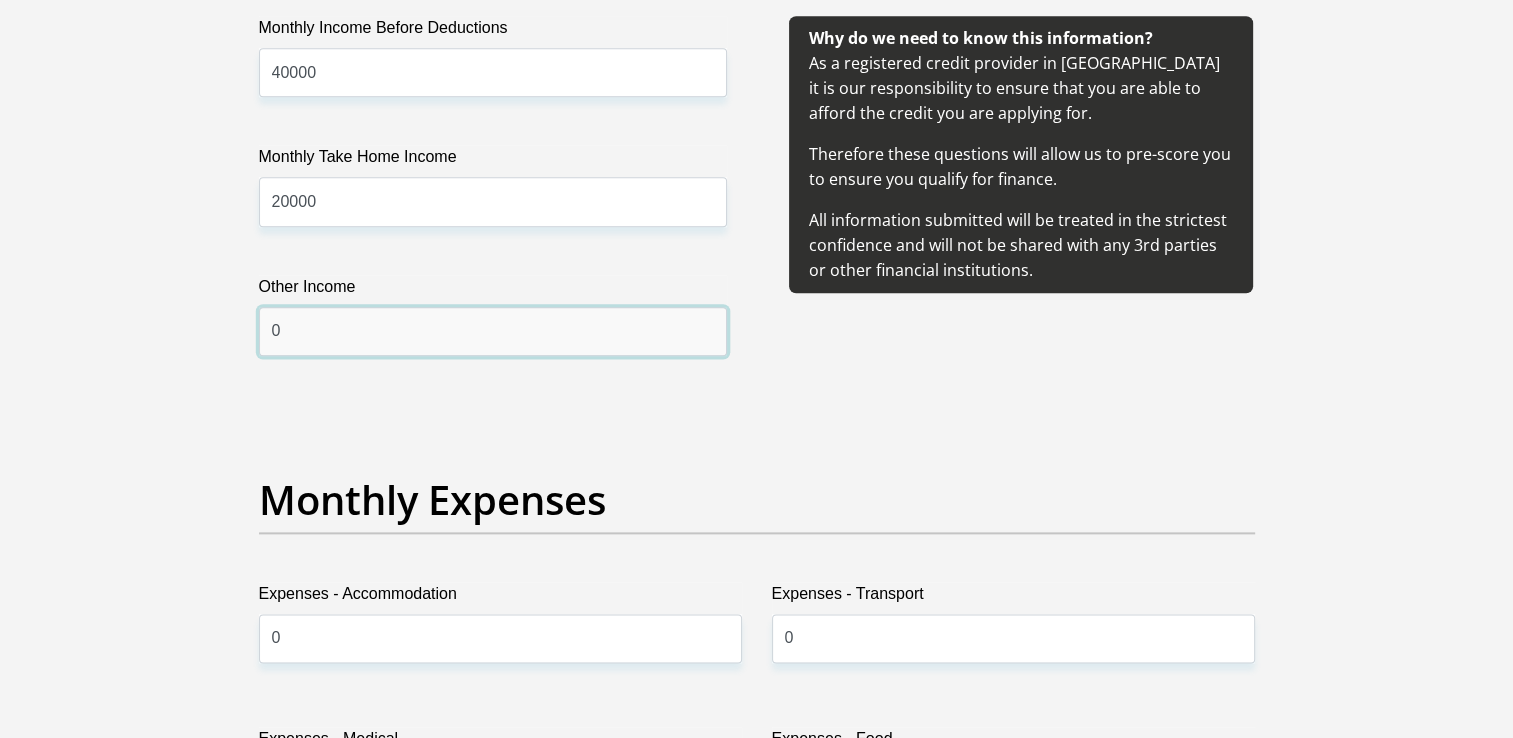 click on "0" at bounding box center [493, 331] 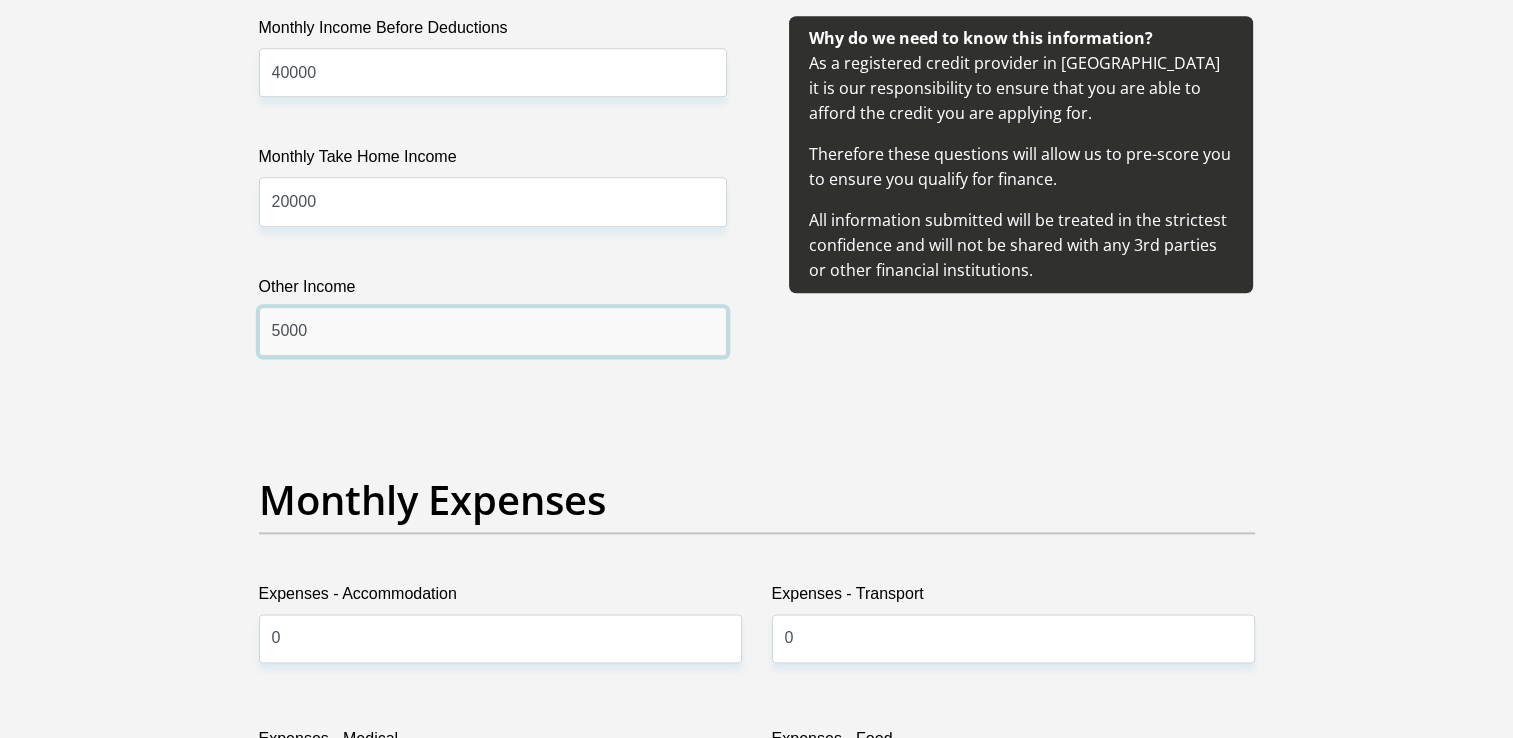 type on "5000" 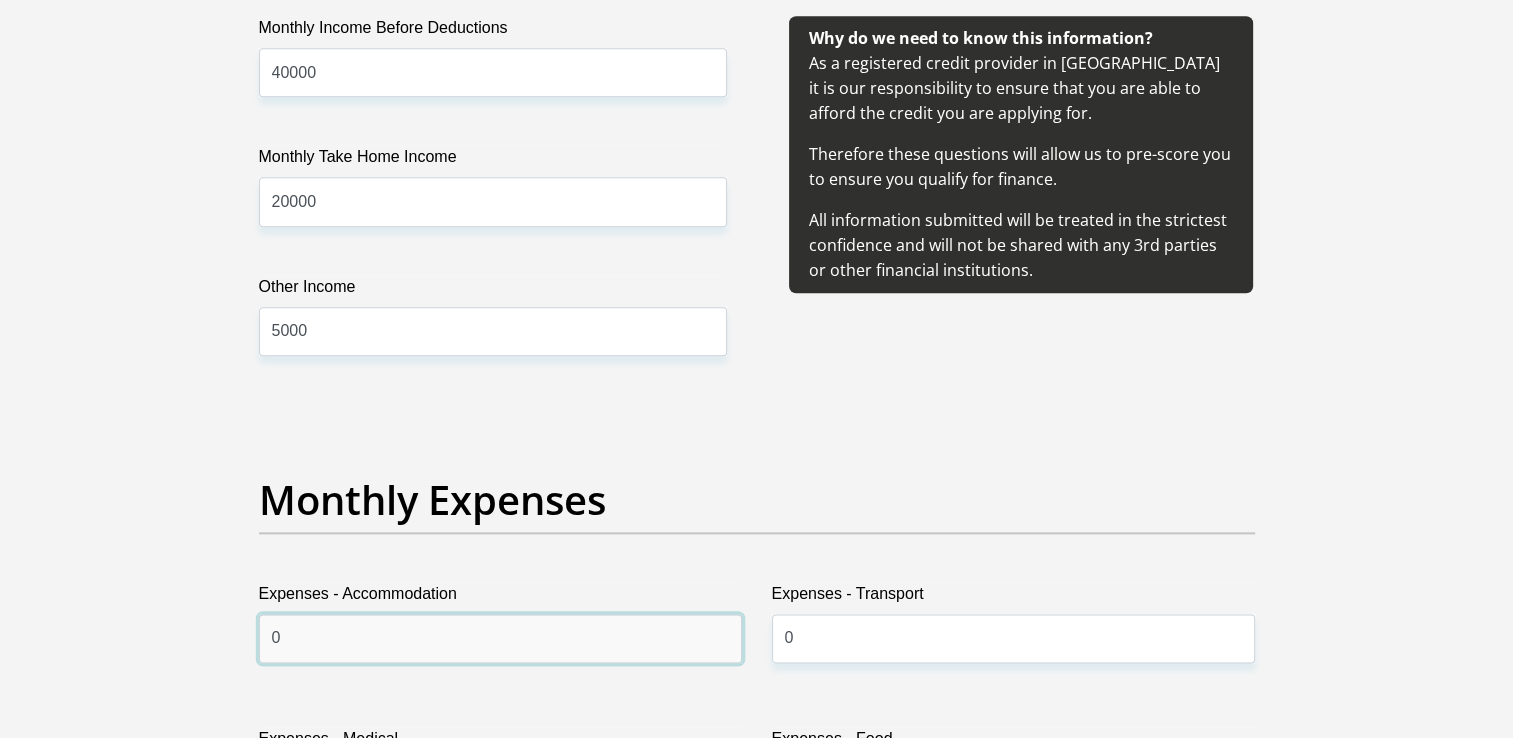 click on "0" at bounding box center [500, 638] 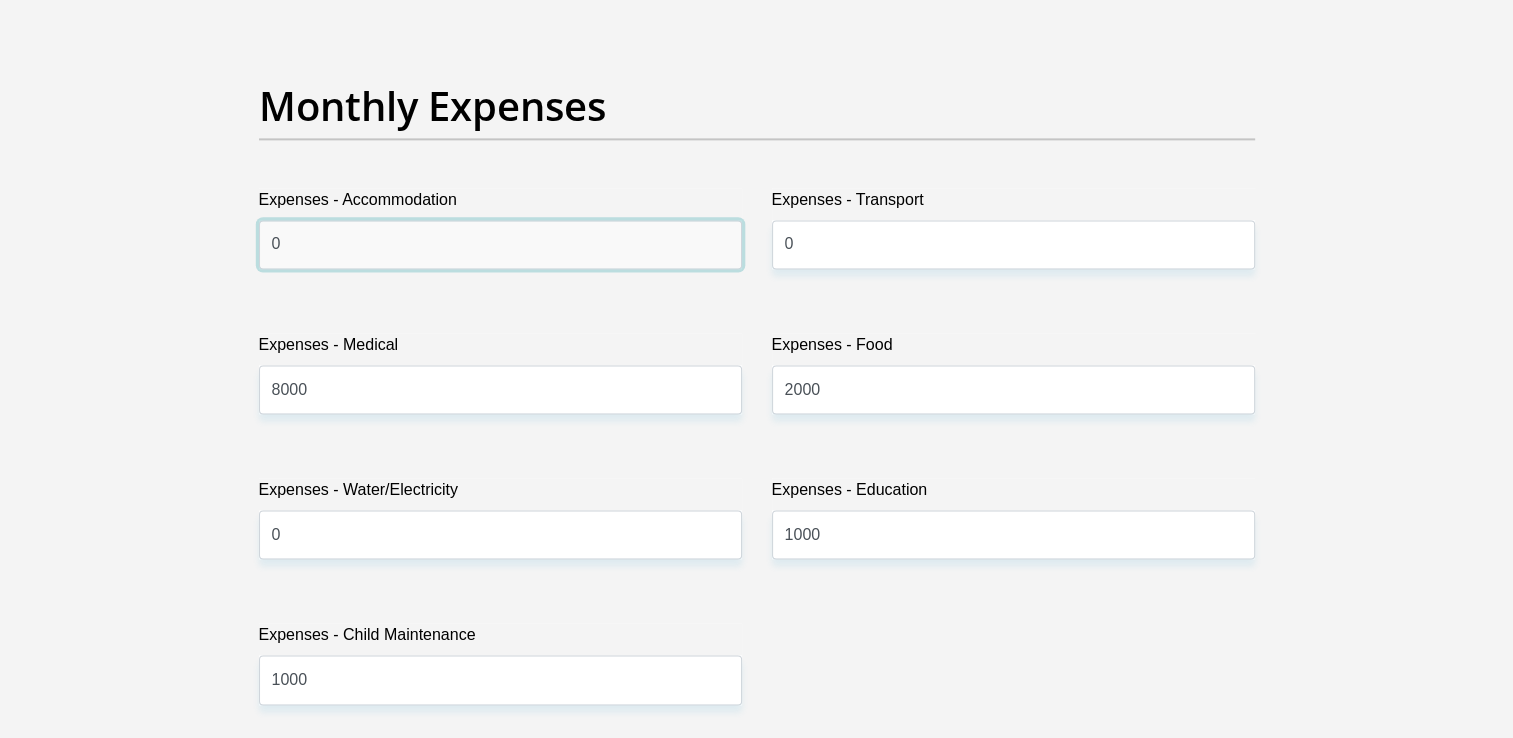 scroll, scrollTop: 2840, scrollLeft: 0, axis: vertical 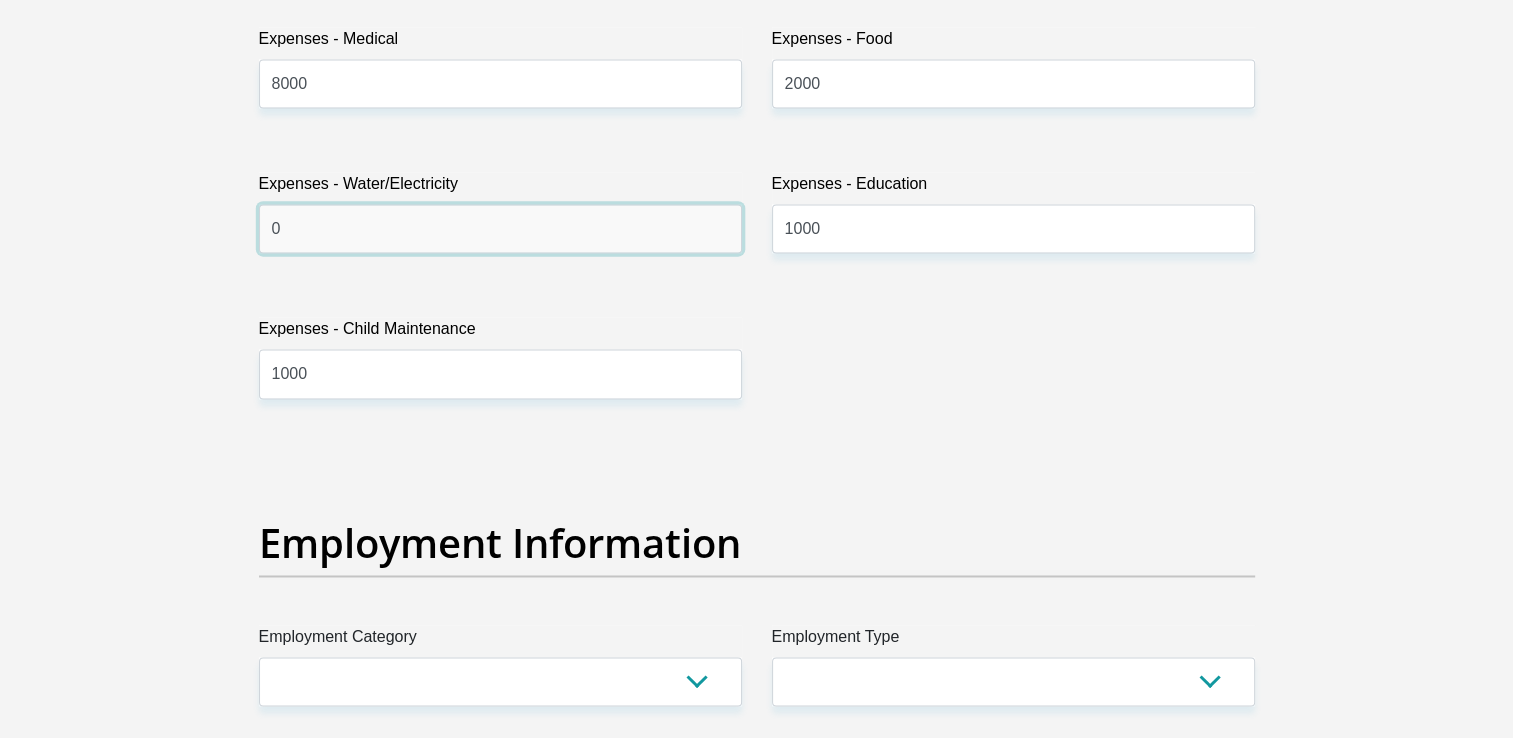 click on "0" at bounding box center [500, 228] 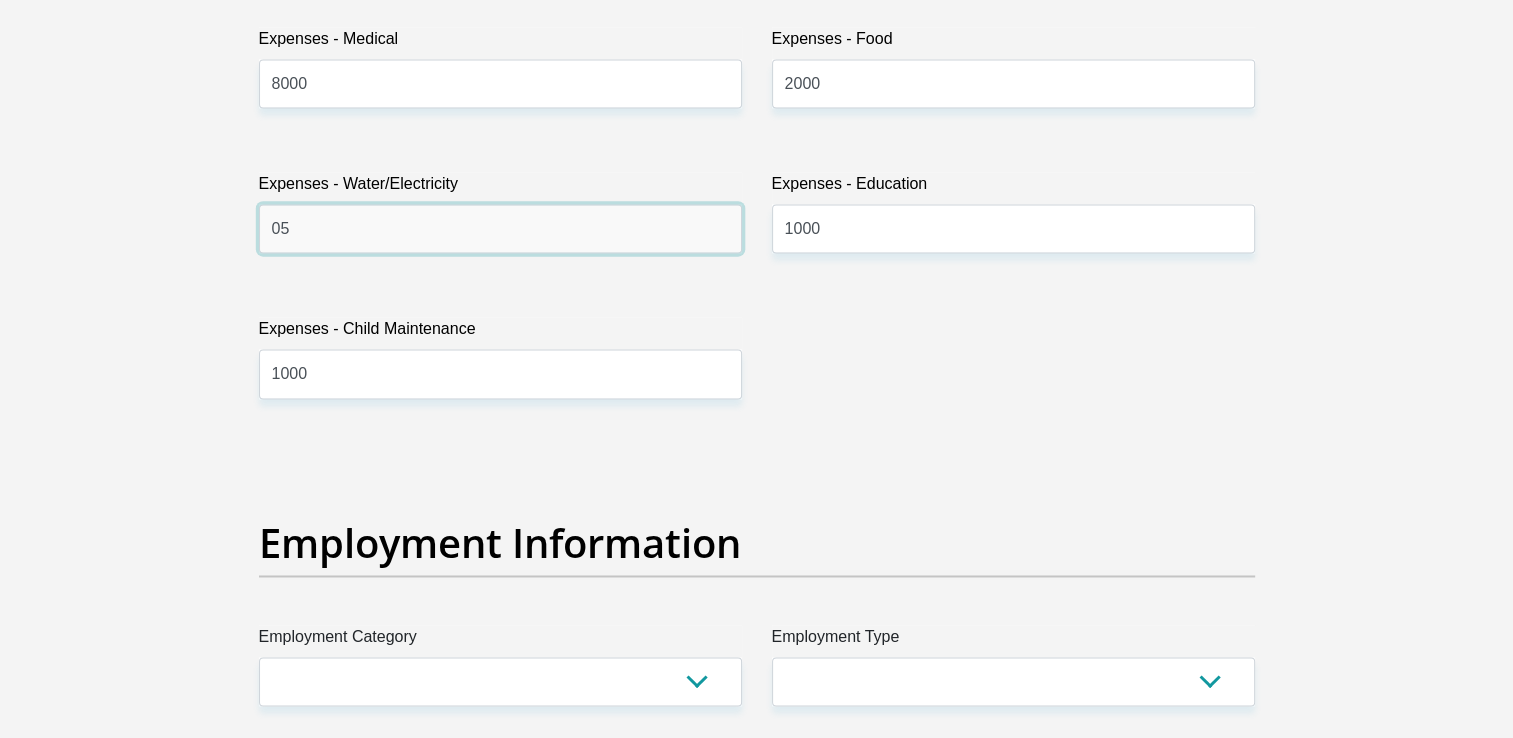 type on "0" 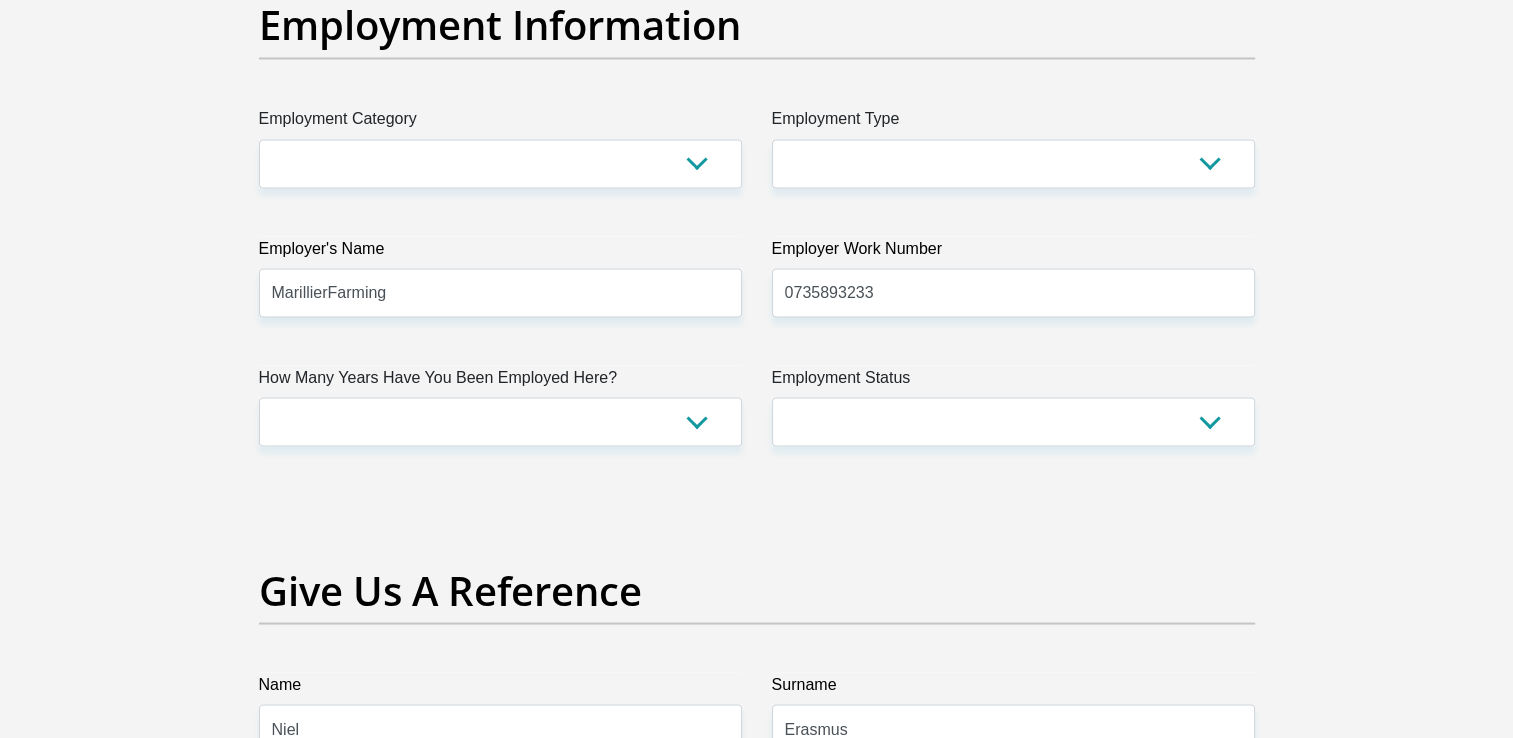 scroll, scrollTop: 3656, scrollLeft: 0, axis: vertical 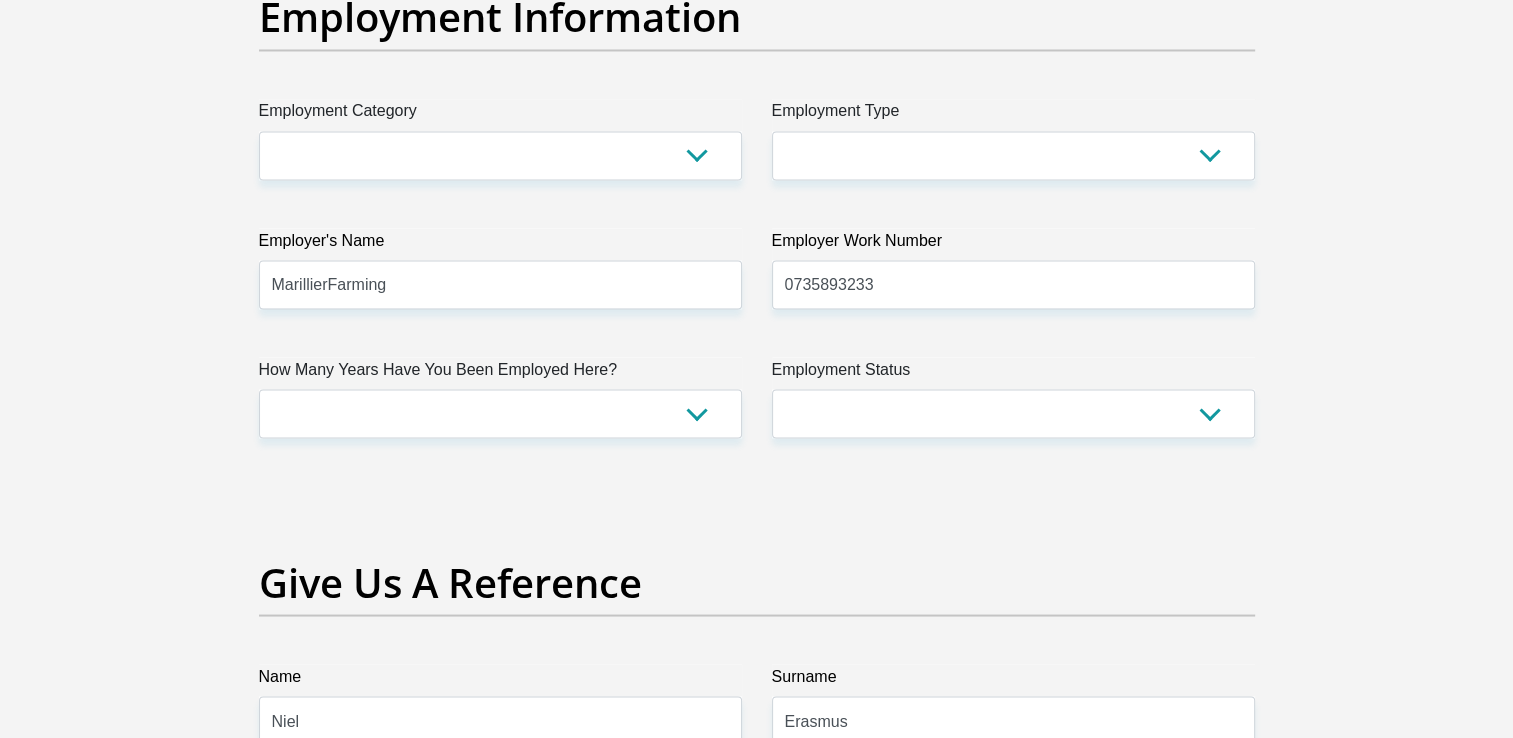 type on "500" 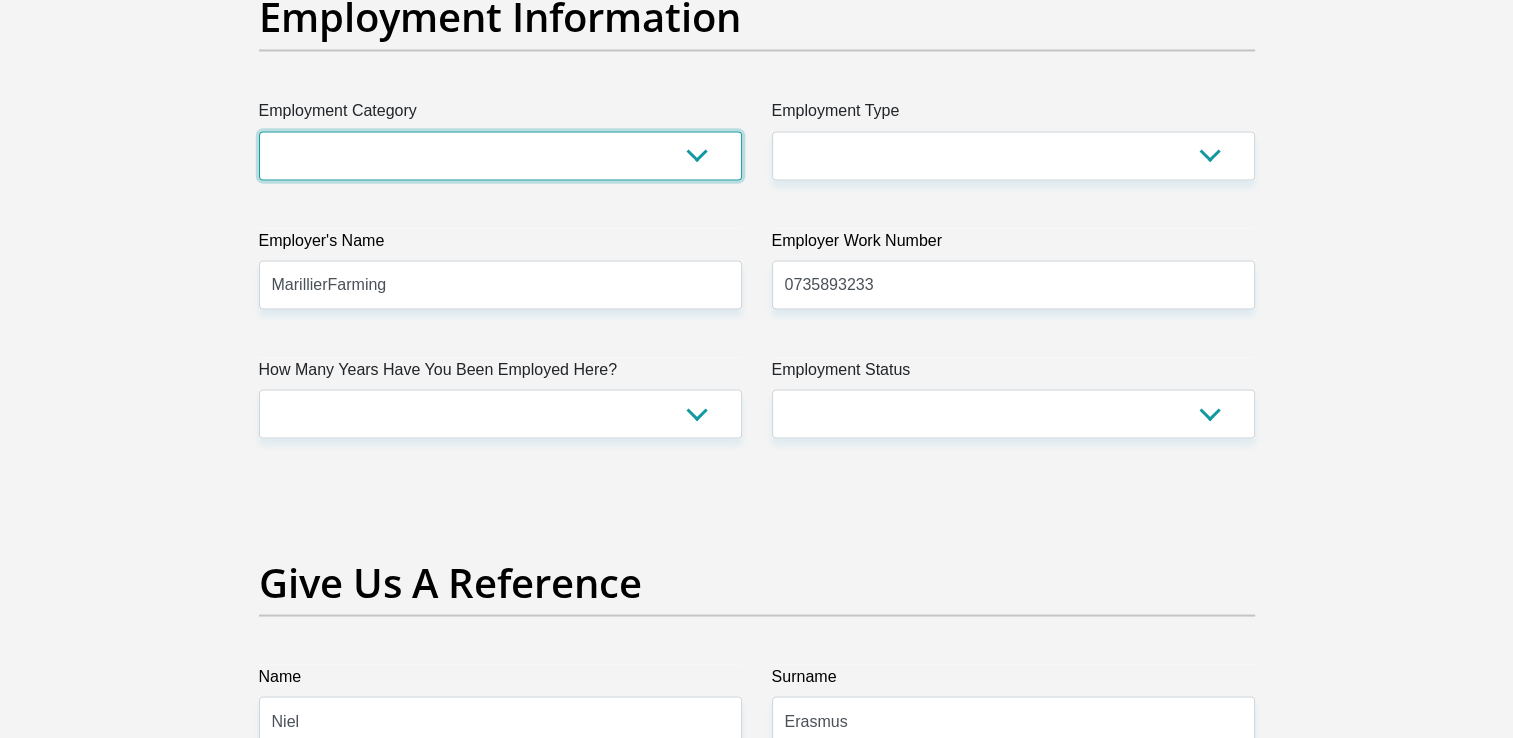 click on "AGRICULTURE
ALCOHOL & TOBACCO
CONSTRUCTION MATERIALS
METALLURGY
EQUIPMENT FOR RENEWABLE ENERGY
SPECIALIZED CONTRACTORS
CAR
GAMING (INCL. INTERNET
OTHER WHOLESALE
UNLICENSED PHARMACEUTICALS
CURRENCY EXCHANGE HOUSES
OTHER FINANCIAL INSTITUTIONS & INSURANCE
REAL ESTATE AGENTS
OIL & GAS
OTHER MATERIALS (E.G. IRON ORE)
PRECIOUS STONES & PRECIOUS METALS
POLITICAL ORGANIZATIONS
RELIGIOUS ORGANIZATIONS(NOT SECTS)
ACTI. HAVING BUSINESS DEAL WITH PUBLIC ADMINISTRATION
LAUNDROMATS" at bounding box center (500, 155) 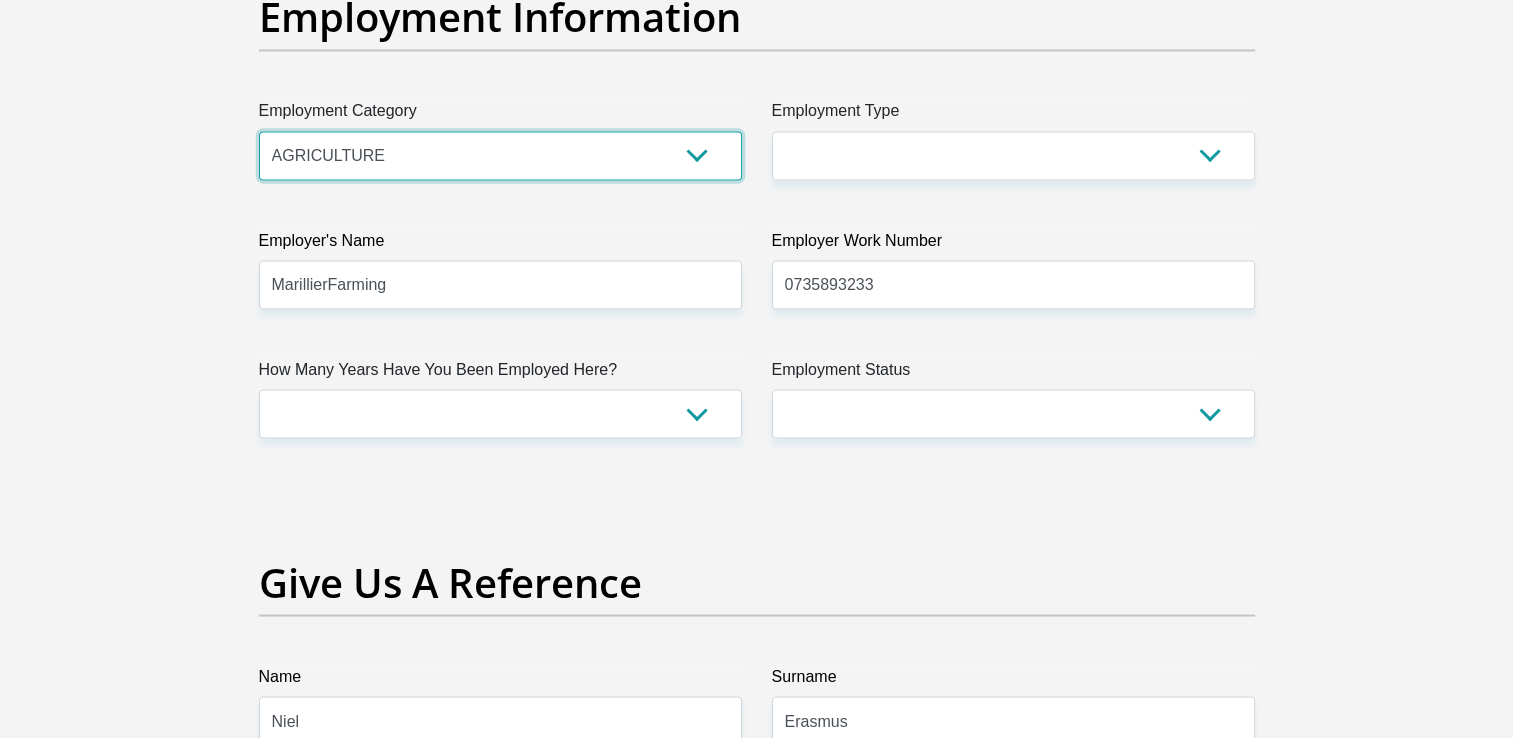 click on "AGRICULTURE
ALCOHOL & TOBACCO
CONSTRUCTION MATERIALS
METALLURGY
EQUIPMENT FOR RENEWABLE ENERGY
SPECIALIZED CONTRACTORS
CAR
GAMING (INCL. INTERNET
OTHER WHOLESALE
UNLICENSED PHARMACEUTICALS
CURRENCY EXCHANGE HOUSES
OTHER FINANCIAL INSTITUTIONS & INSURANCE
REAL ESTATE AGENTS
OIL & GAS
OTHER MATERIALS (E.G. IRON ORE)
PRECIOUS STONES & PRECIOUS METALS
POLITICAL ORGANIZATIONS
RELIGIOUS ORGANIZATIONS(NOT SECTS)
ACTI. HAVING BUSINESS DEAL WITH PUBLIC ADMINISTRATION
LAUNDROMATS" at bounding box center [500, 155] 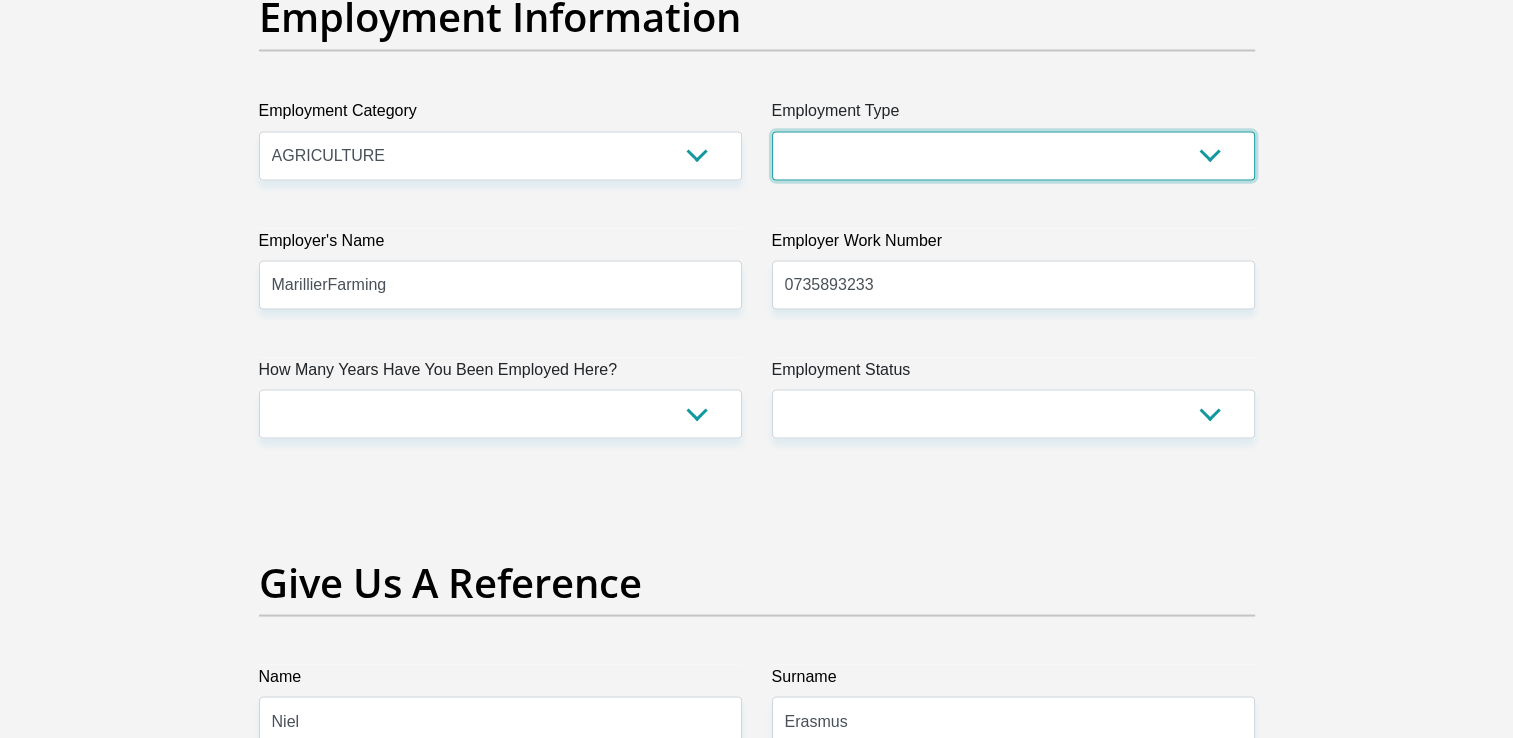 click on "College/Lecturer
Craft Seller
Creative
Driver
Executive
Farmer
Forces - Non Commissioned
Forces - Officer
Hawker
Housewife
Labourer
Licenced Professional
Manager
Miner
Non Licenced Professional
Office Staff/Clerk
Outside Worker
Pensioner
Permanent Teacher
Production/Manufacturing
Sales
Self-Employed
Semi-Professional Worker
Service Industry  Social Worker  Student" at bounding box center (1013, 155) 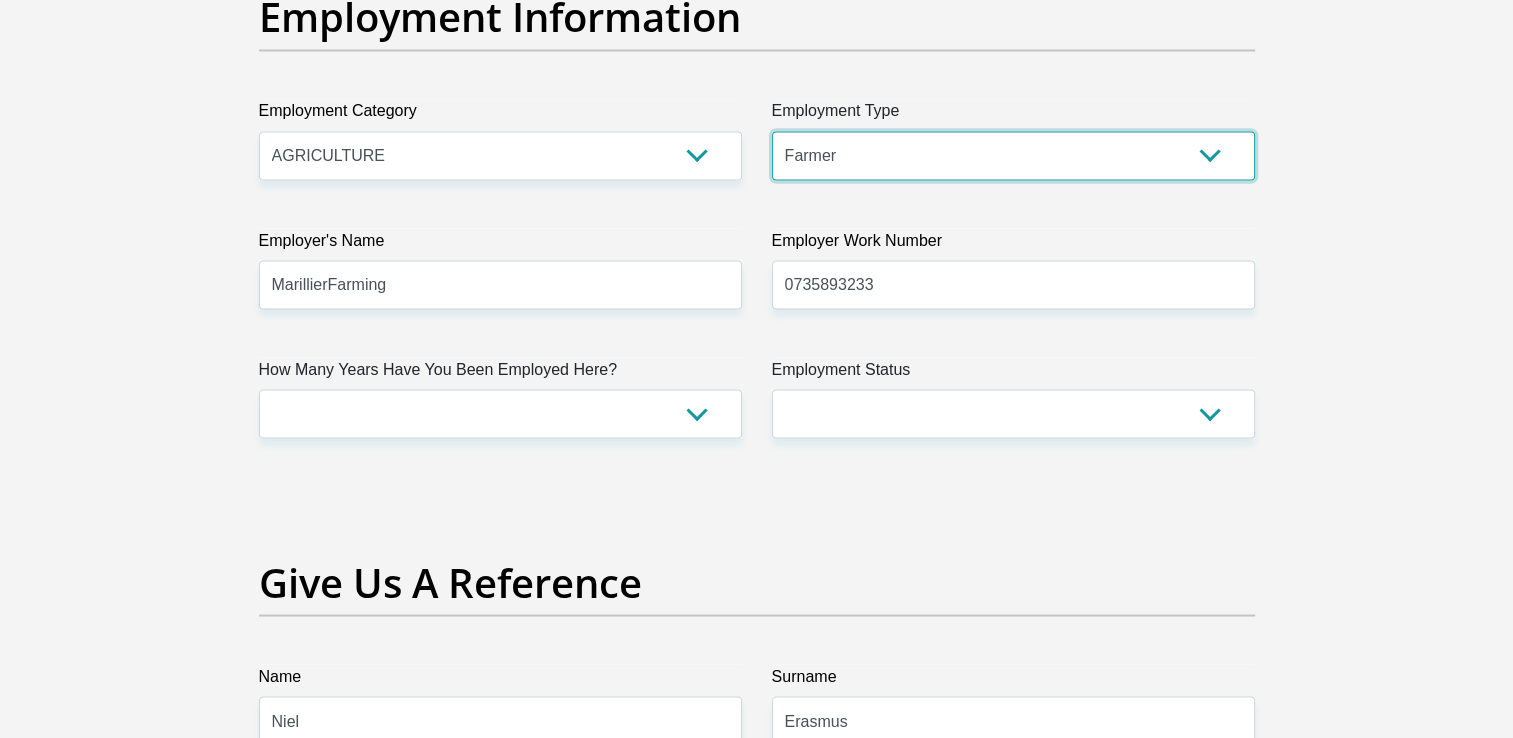 click on "College/Lecturer
Craft Seller
Creative
Driver
Executive
Farmer
Forces - Non Commissioned
Forces - Officer
Hawker
Housewife
Labourer
Licenced Professional
Manager
Miner
Non Licenced Professional
Office Staff/Clerk
Outside Worker
Pensioner
Permanent Teacher
Production/Manufacturing
Sales
Self-Employed
Semi-Professional Worker
Service Industry  Social Worker  Student" at bounding box center [1013, 155] 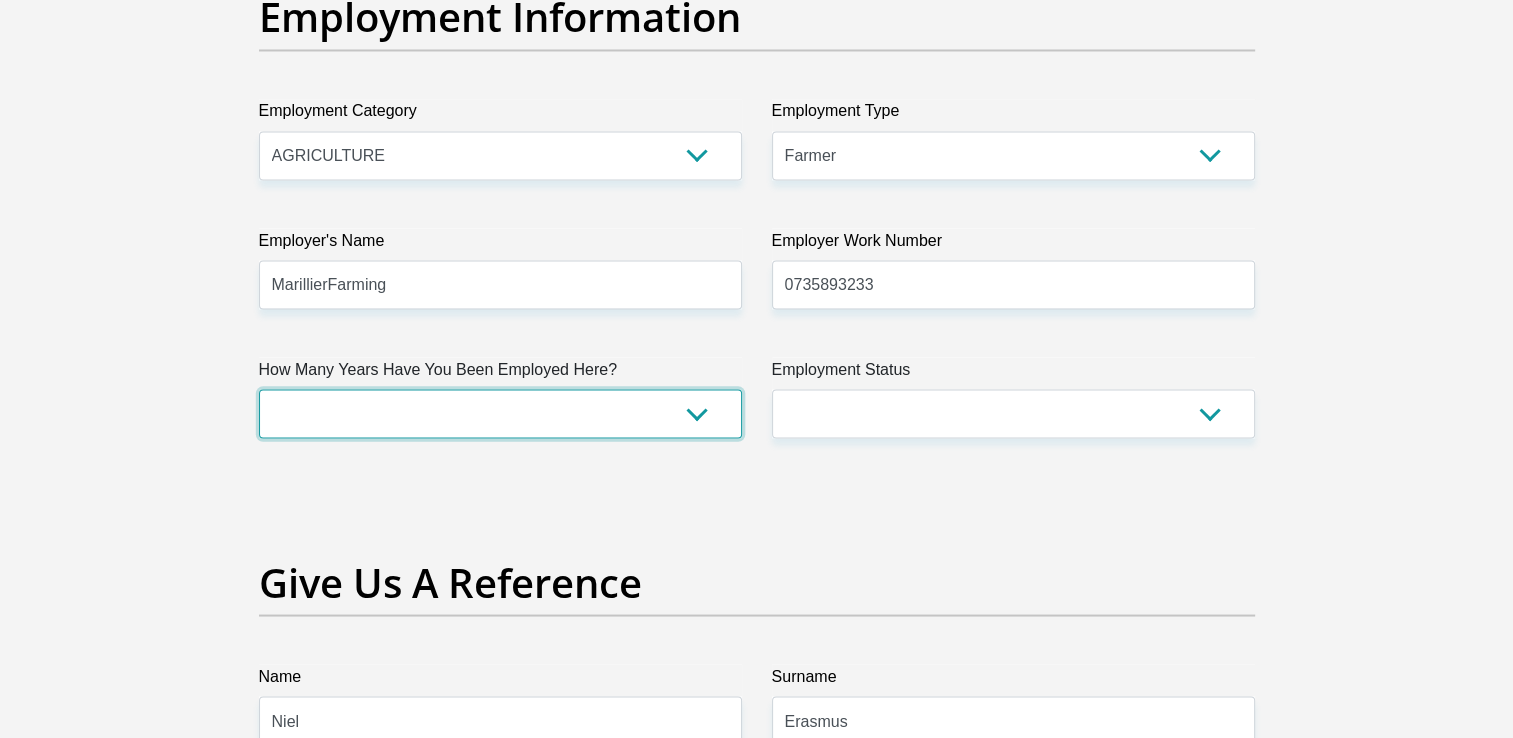 click on "less than 1 year
1-3 years
3-5 years
5+ years" at bounding box center [500, 413] 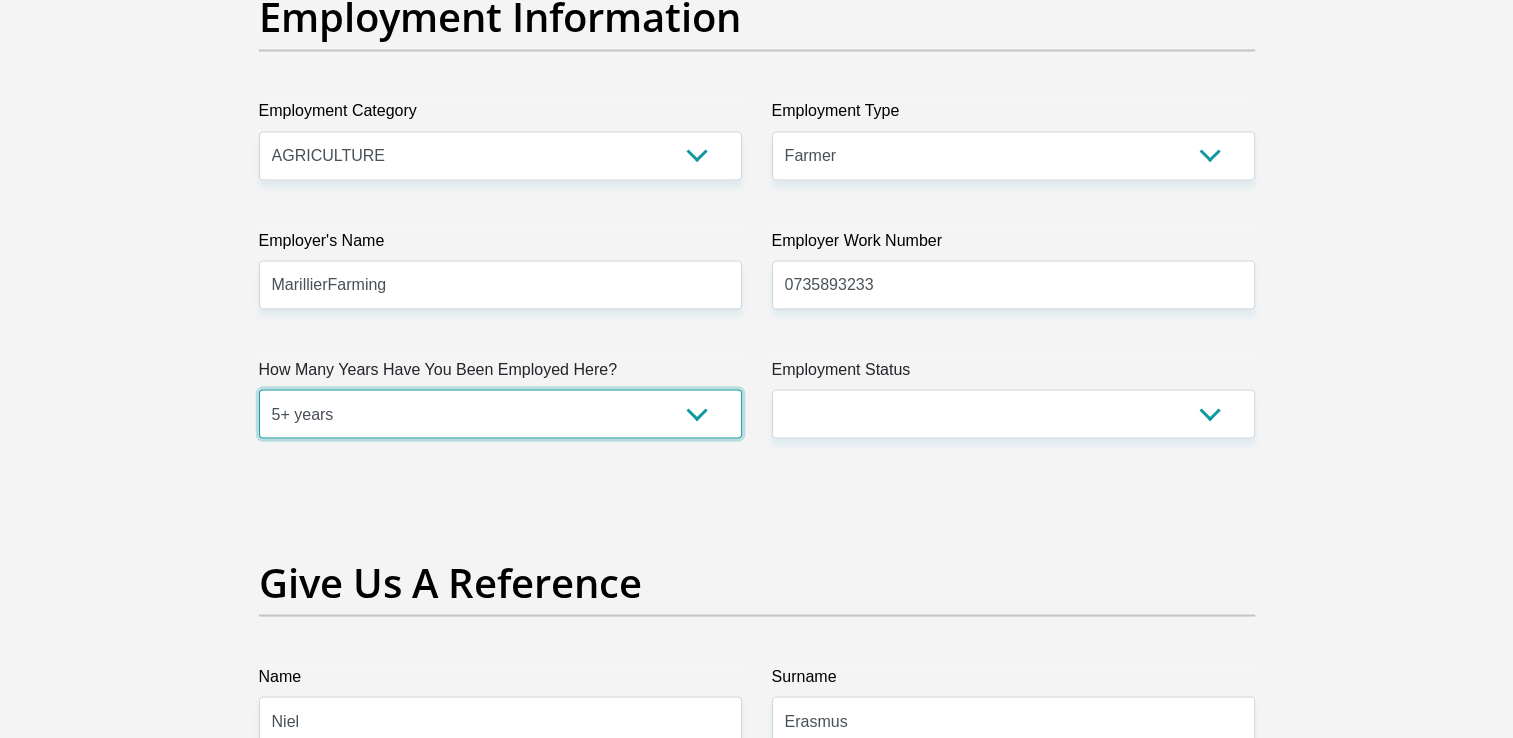 click on "less than 1 year
1-3 years
3-5 years
5+ years" at bounding box center [500, 413] 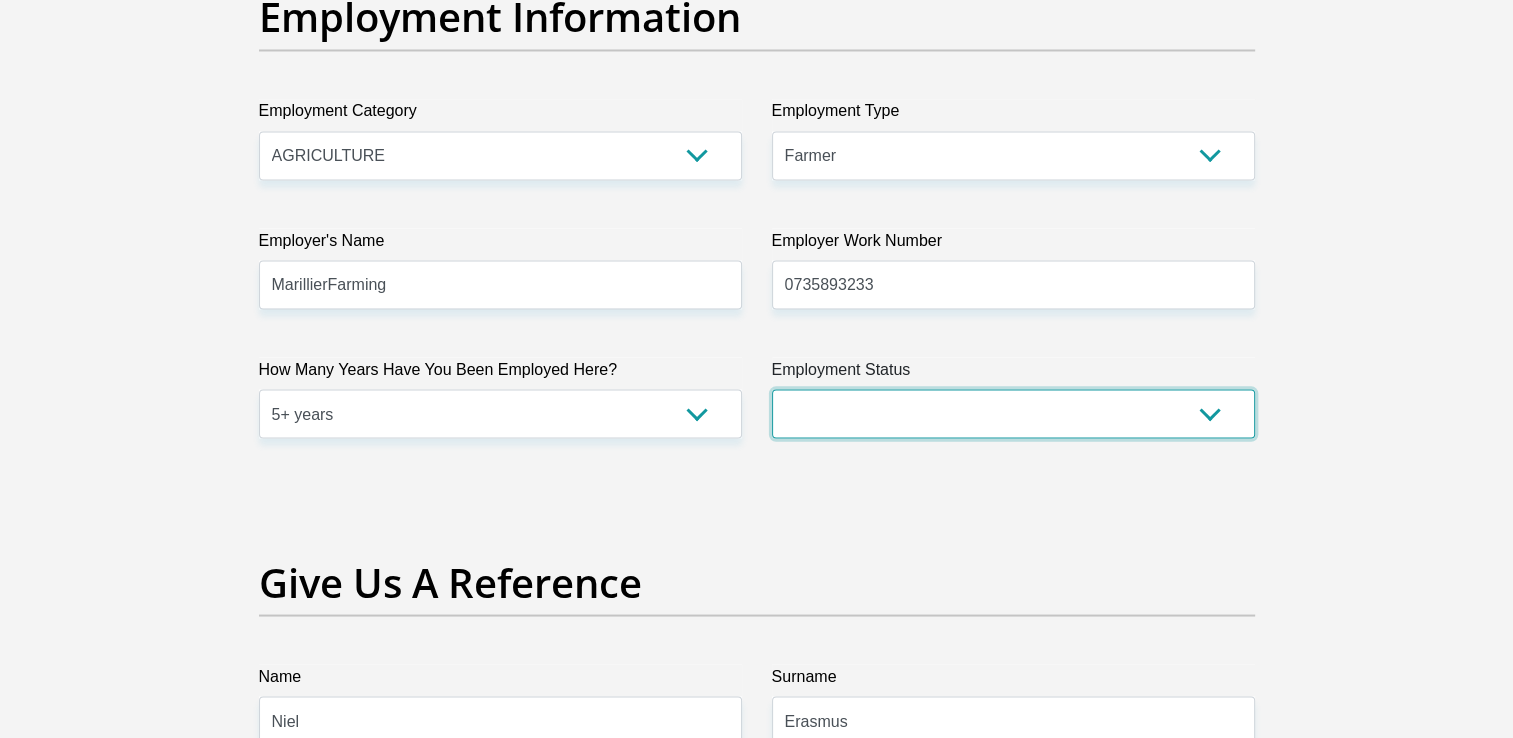 click on "Permanent/Full-time
Part-time/Casual
Contract Worker
Self-Employed
Housewife
Retired
Student
Medically Boarded
Disability
Unemployed" at bounding box center (1013, 413) 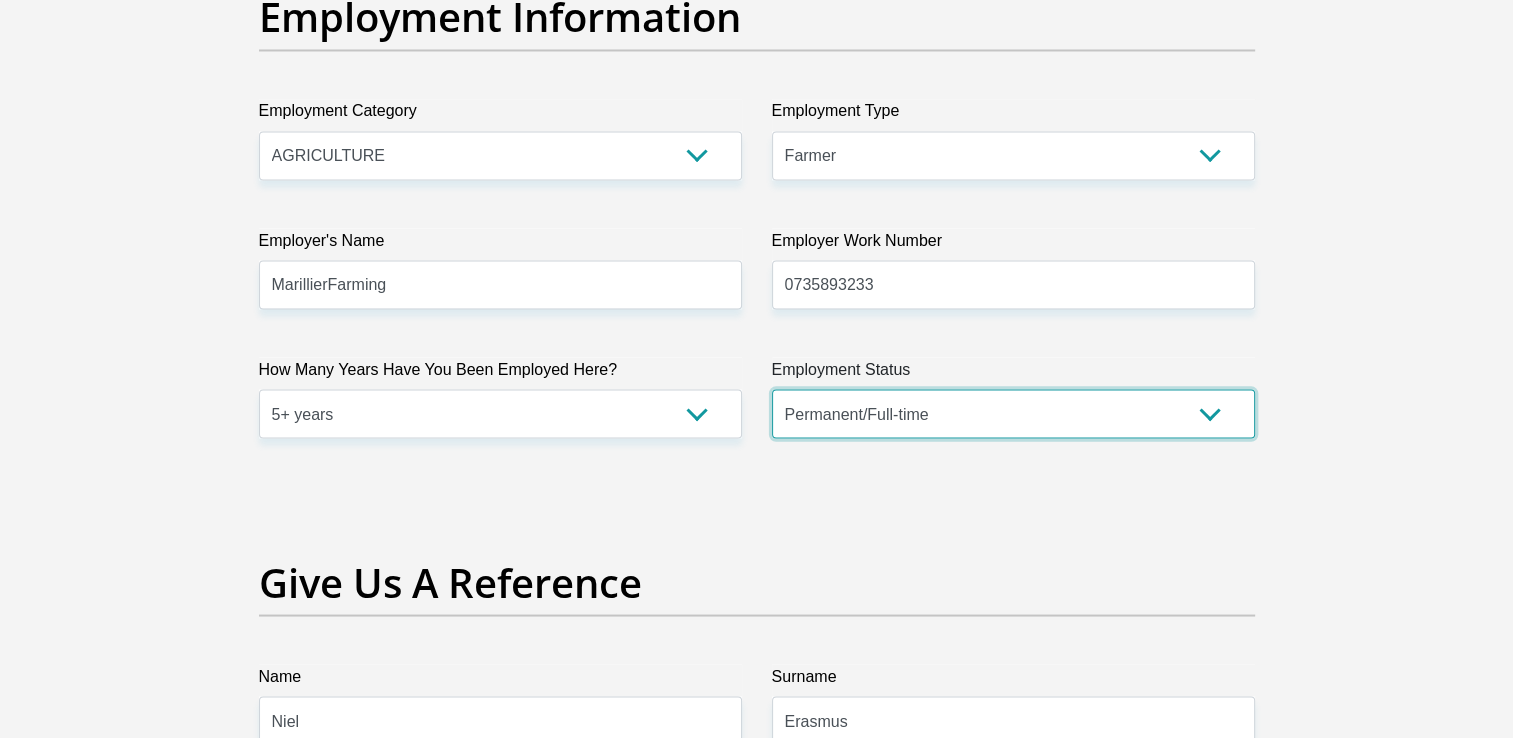click on "Permanent/Full-time
Part-time/Casual
Contract Worker
Self-Employed
Housewife
Retired
Student
Medically Boarded
Disability
Unemployed" at bounding box center (1013, 413) 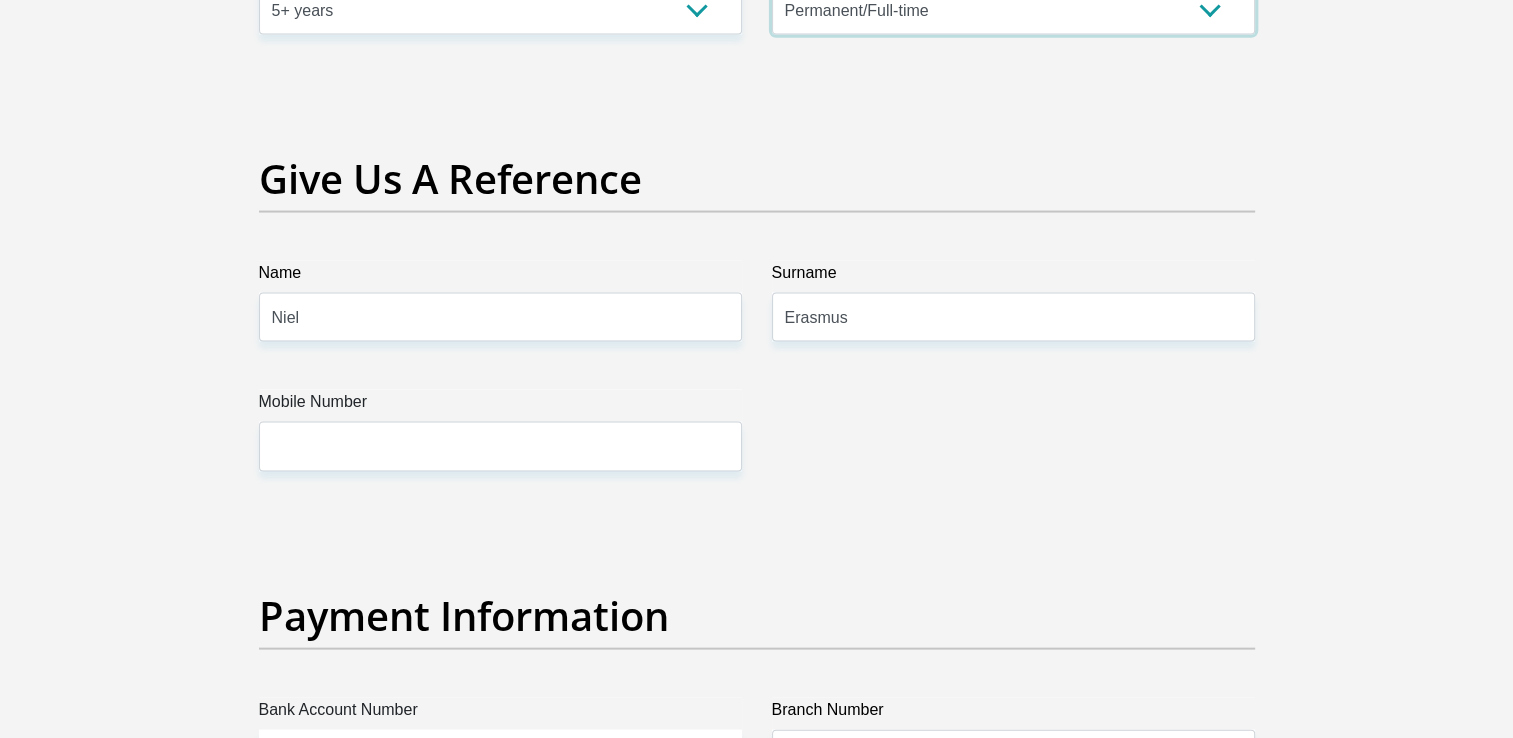 scroll, scrollTop: 4092, scrollLeft: 0, axis: vertical 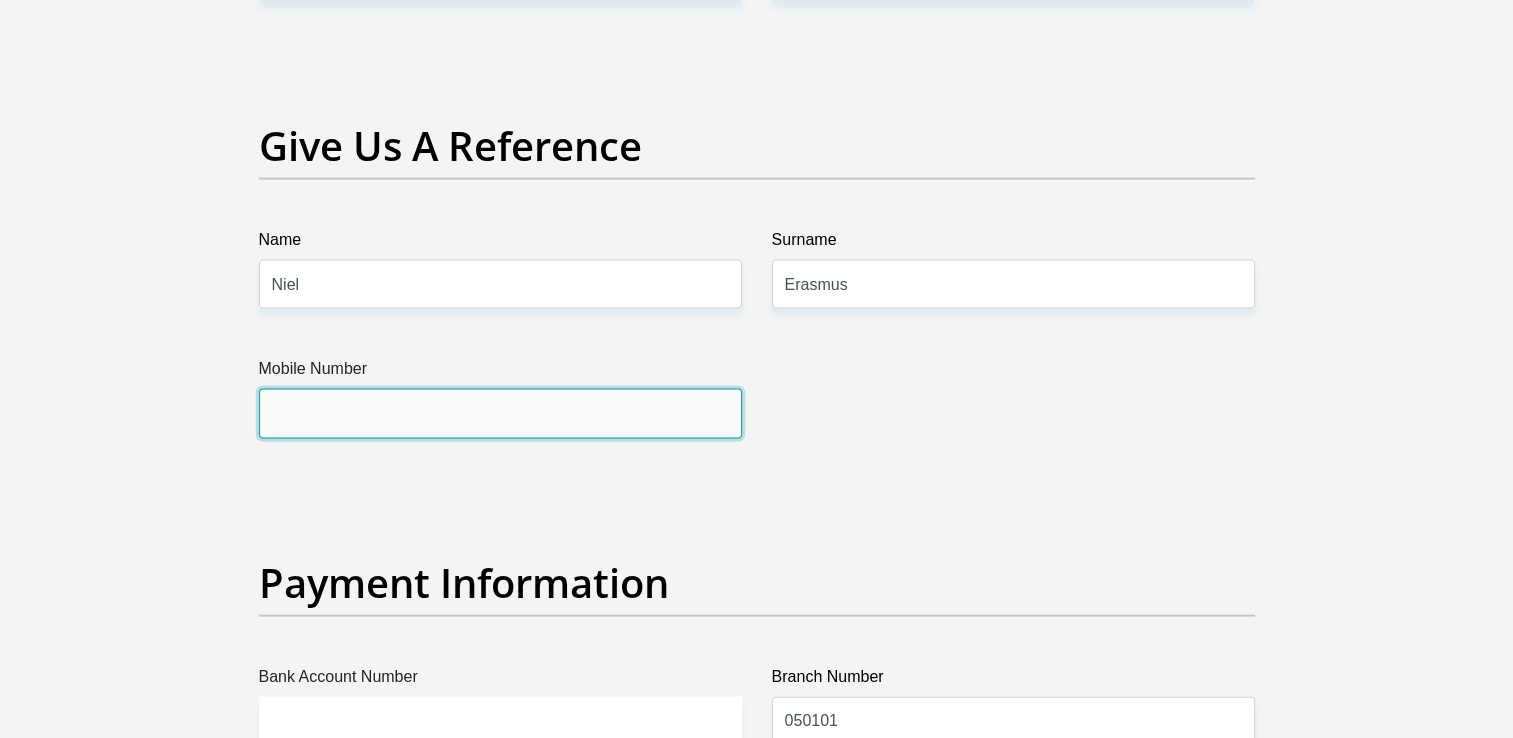 click on "Mobile Number" at bounding box center (500, 413) 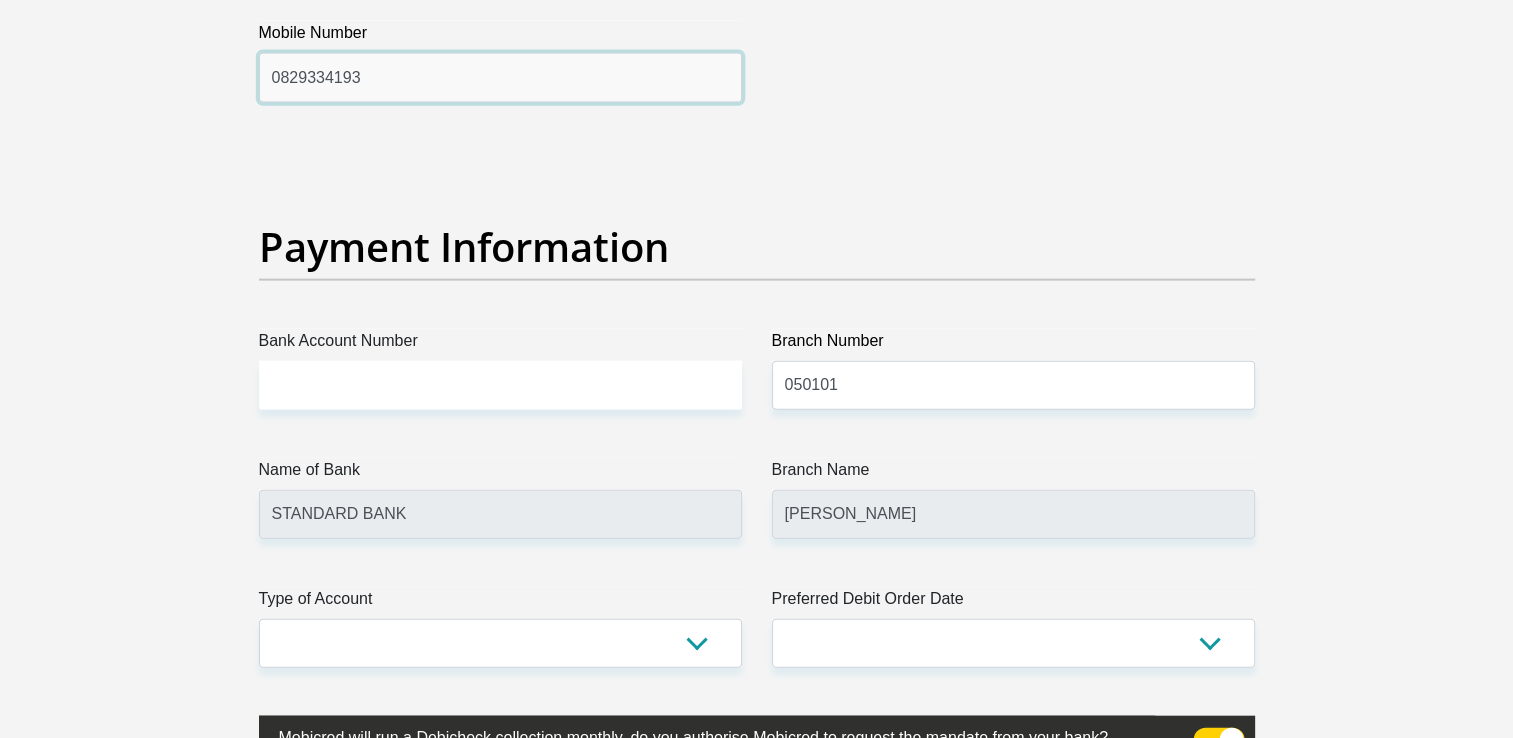 scroll, scrollTop: 4436, scrollLeft: 0, axis: vertical 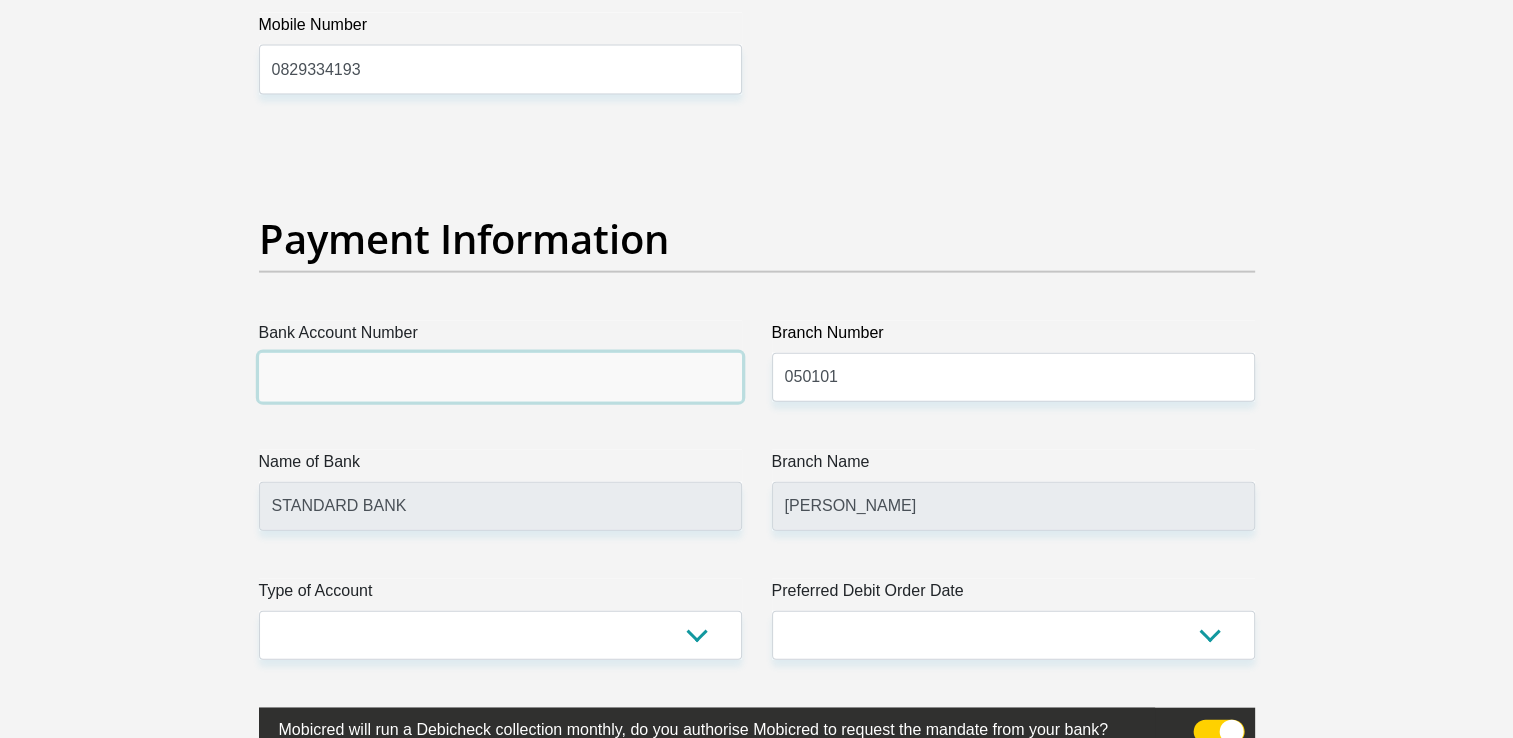 click on "Bank Account Number" at bounding box center (500, 377) 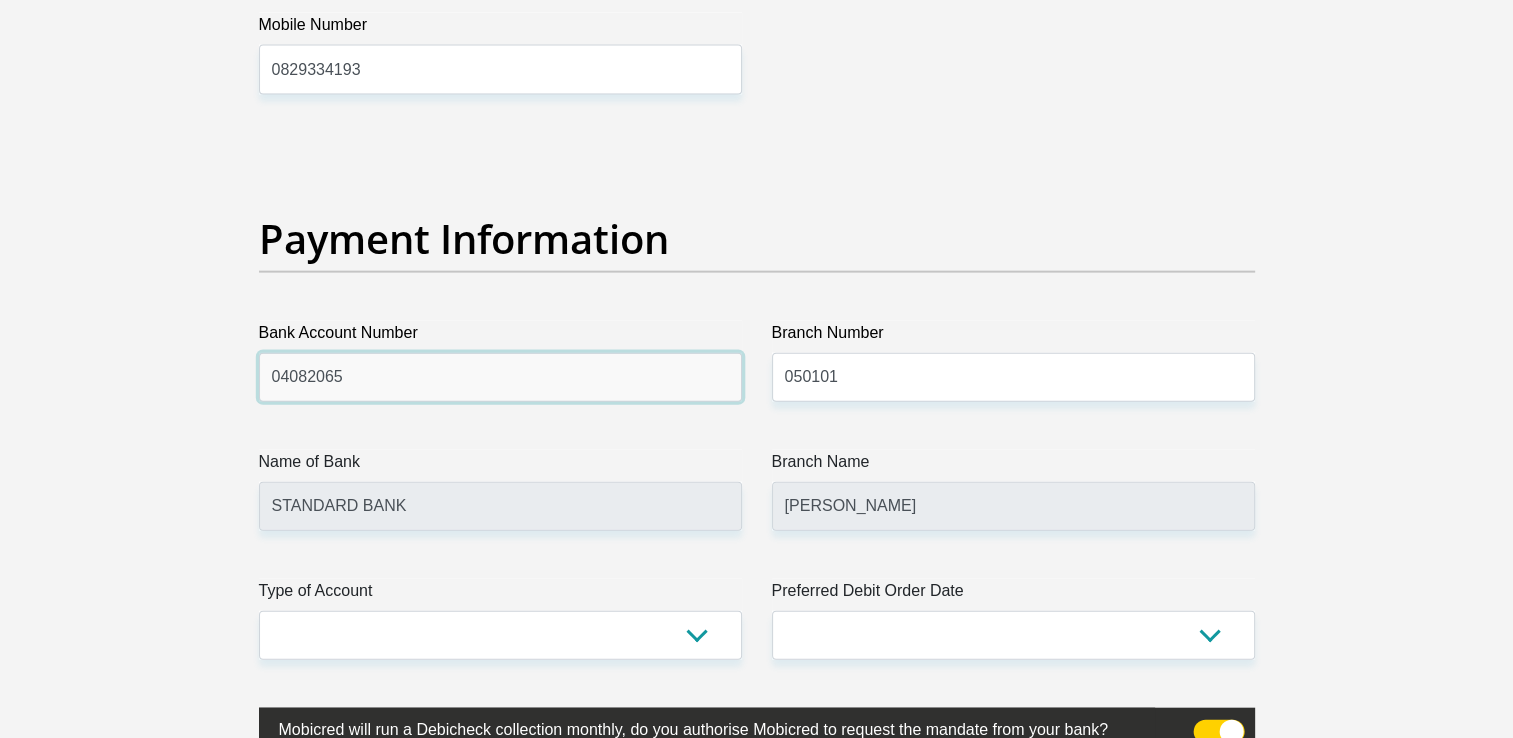 type on "04082065" 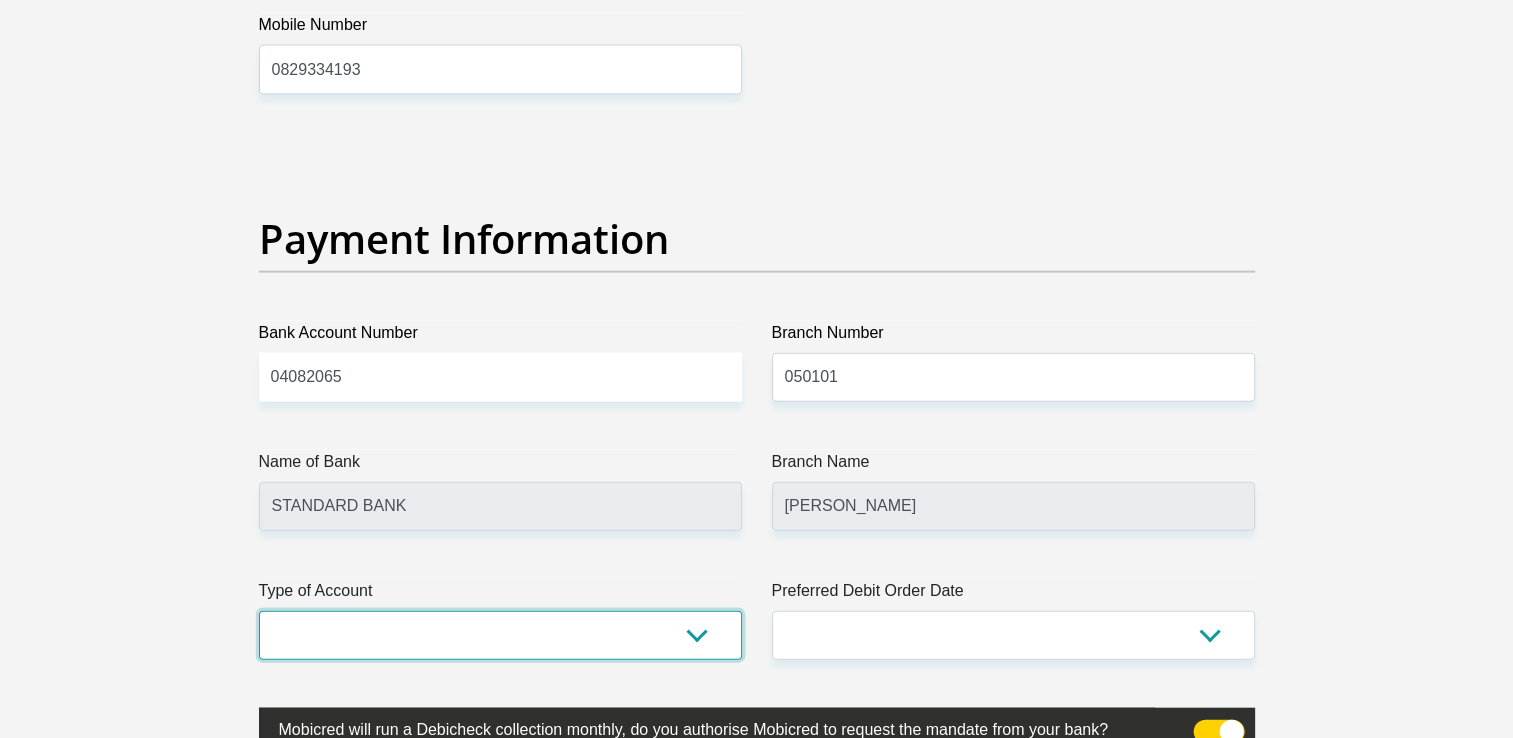 click on "Cheque
Savings" at bounding box center [500, 635] 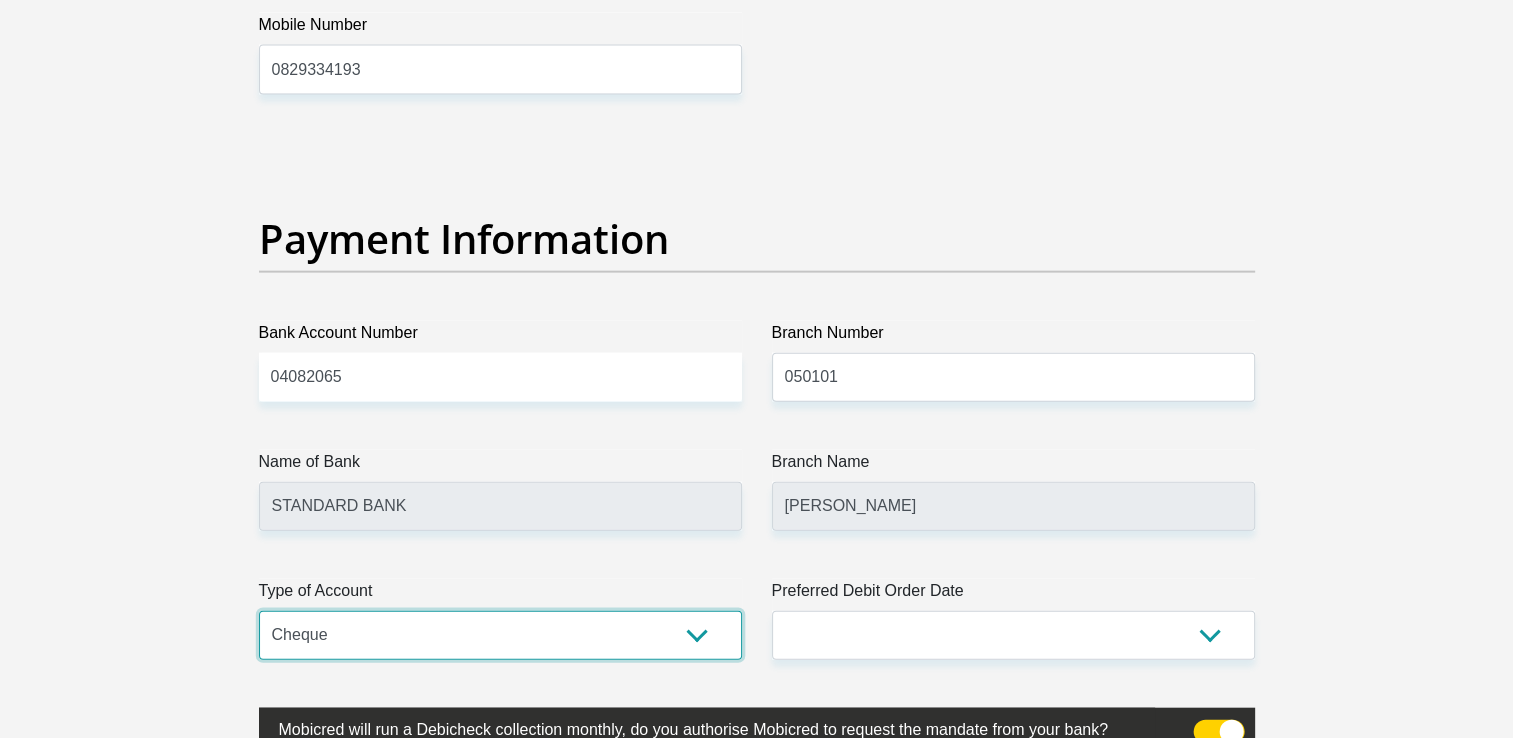 click on "Cheque
Savings" at bounding box center [500, 635] 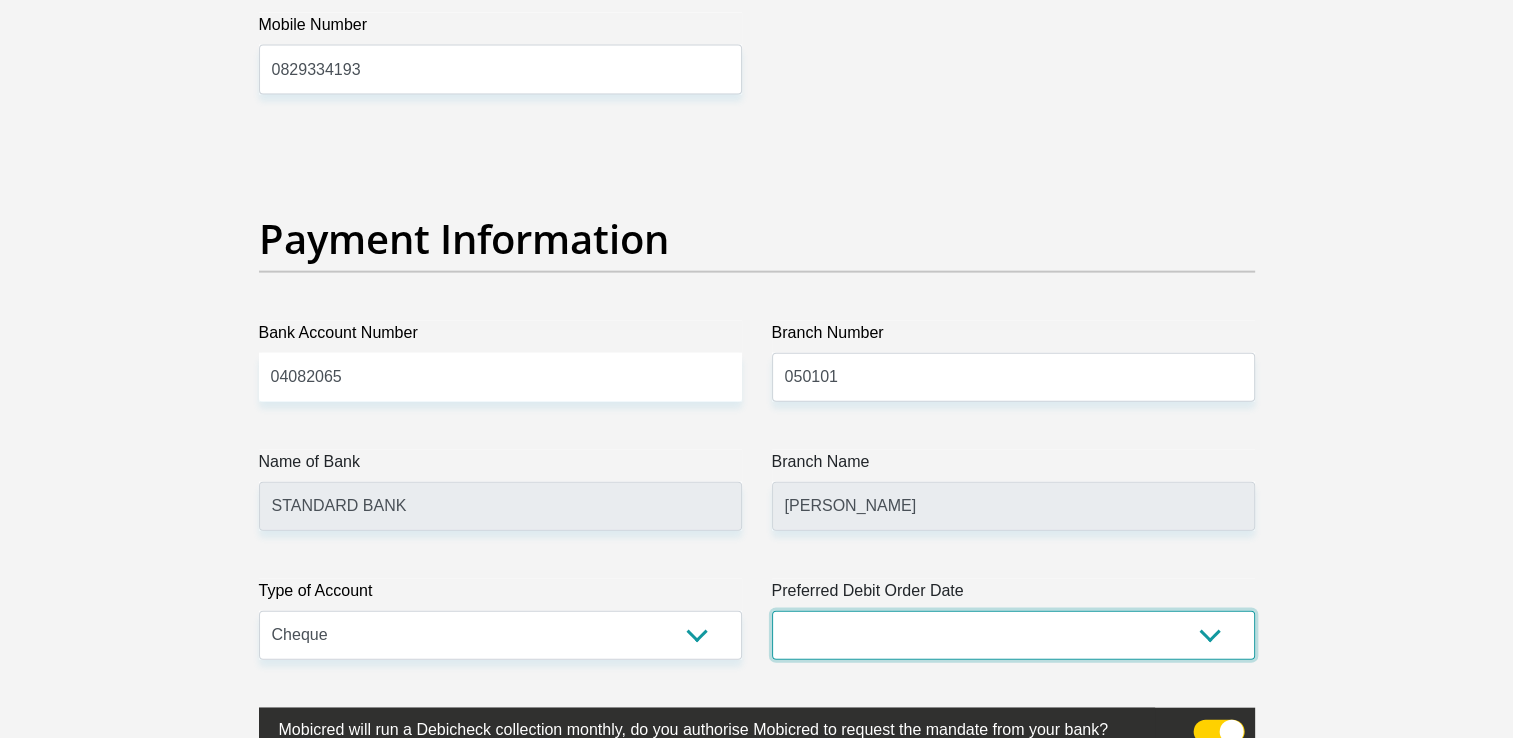 click on "1st
2nd
3rd
4th
5th
7th
18th
19th
20th
21st
22nd
23rd
24th
25th
26th
27th
28th
29th
30th" at bounding box center [1013, 635] 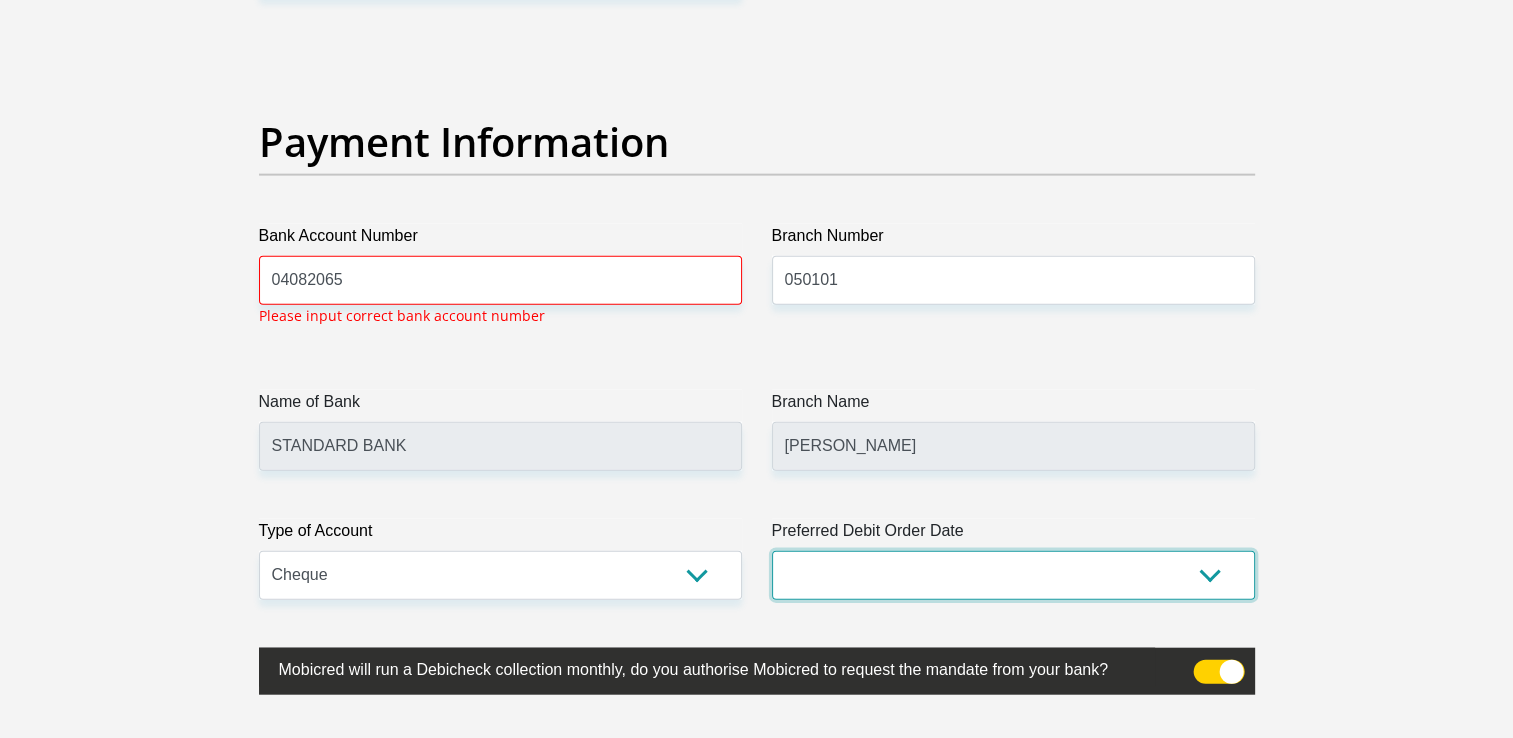 scroll, scrollTop: 4535, scrollLeft: 0, axis: vertical 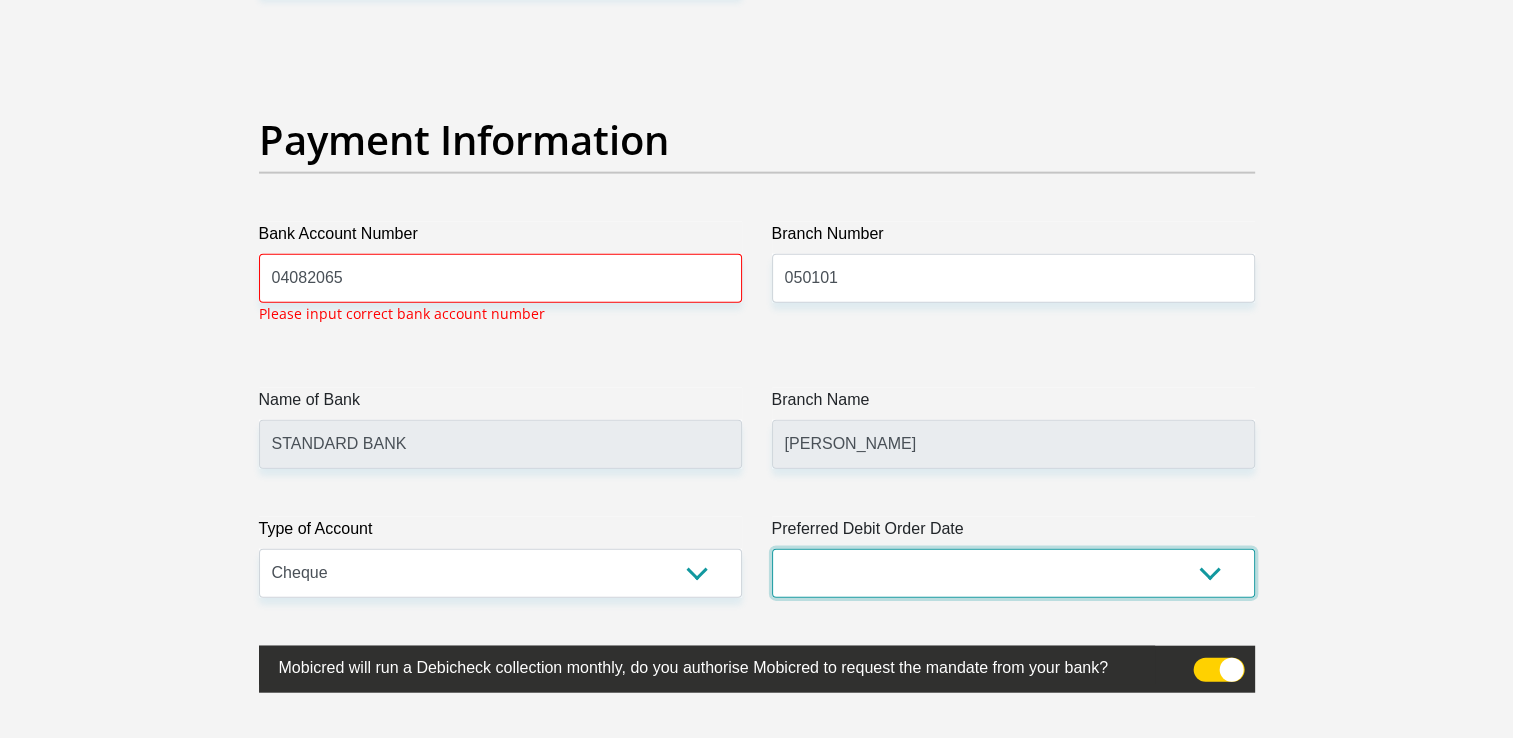 select on "25" 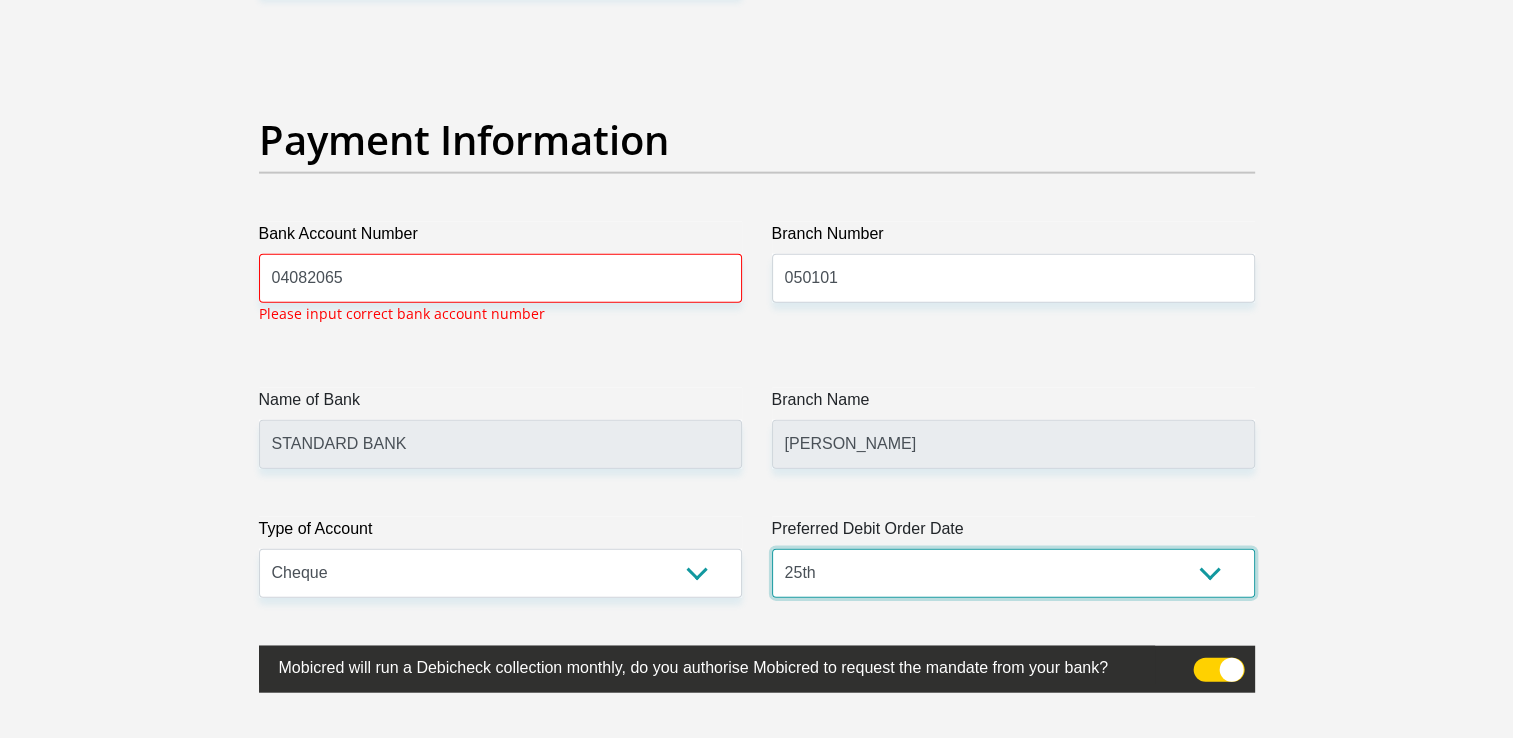 click on "1st
2nd
3rd
4th
5th
7th
18th
19th
20th
21st
22nd
23rd
24th
25th
26th
27th
28th
29th
30th" at bounding box center [1013, 573] 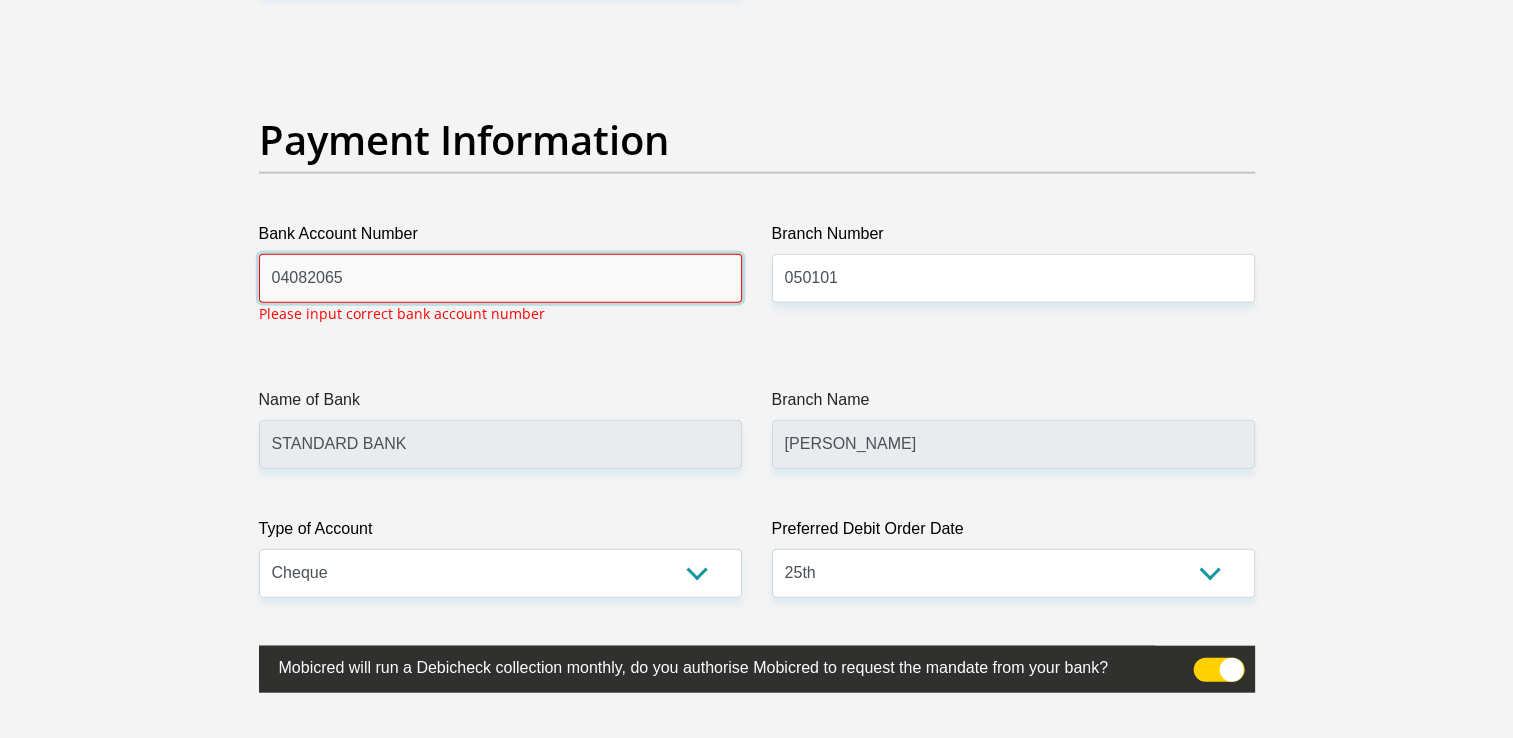 click on "04082065" at bounding box center [500, 278] 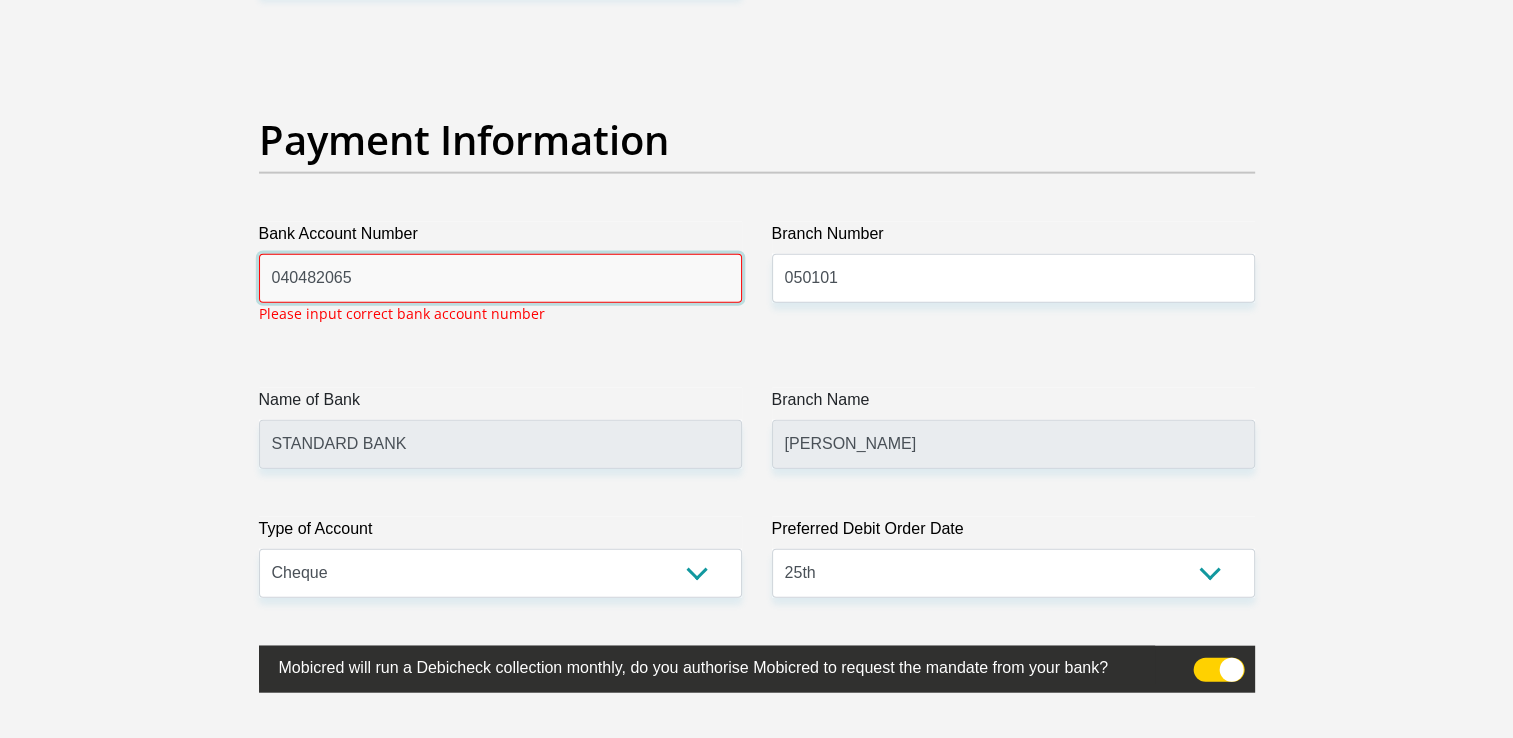 type on "040482065" 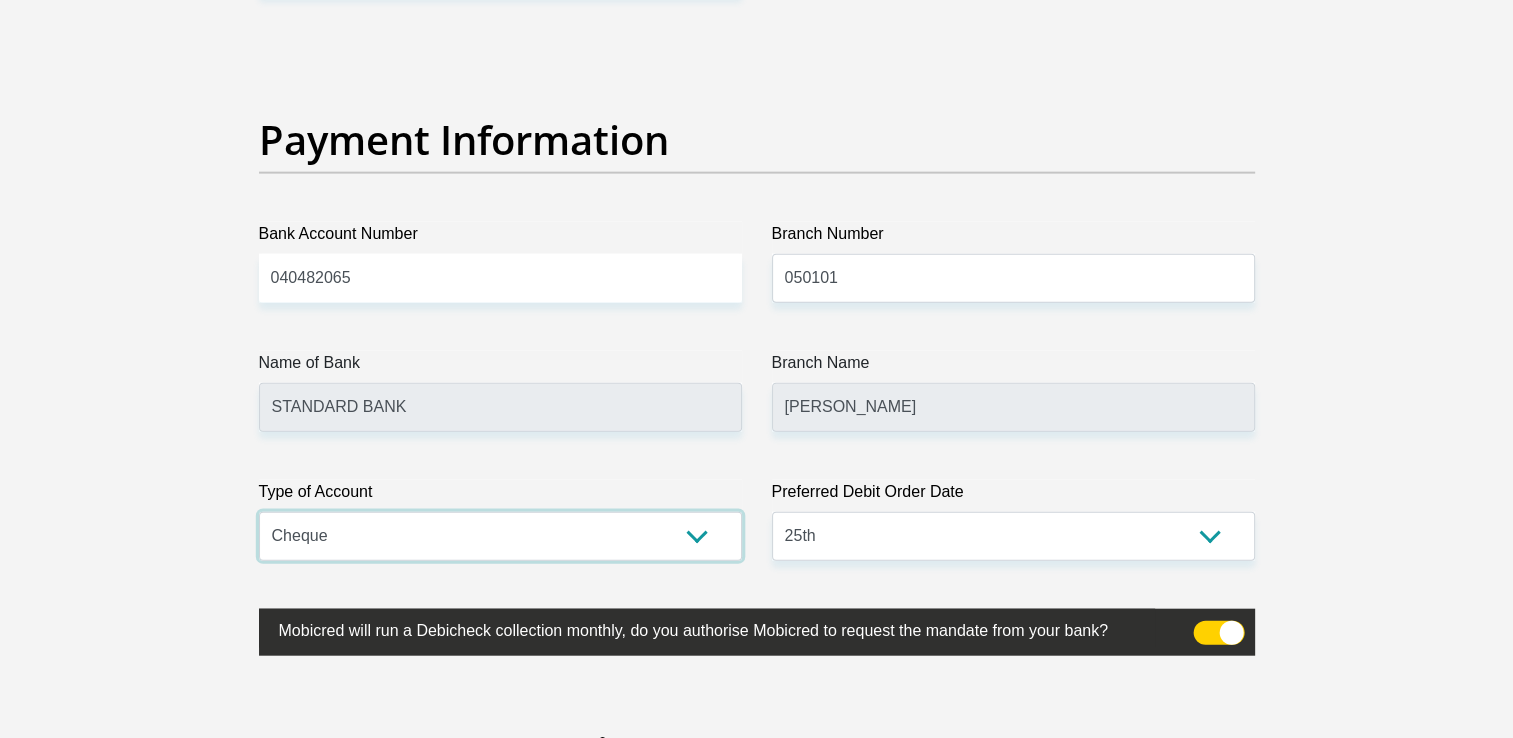 click on "Title
Mr
Ms
Mrs
Dr
Other
First Name
Abrie
Surname
Erasmus
ID Number
9406225137082
Please input valid ID number
Race
Black
Coloured
Indian
White
Other
Contact Number
0824814654
Please input valid contact number
Nationality
South Africa
Afghanistan
Aland Islands  Albania  Algeria" at bounding box center (757, -968) 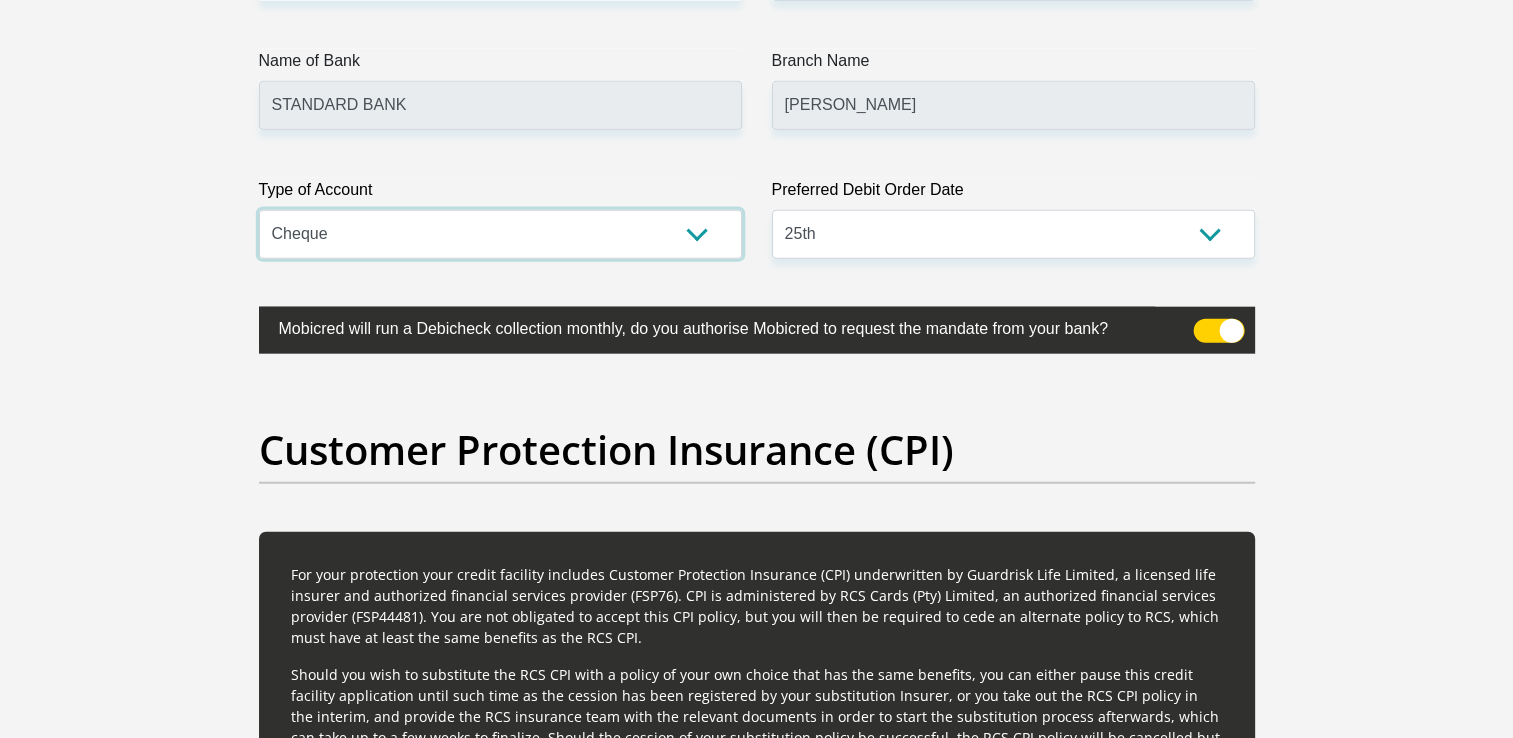 scroll, scrollTop: 4912, scrollLeft: 0, axis: vertical 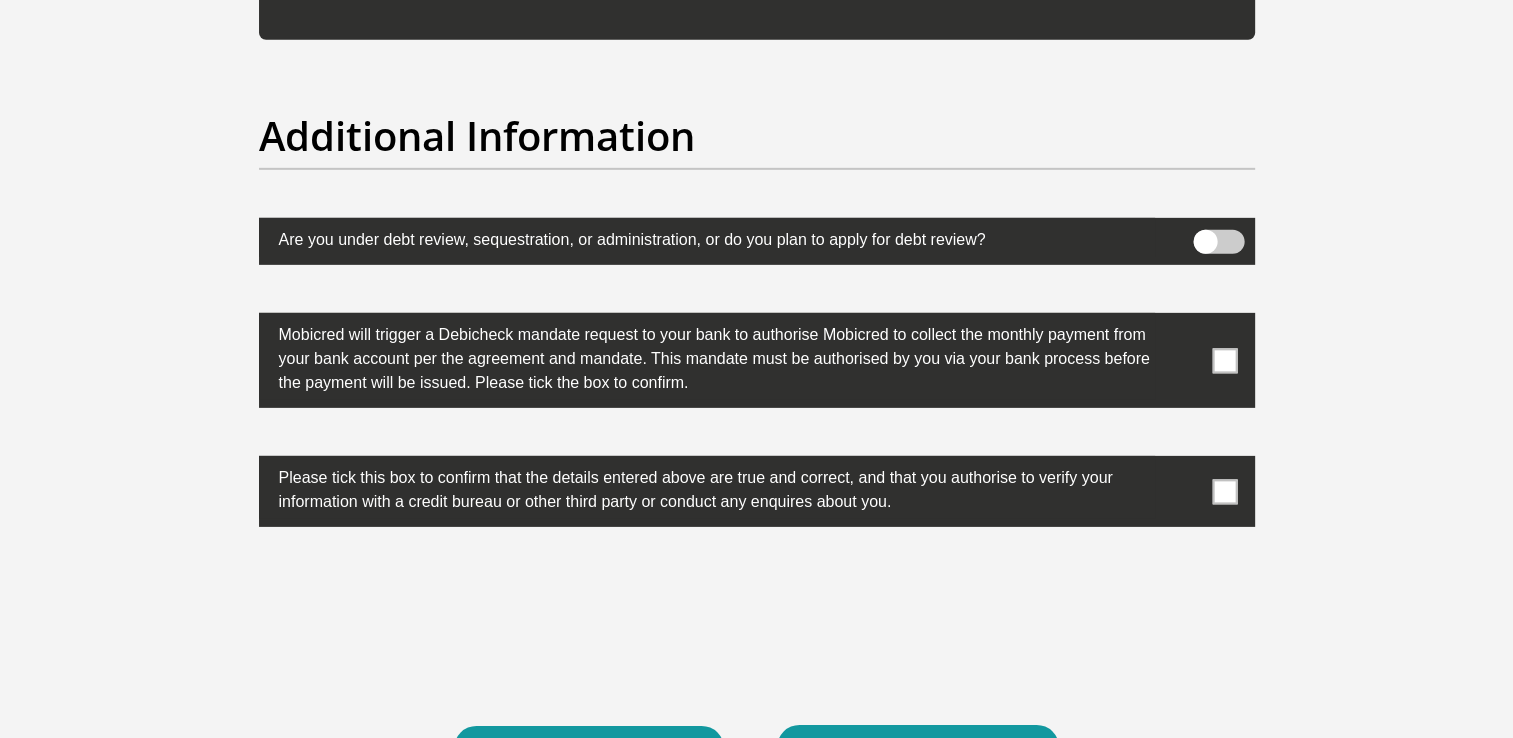 click at bounding box center (1224, 360) 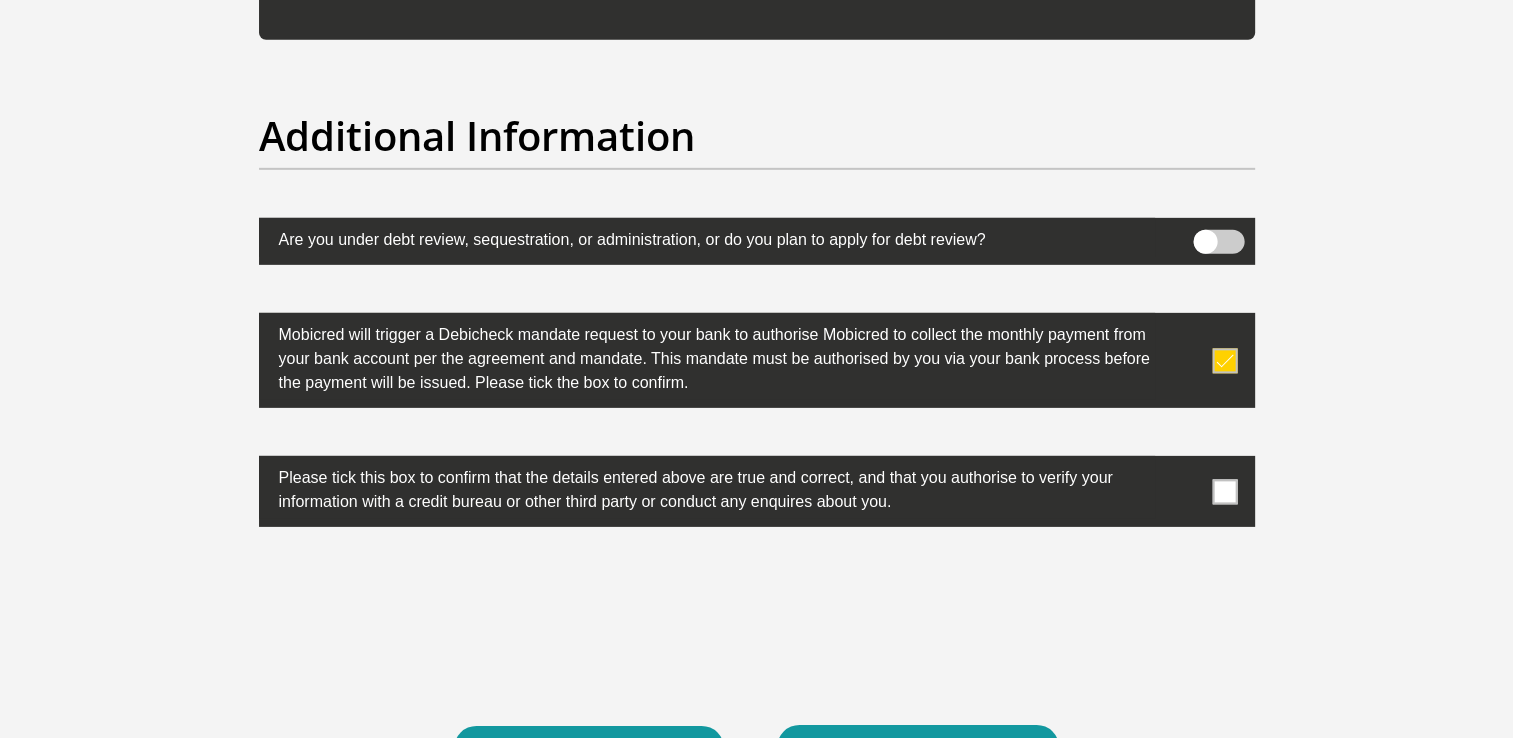 click at bounding box center [1224, 491] 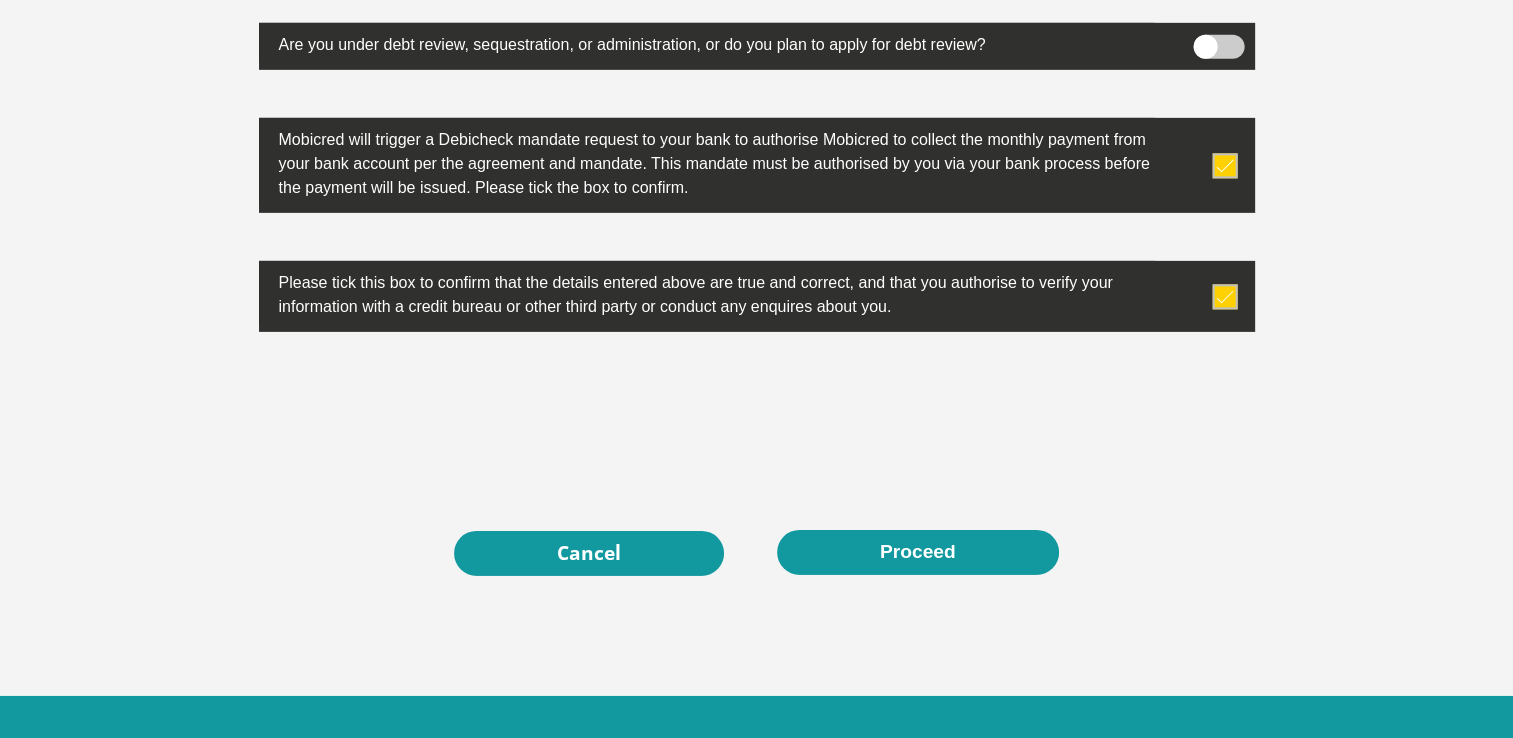 scroll, scrollTop: 6396, scrollLeft: 0, axis: vertical 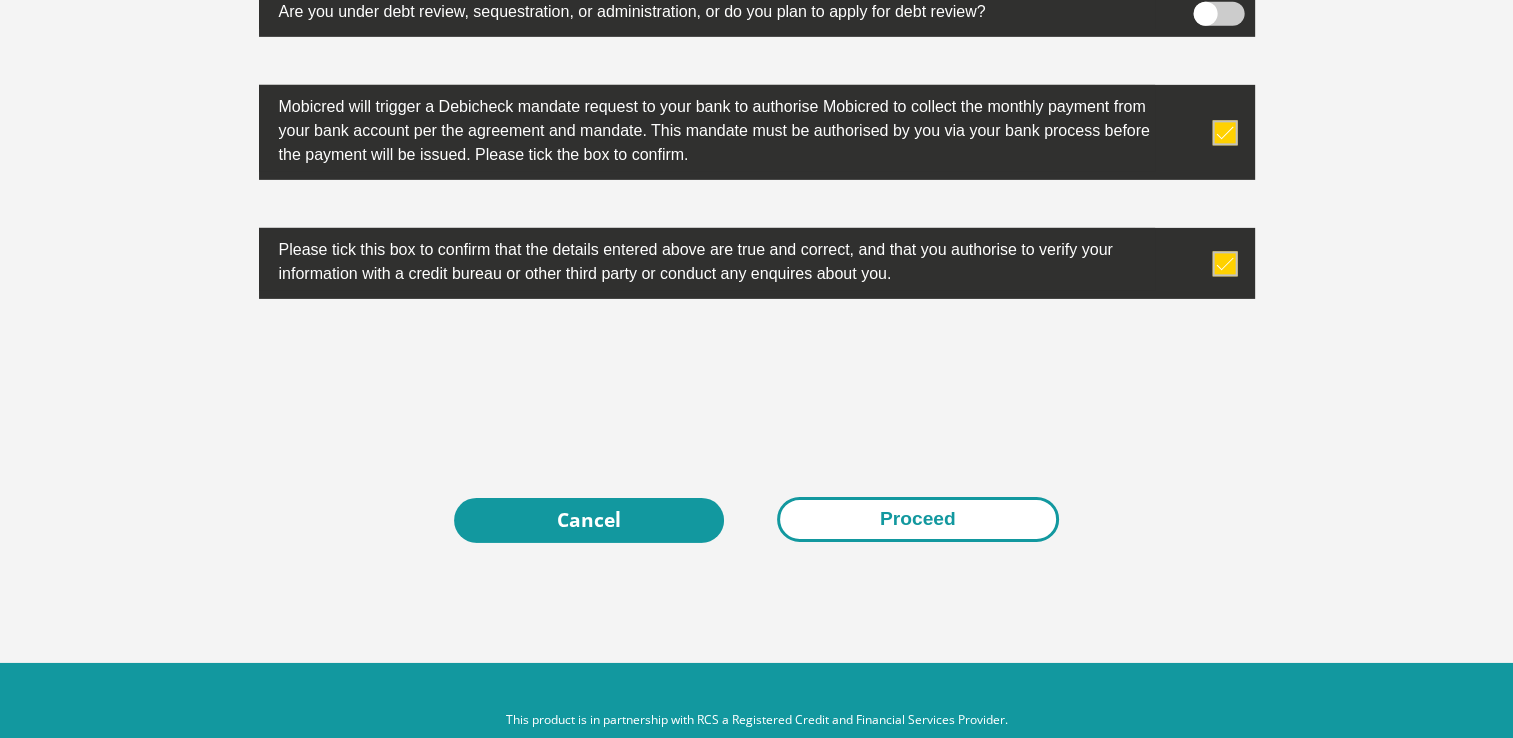 click on "Proceed" at bounding box center [918, 519] 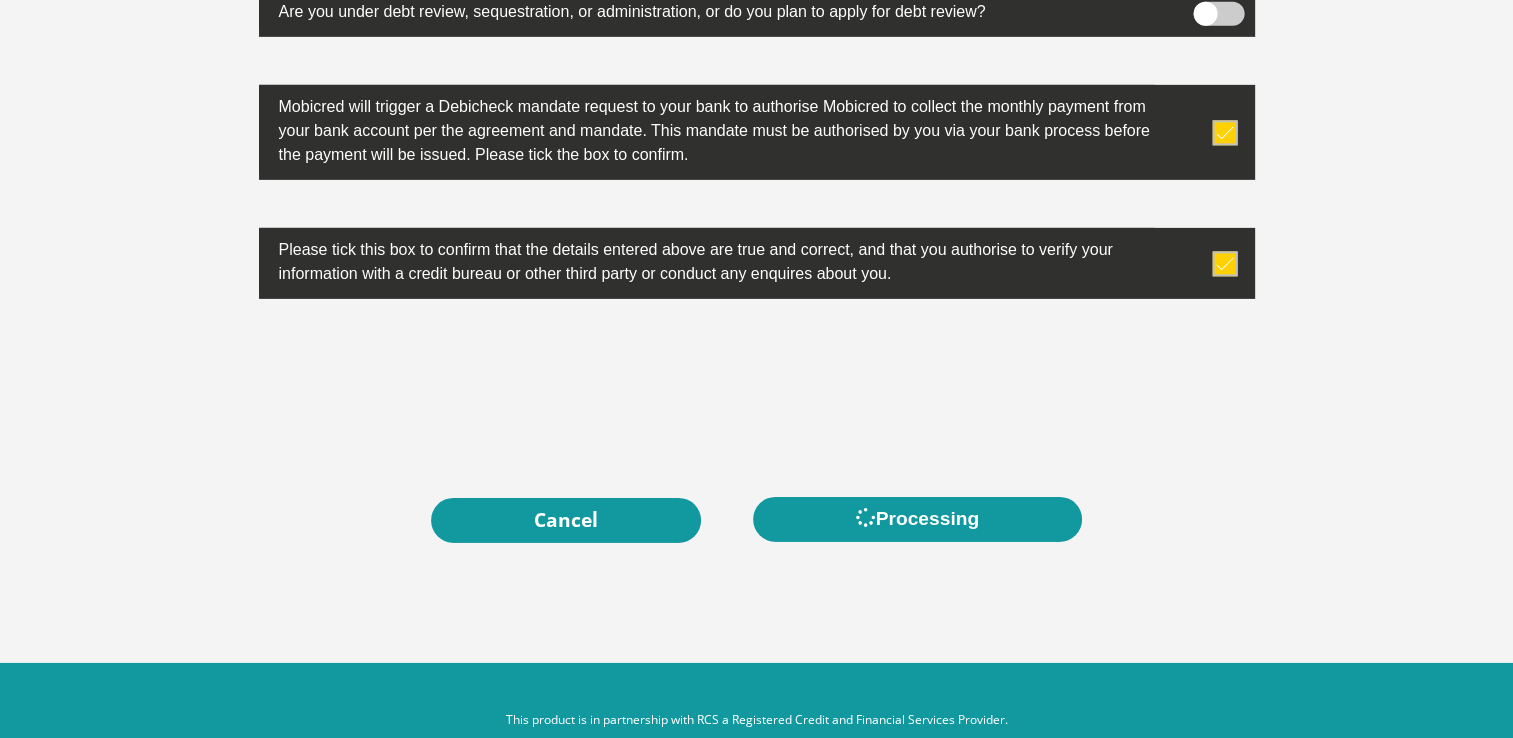 scroll, scrollTop: 0, scrollLeft: 0, axis: both 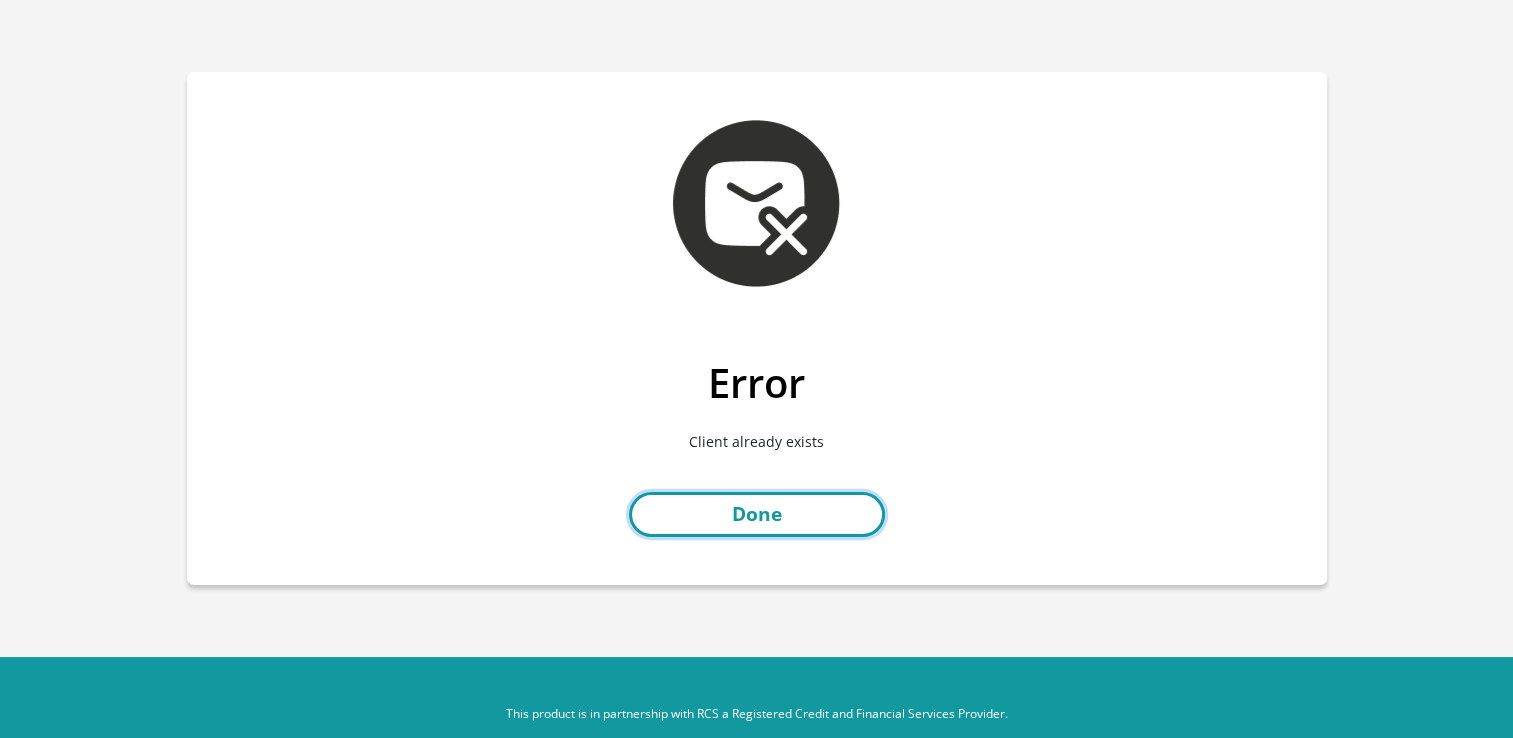 click on "Done" at bounding box center (757, 514) 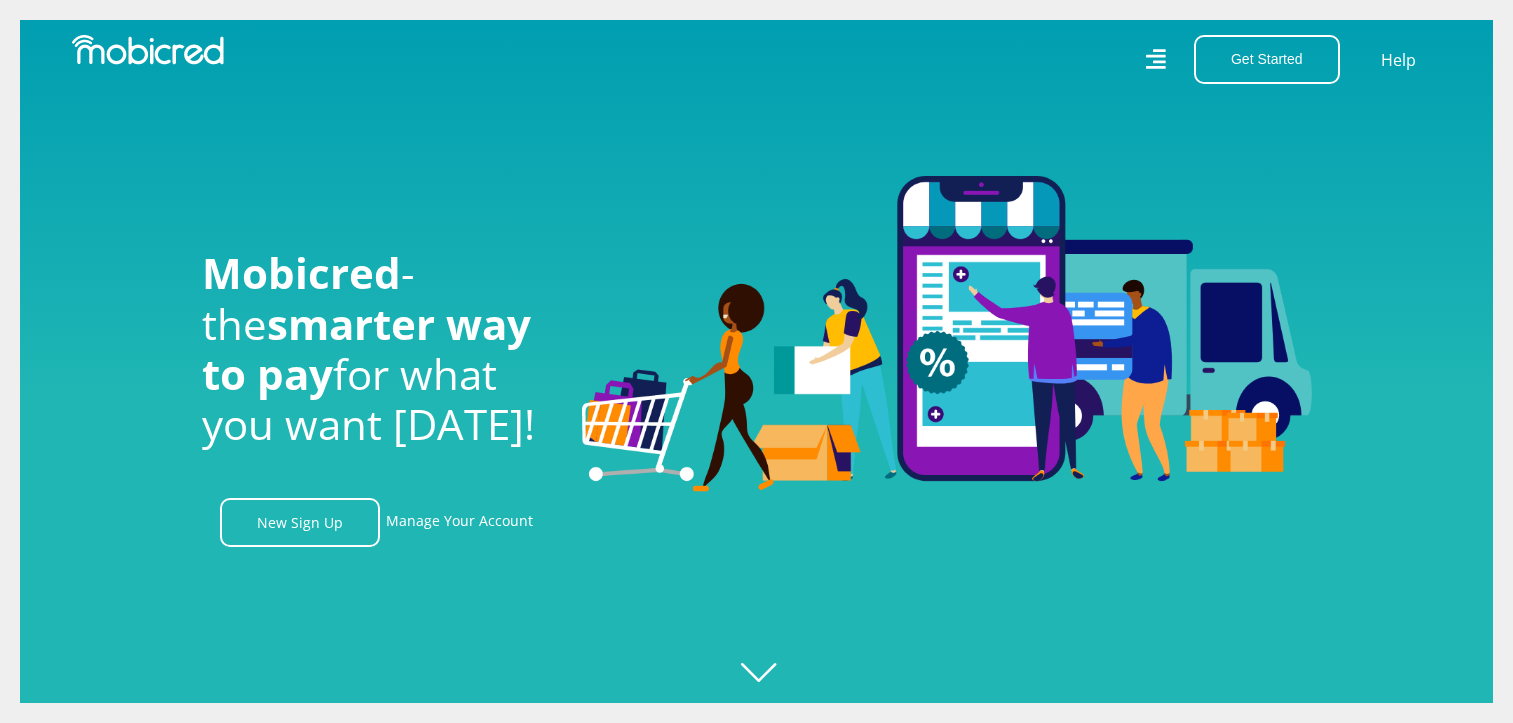 scroll, scrollTop: 0, scrollLeft: 0, axis: both 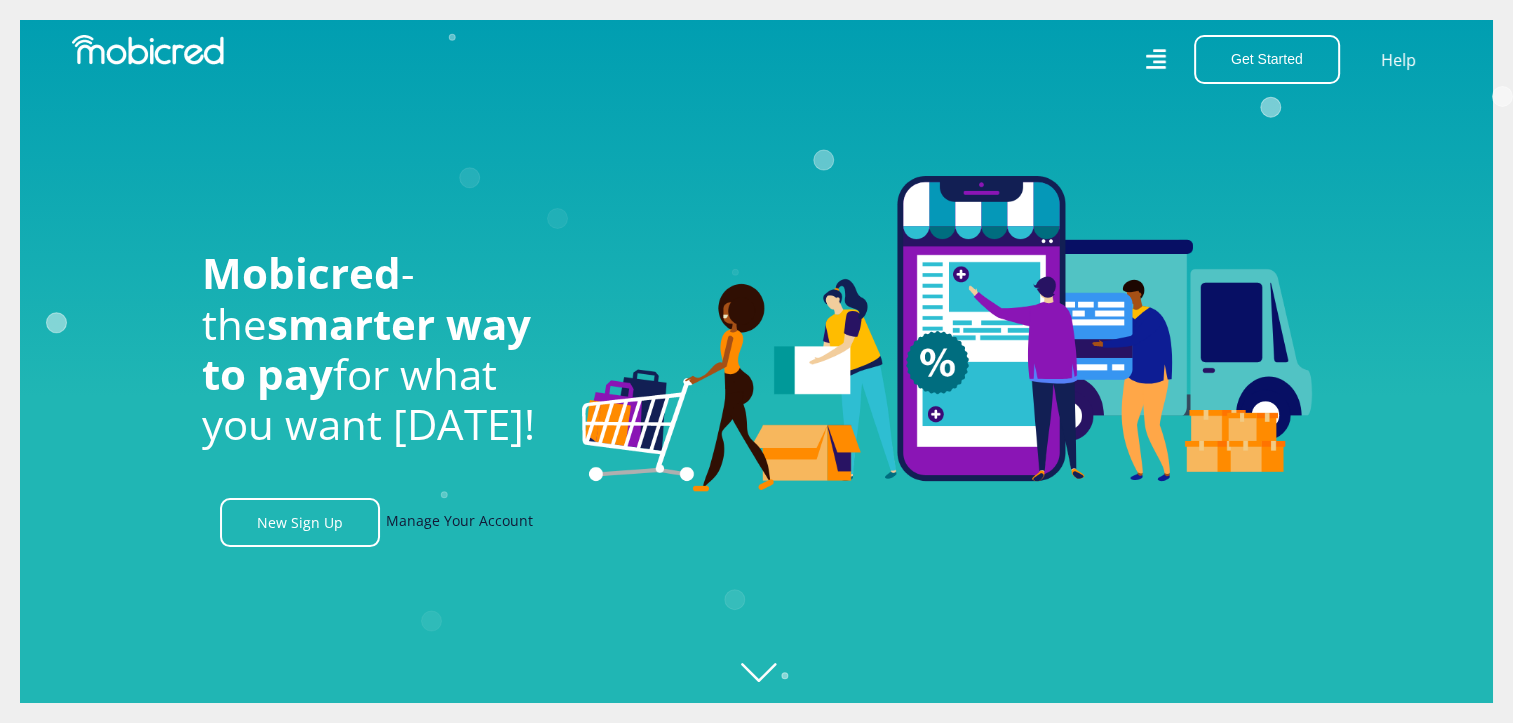 click on "Manage Your Account" at bounding box center (459, 522) 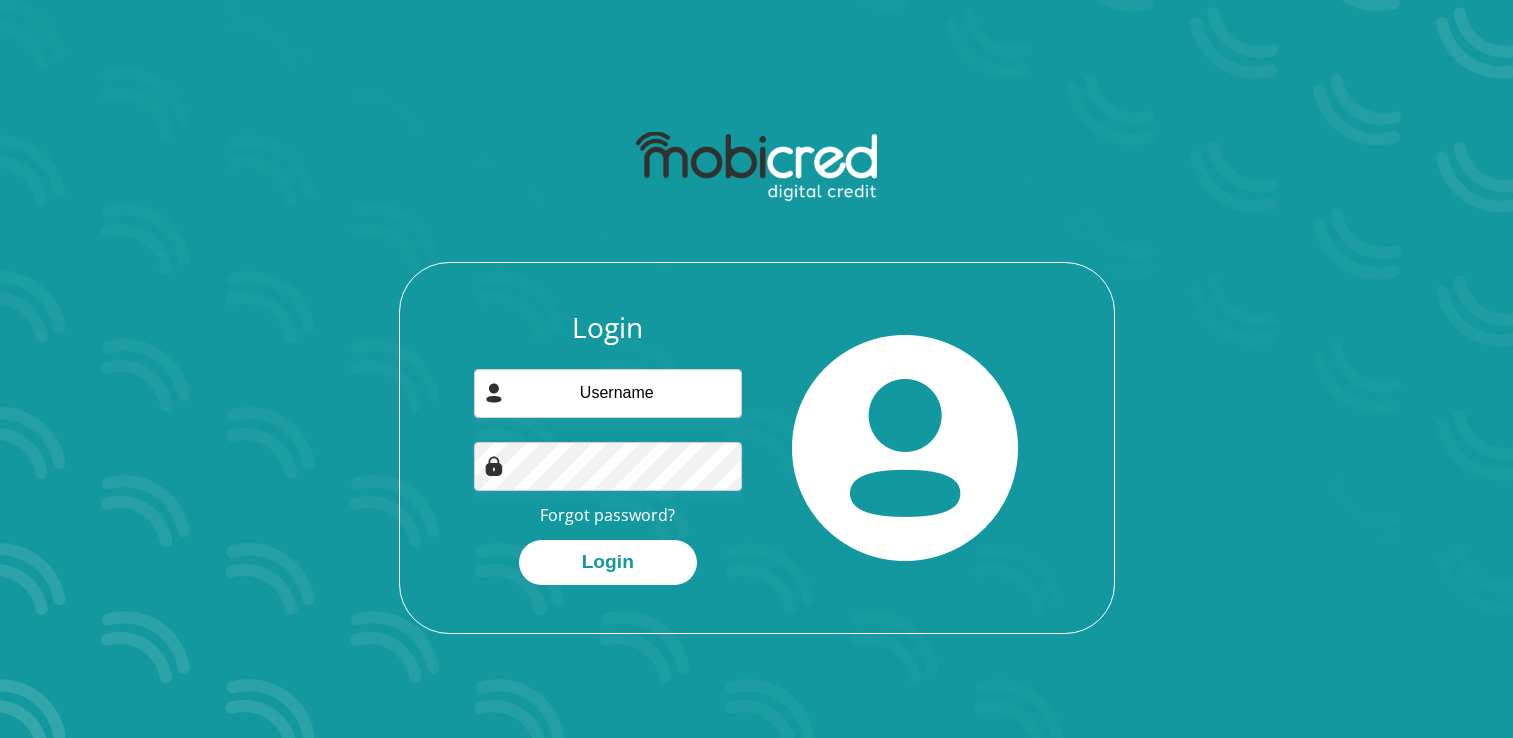 scroll, scrollTop: 0, scrollLeft: 0, axis: both 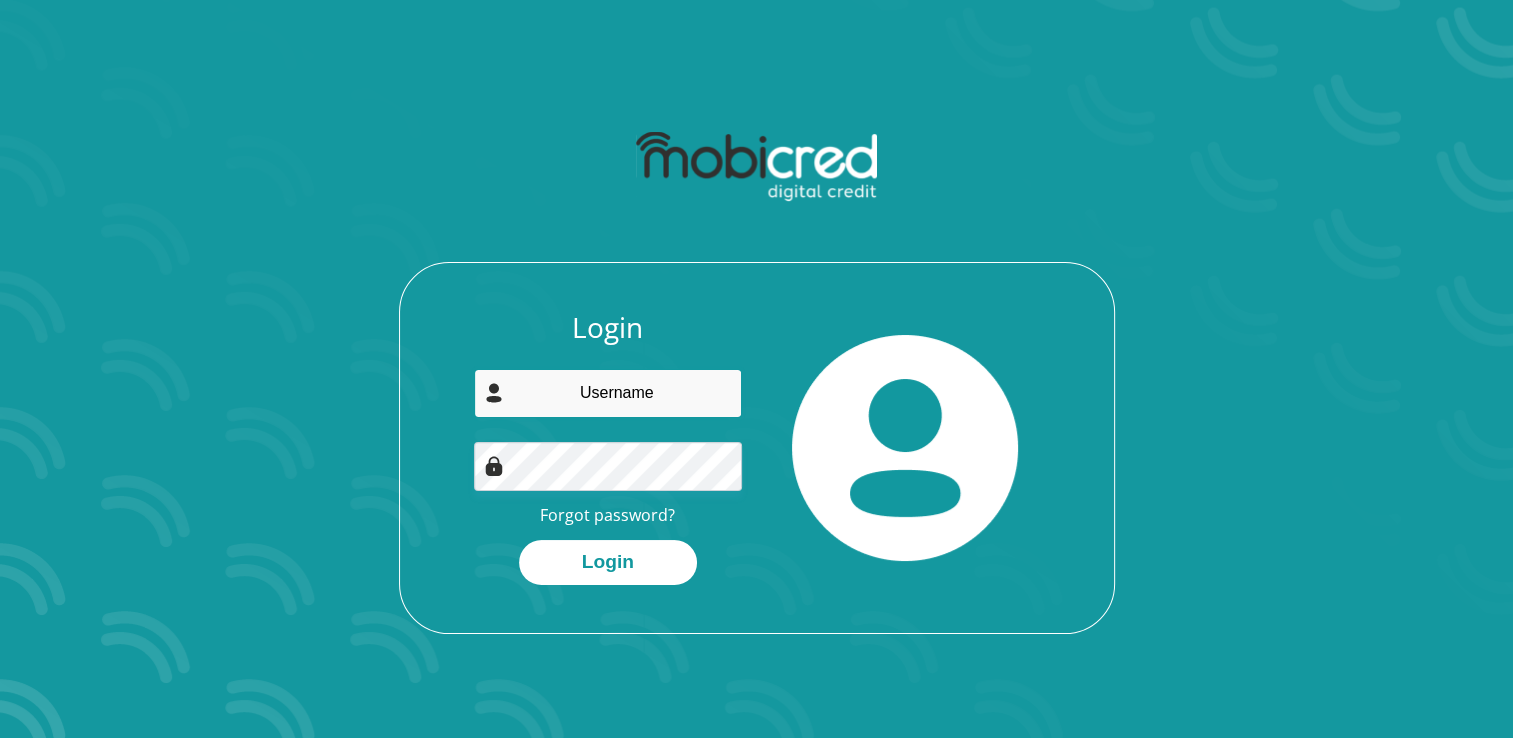 click at bounding box center (608, 393) 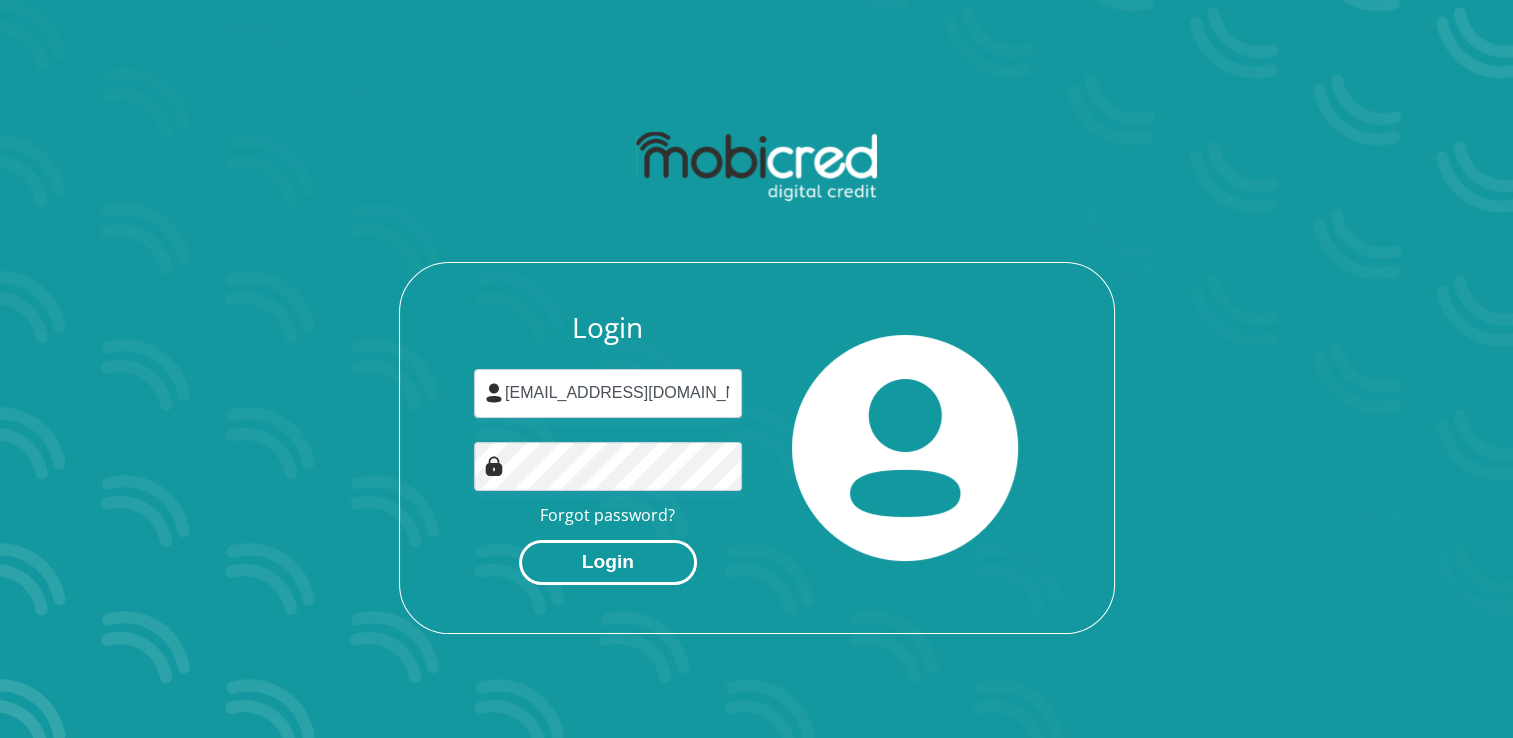 click on "Login" at bounding box center [608, 562] 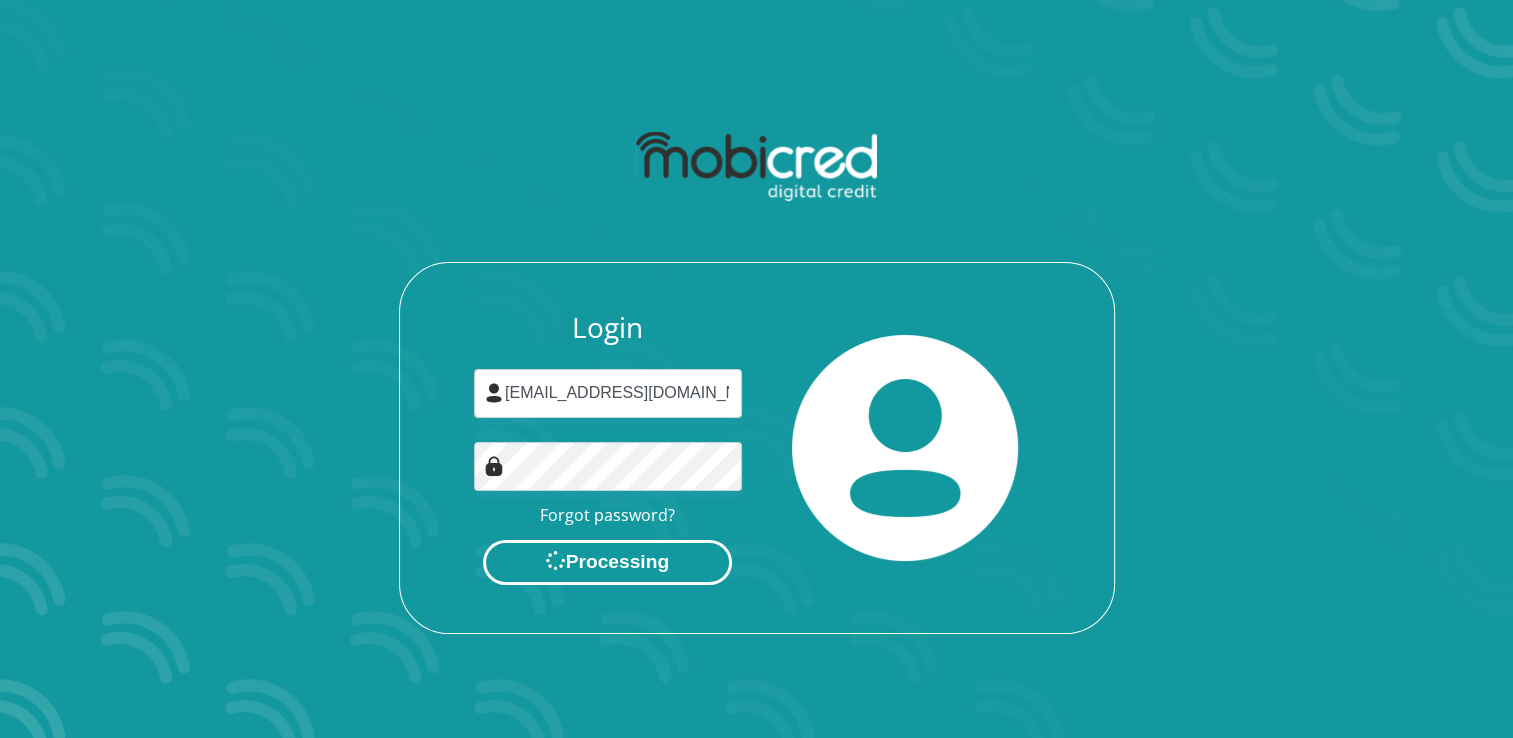 scroll, scrollTop: 0, scrollLeft: 0, axis: both 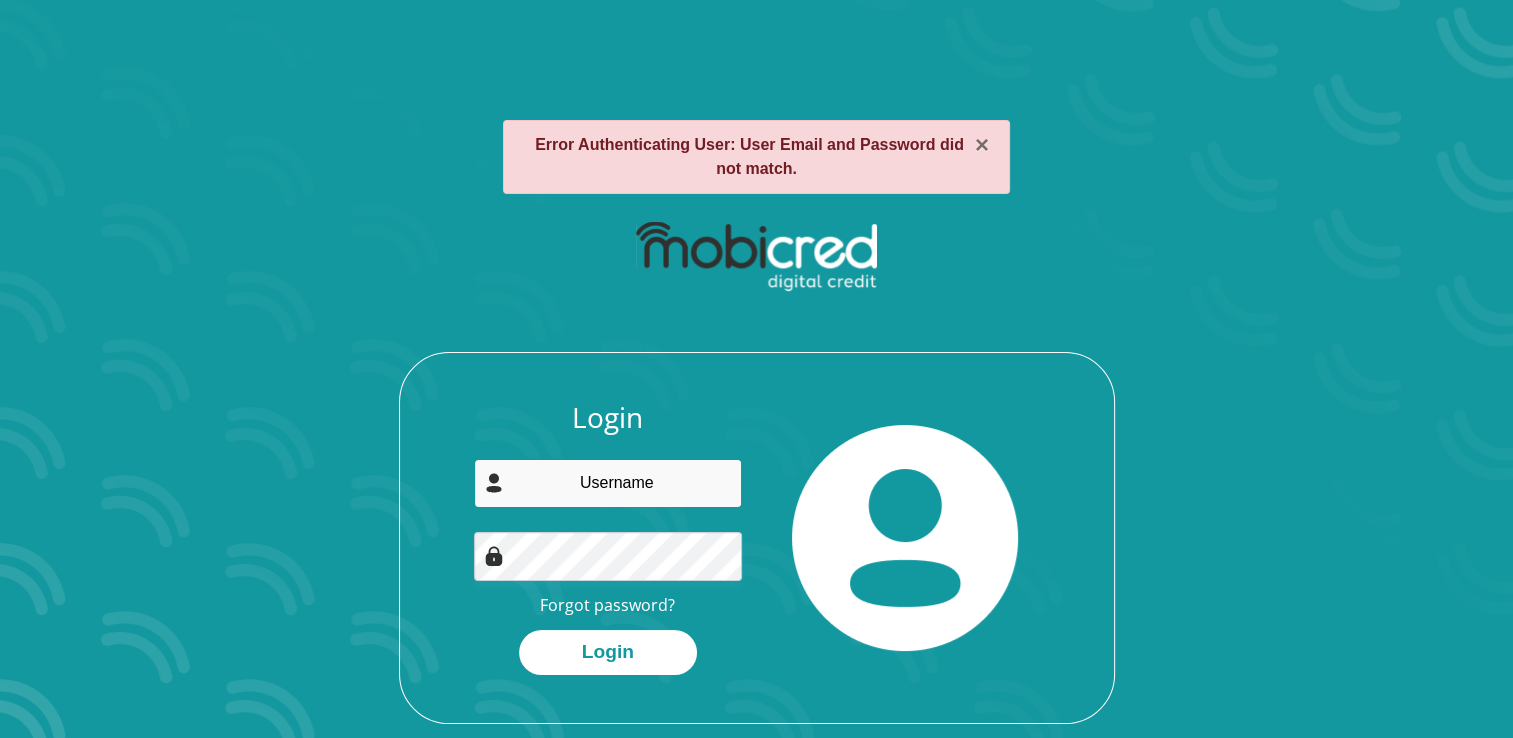 click at bounding box center (608, 483) 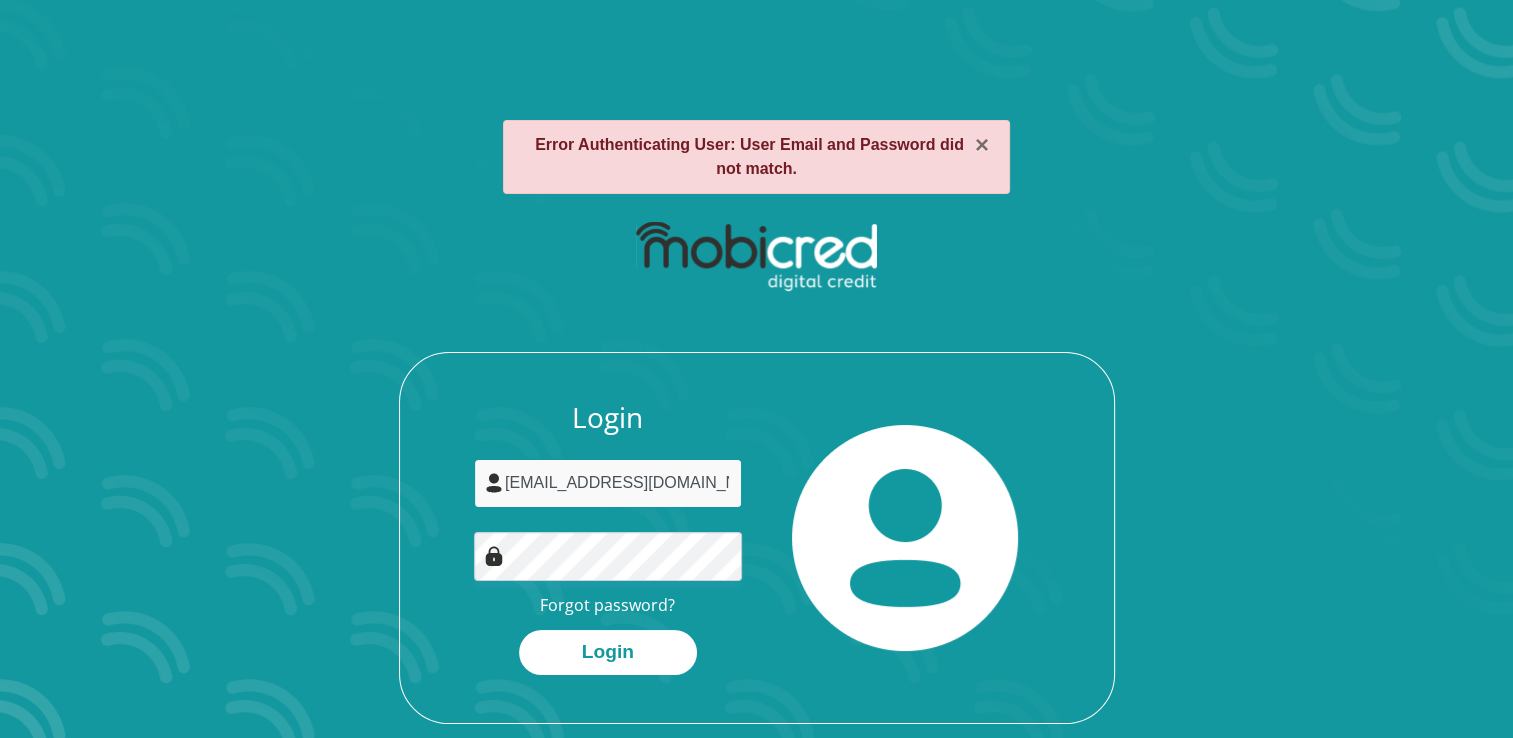 type on "[EMAIL_ADDRESS][DOMAIN_NAME]" 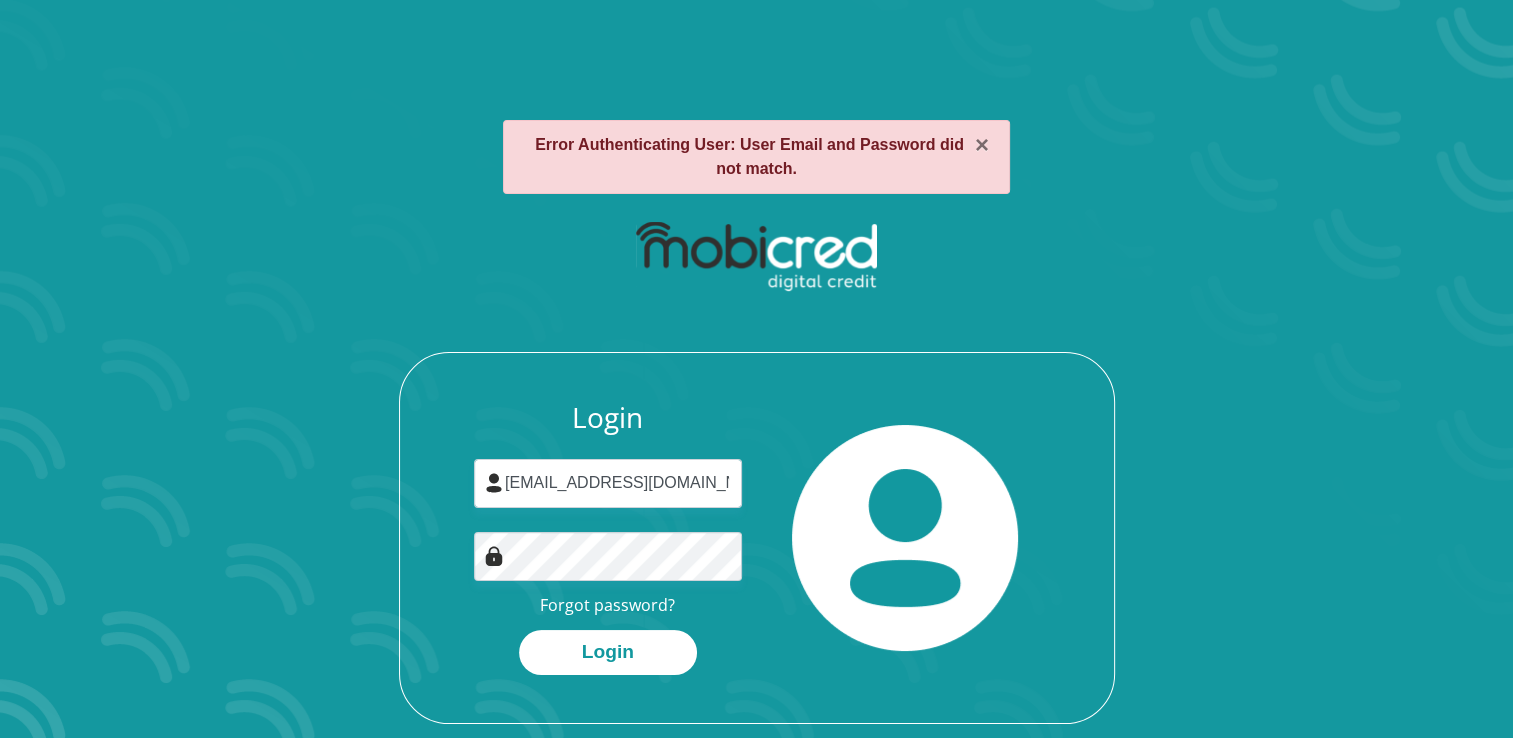 click on "Login
abrie.erasmus36@gmail.com
Forgot password?
Login" at bounding box center (757, 538) 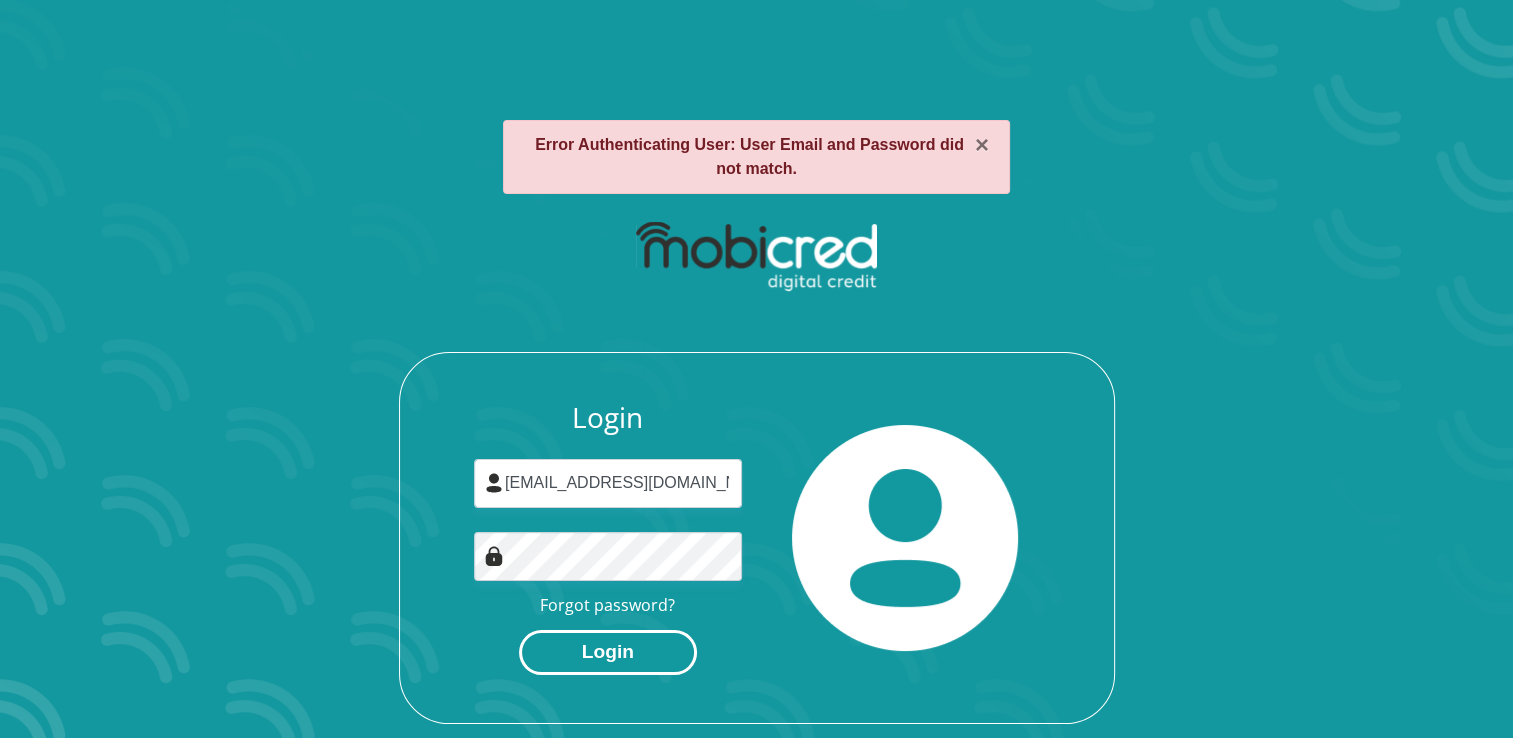 click on "Login" at bounding box center (608, 652) 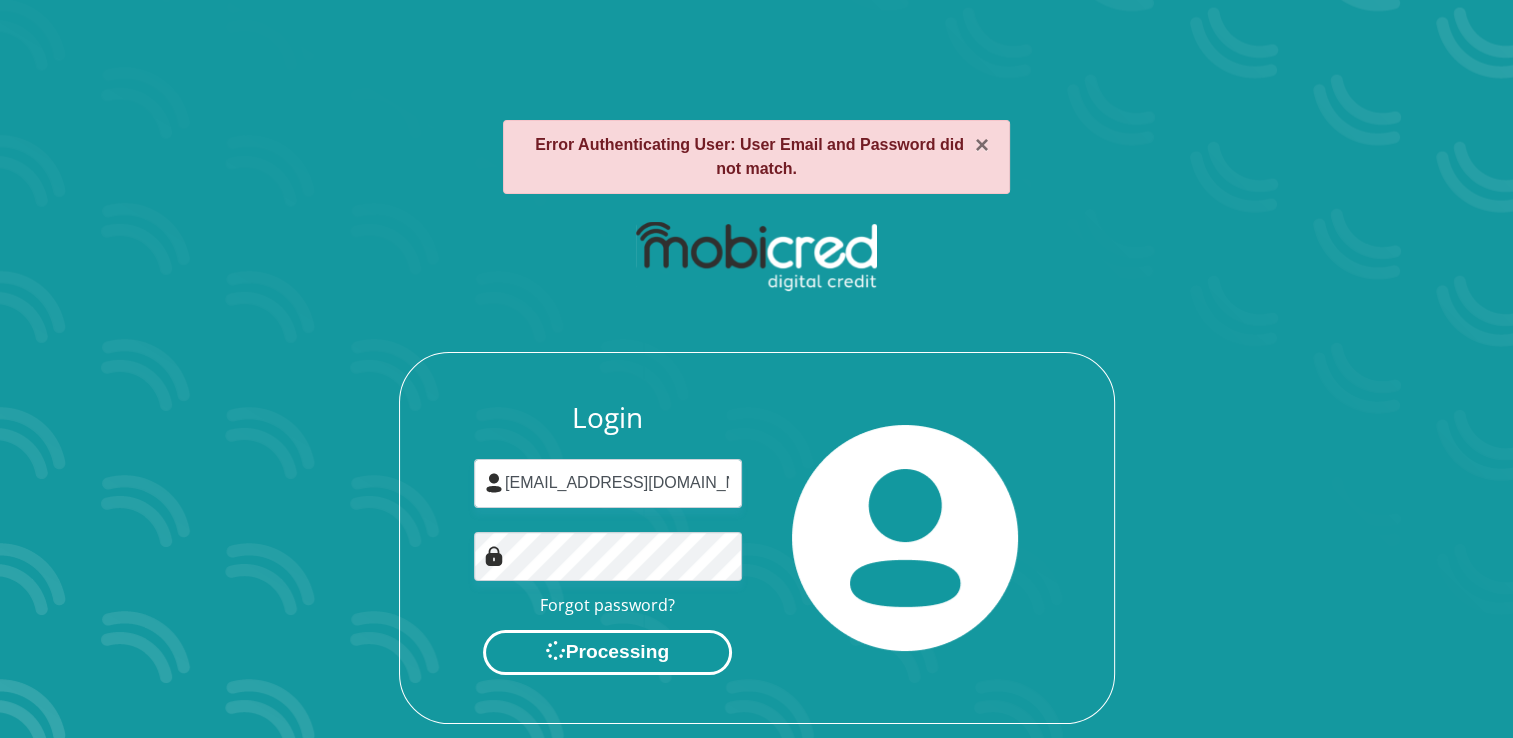 scroll, scrollTop: 0, scrollLeft: 0, axis: both 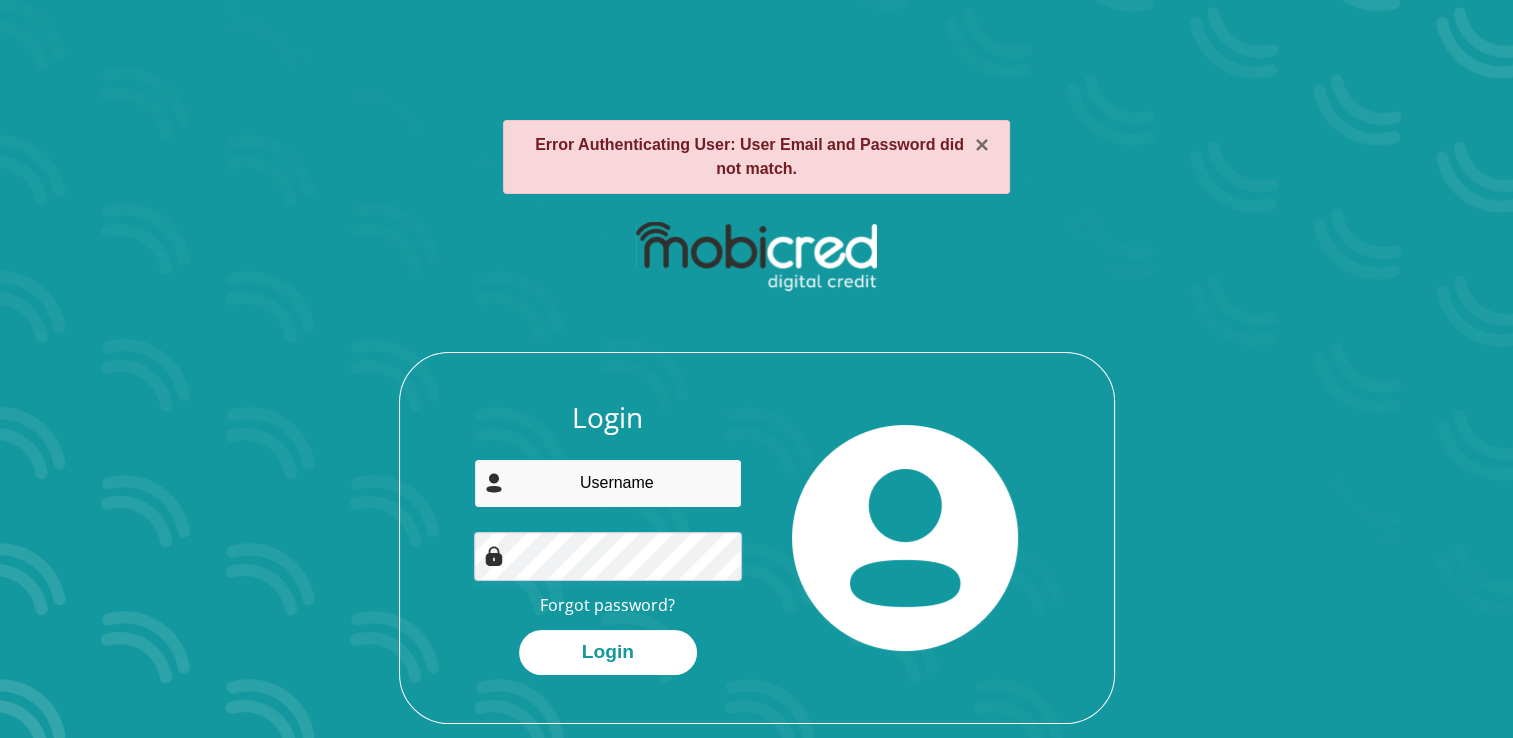 click at bounding box center (608, 483) 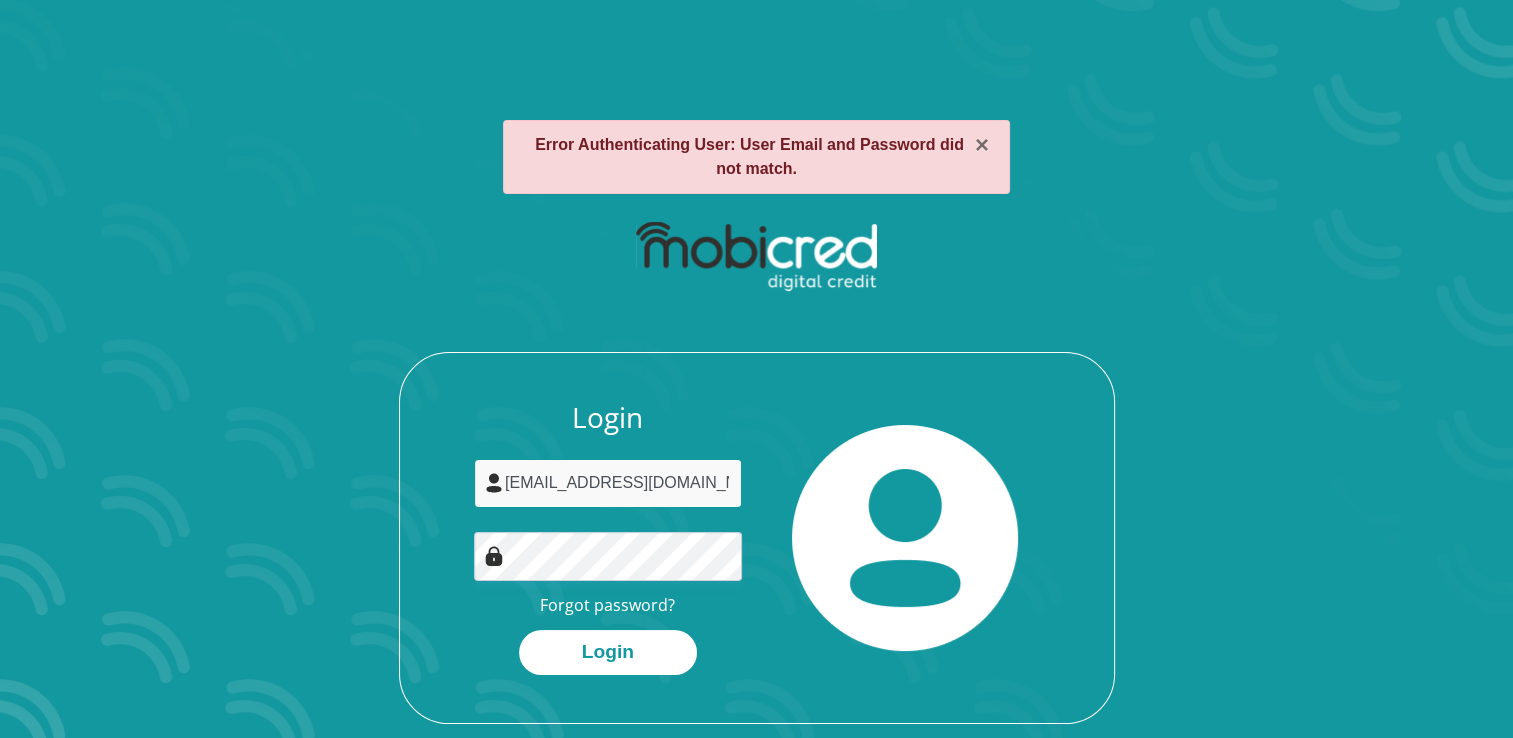 type on "[EMAIL_ADDRESS][DOMAIN_NAME]" 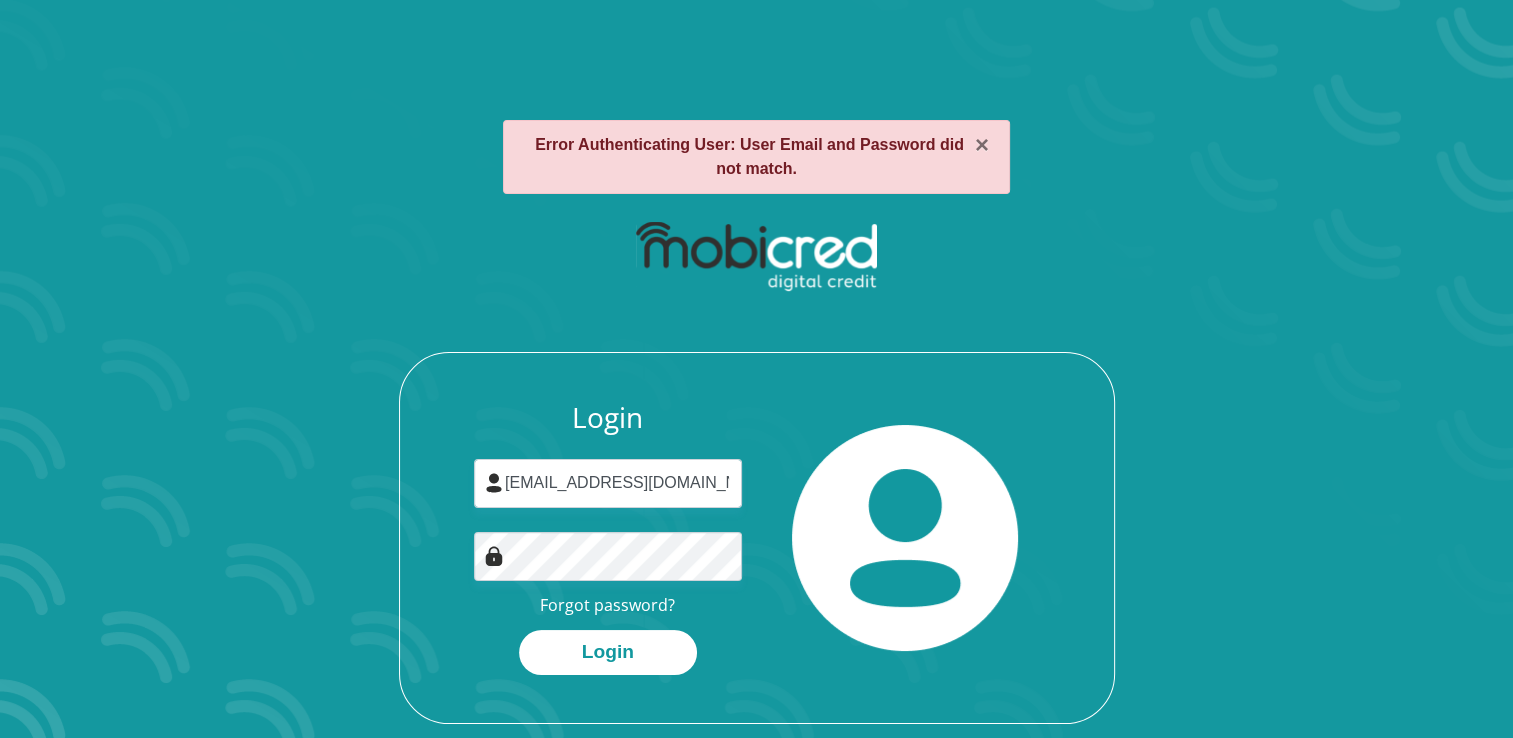 click at bounding box center [906, 538] 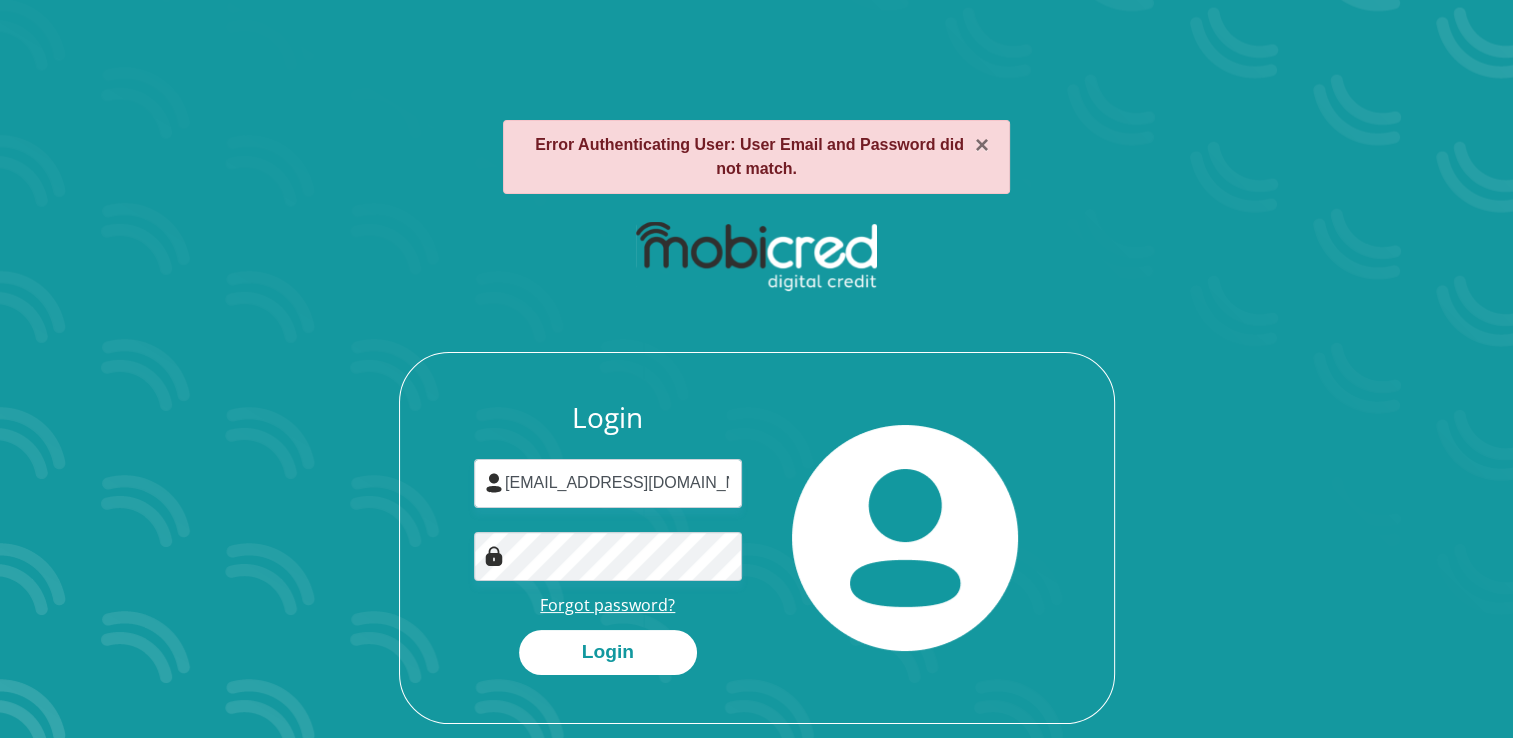 click on "Forgot password?" at bounding box center (607, 605) 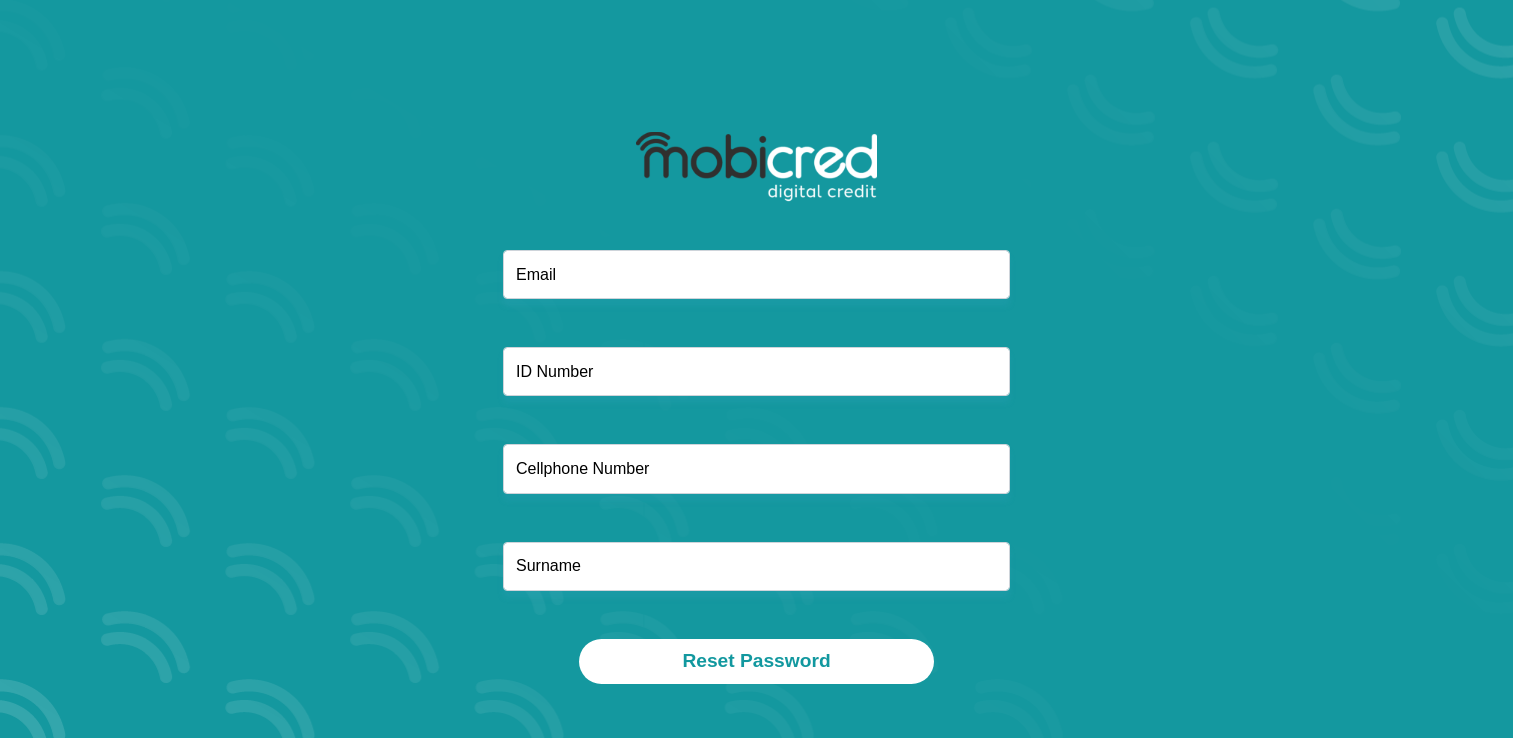 scroll, scrollTop: 0, scrollLeft: 0, axis: both 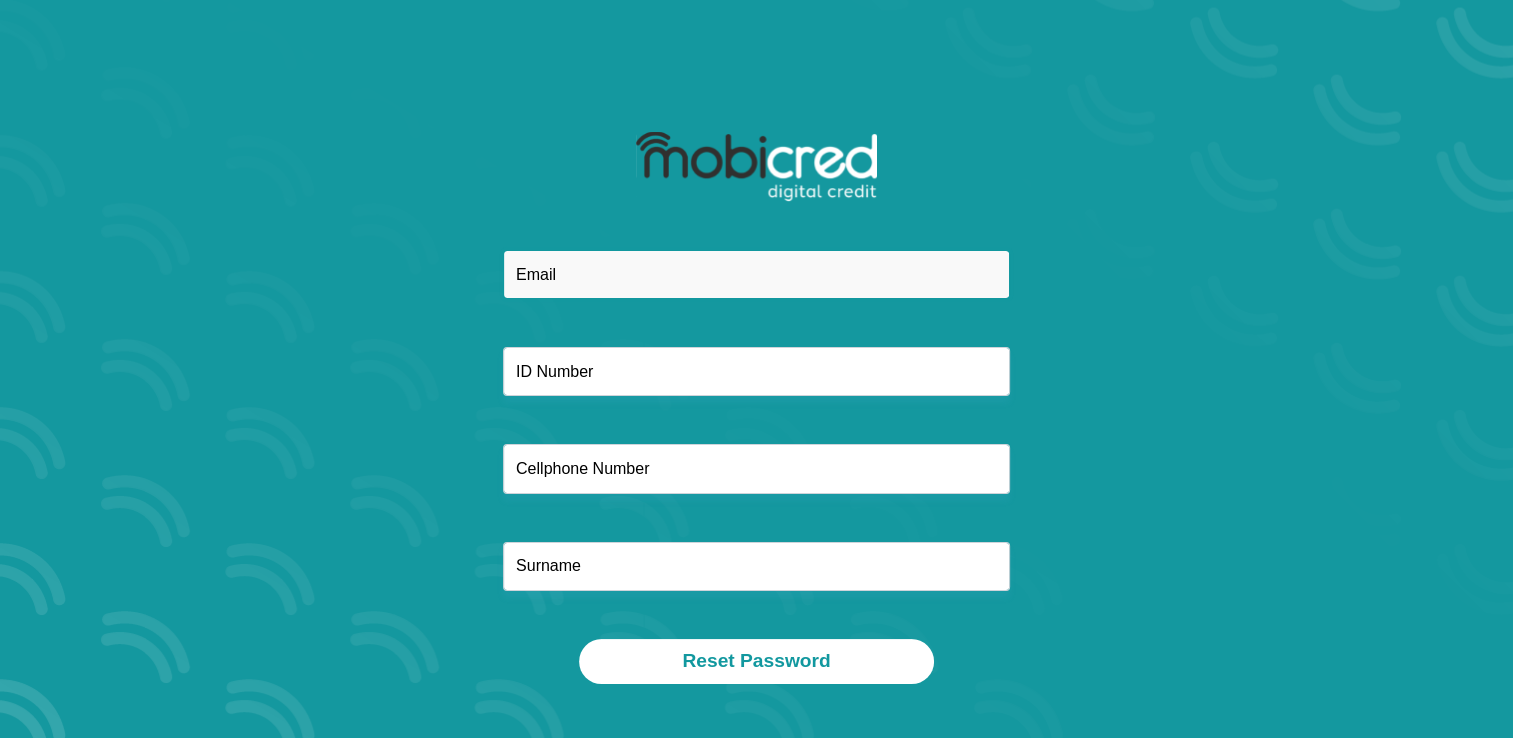 click at bounding box center (756, 274) 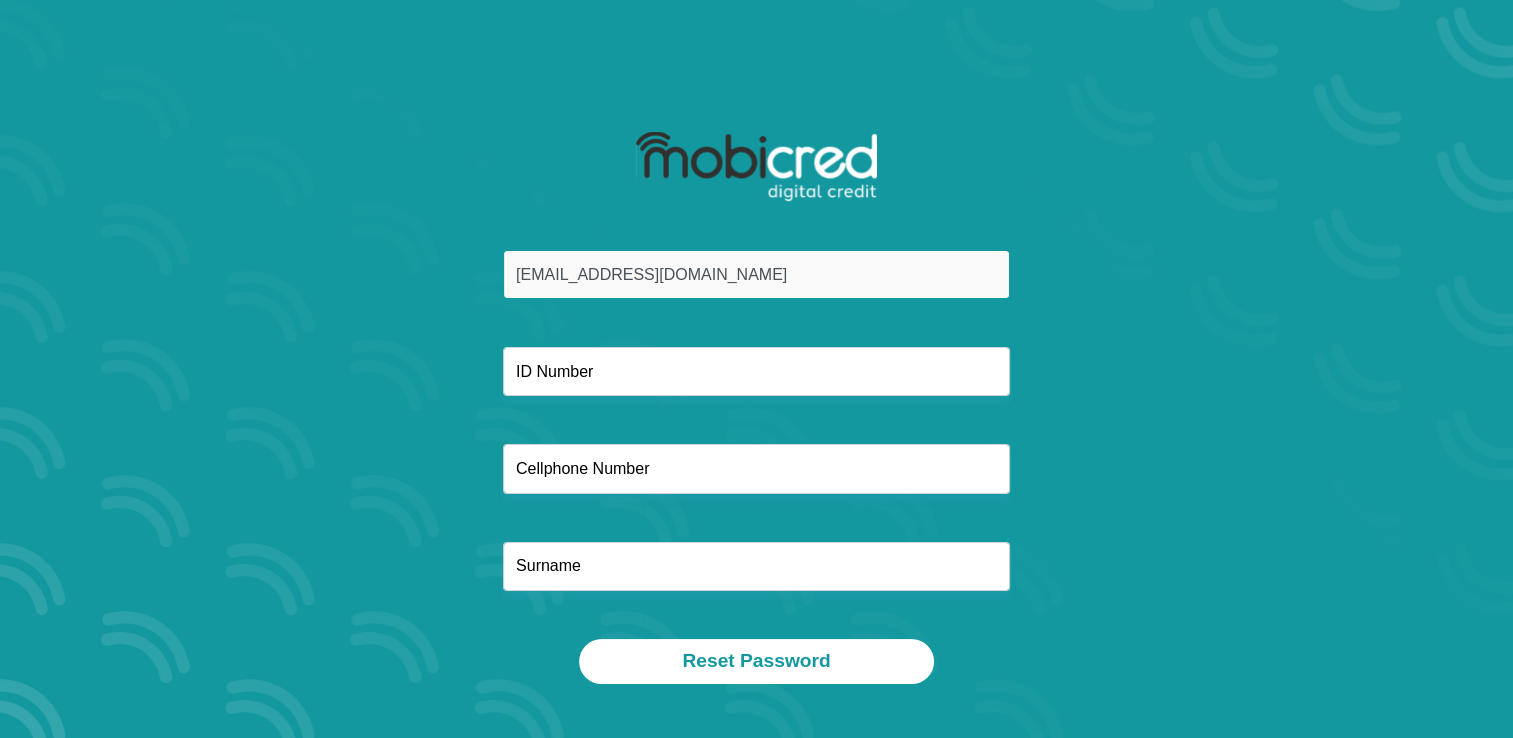 type on "[EMAIL_ADDRESS][DOMAIN_NAME]" 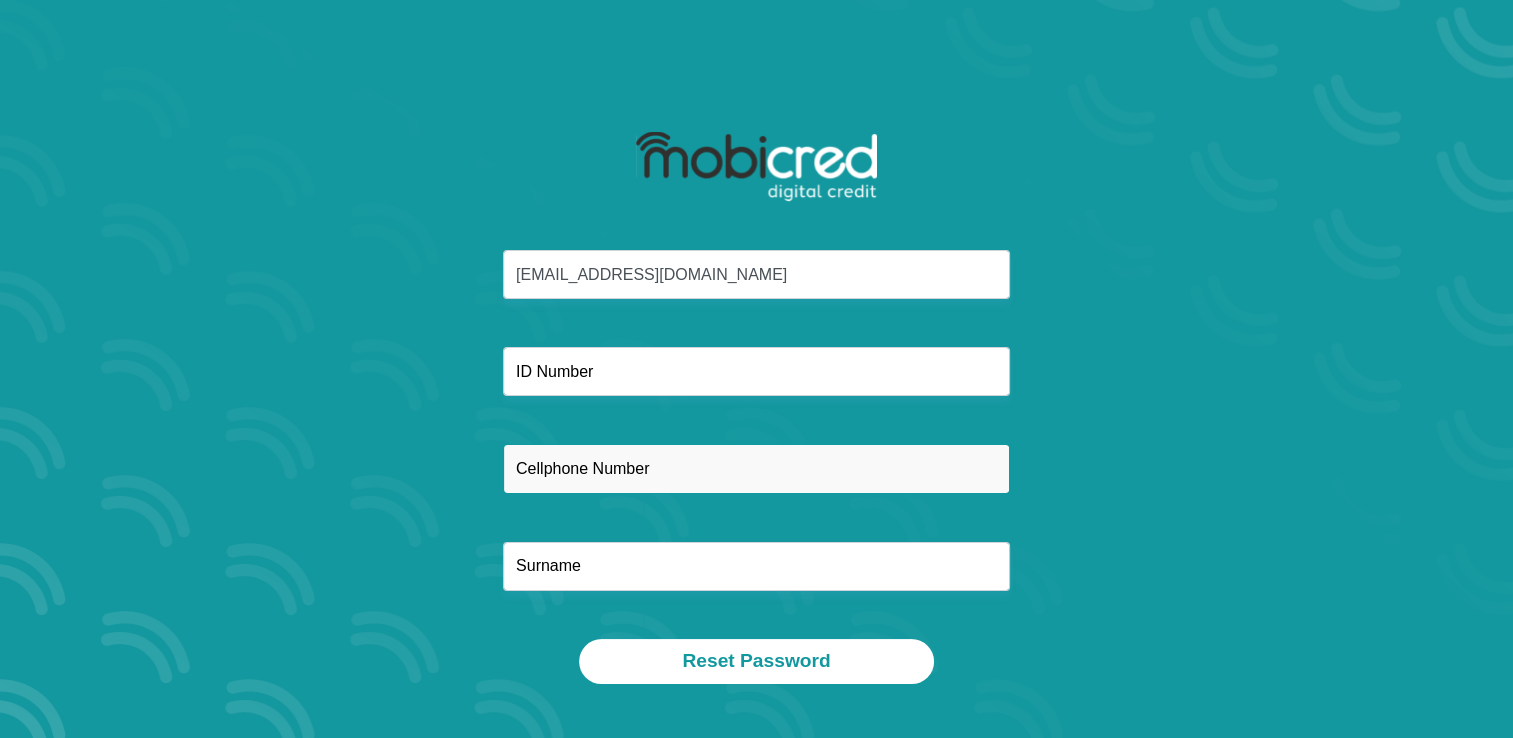 type on "0824814654" 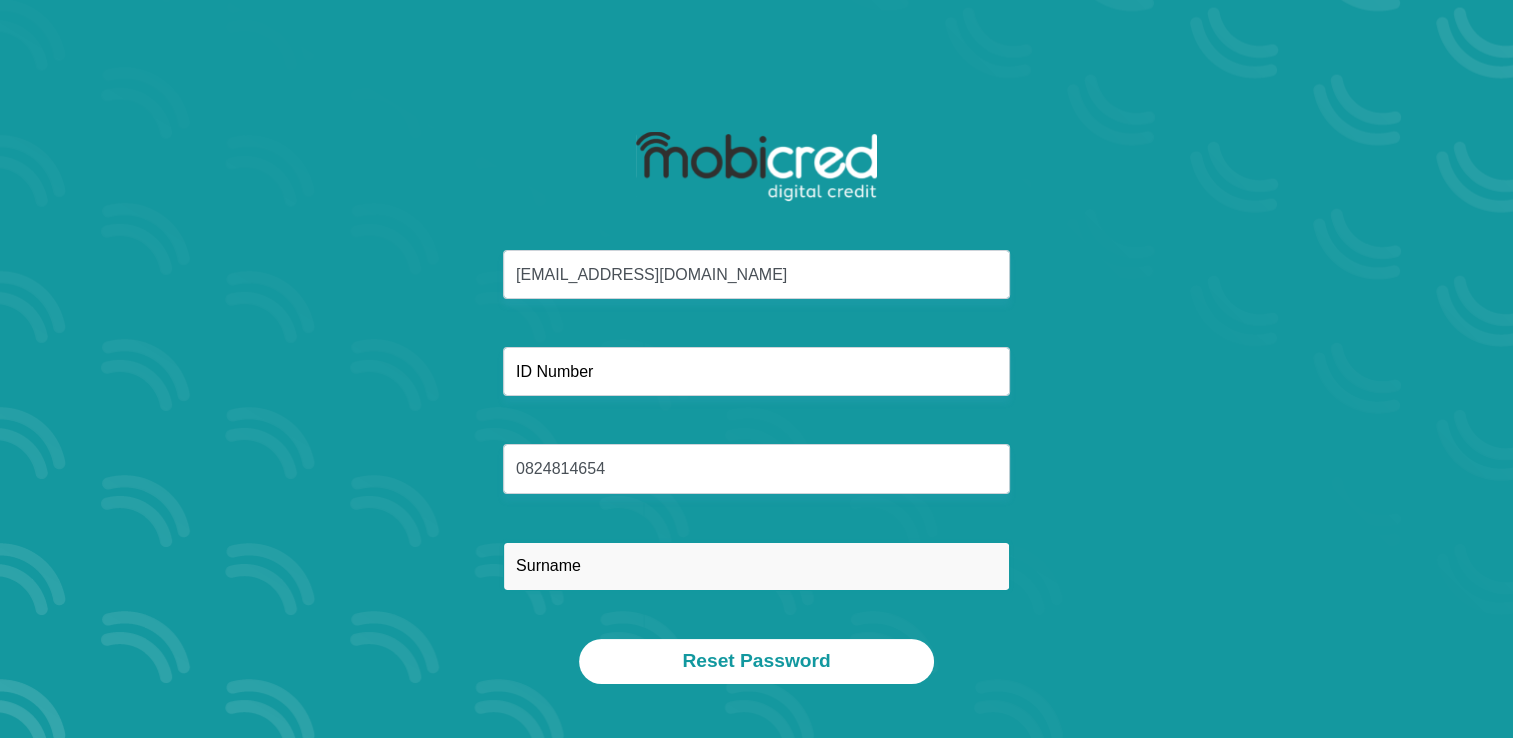 type on "Erasmus" 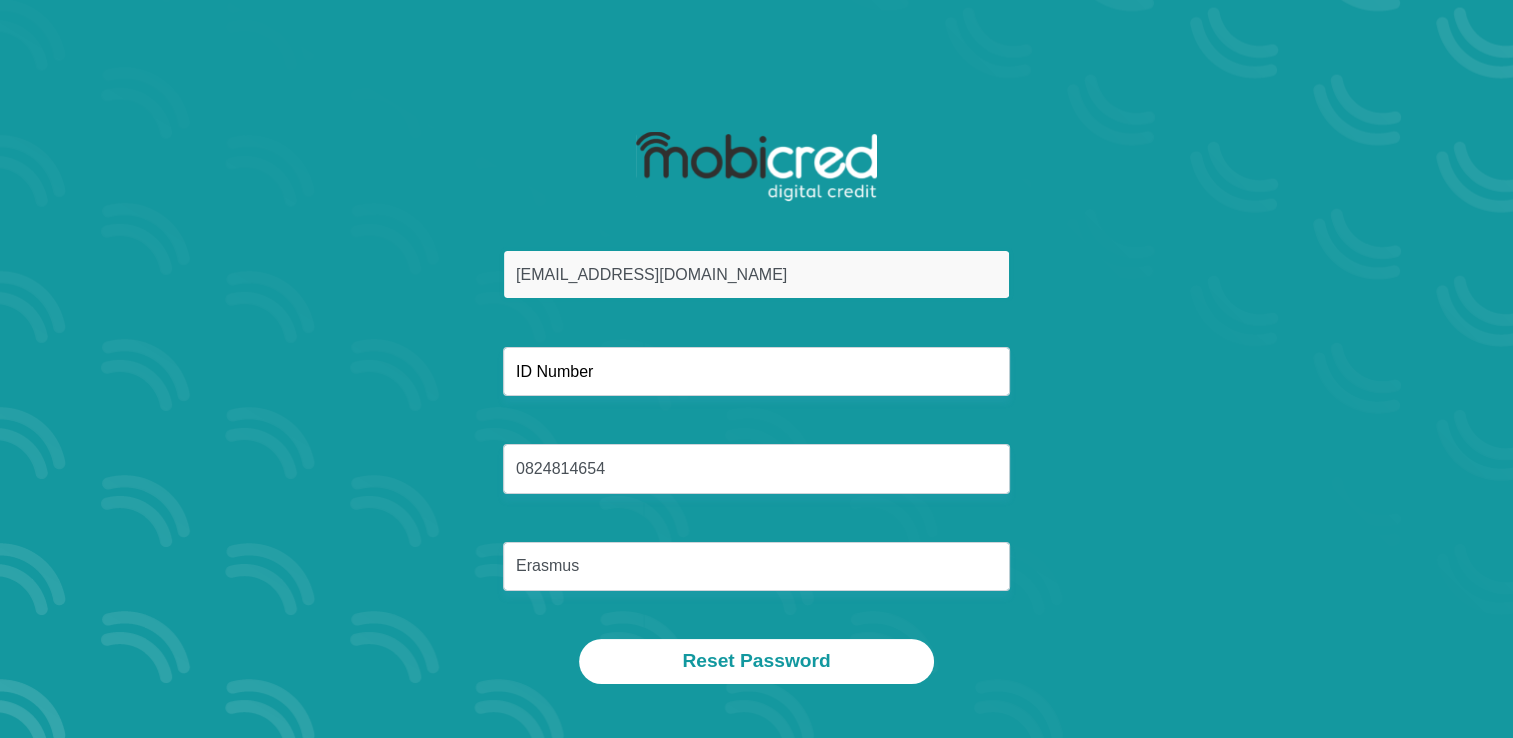 type on "abrie.erasmus36@gmail.com" 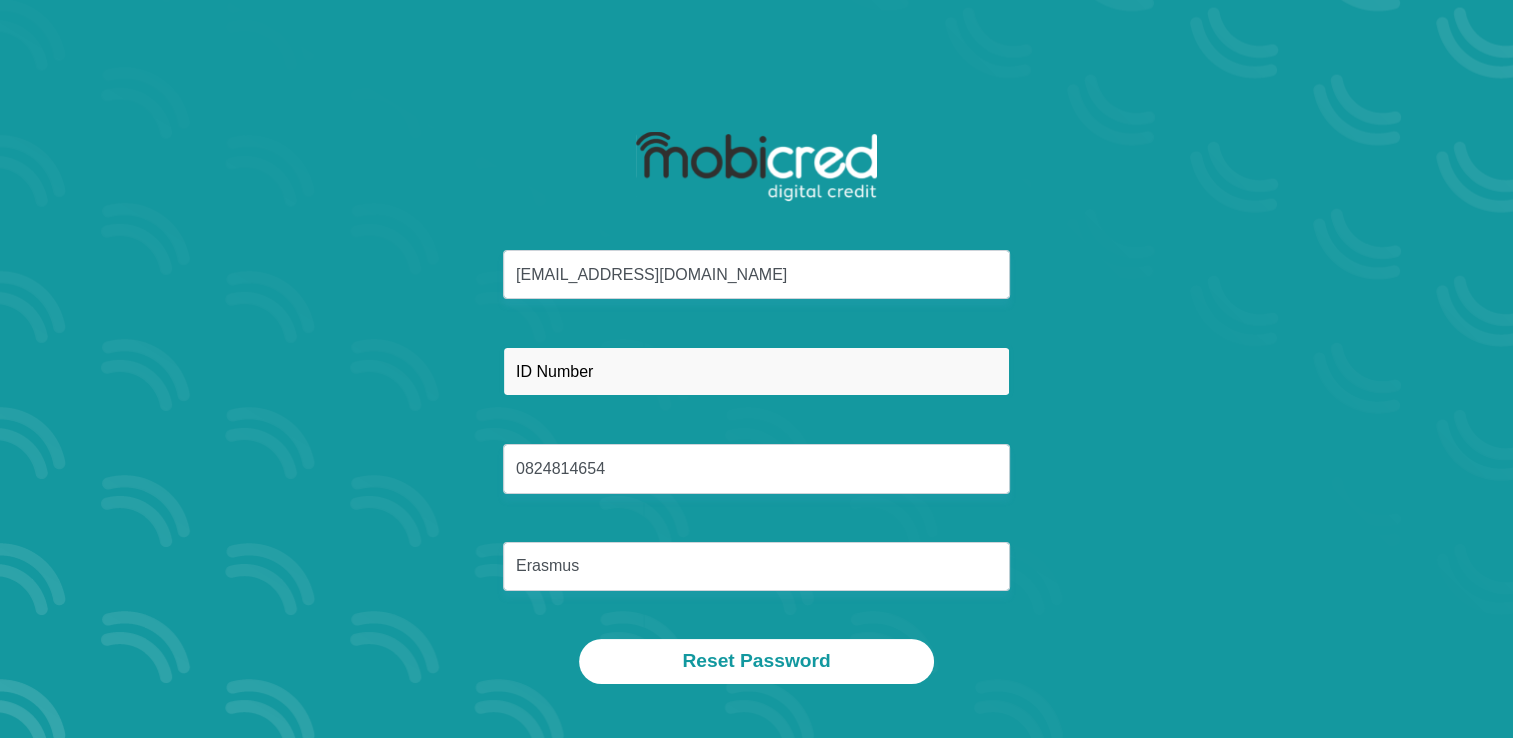 click at bounding box center [756, 371] 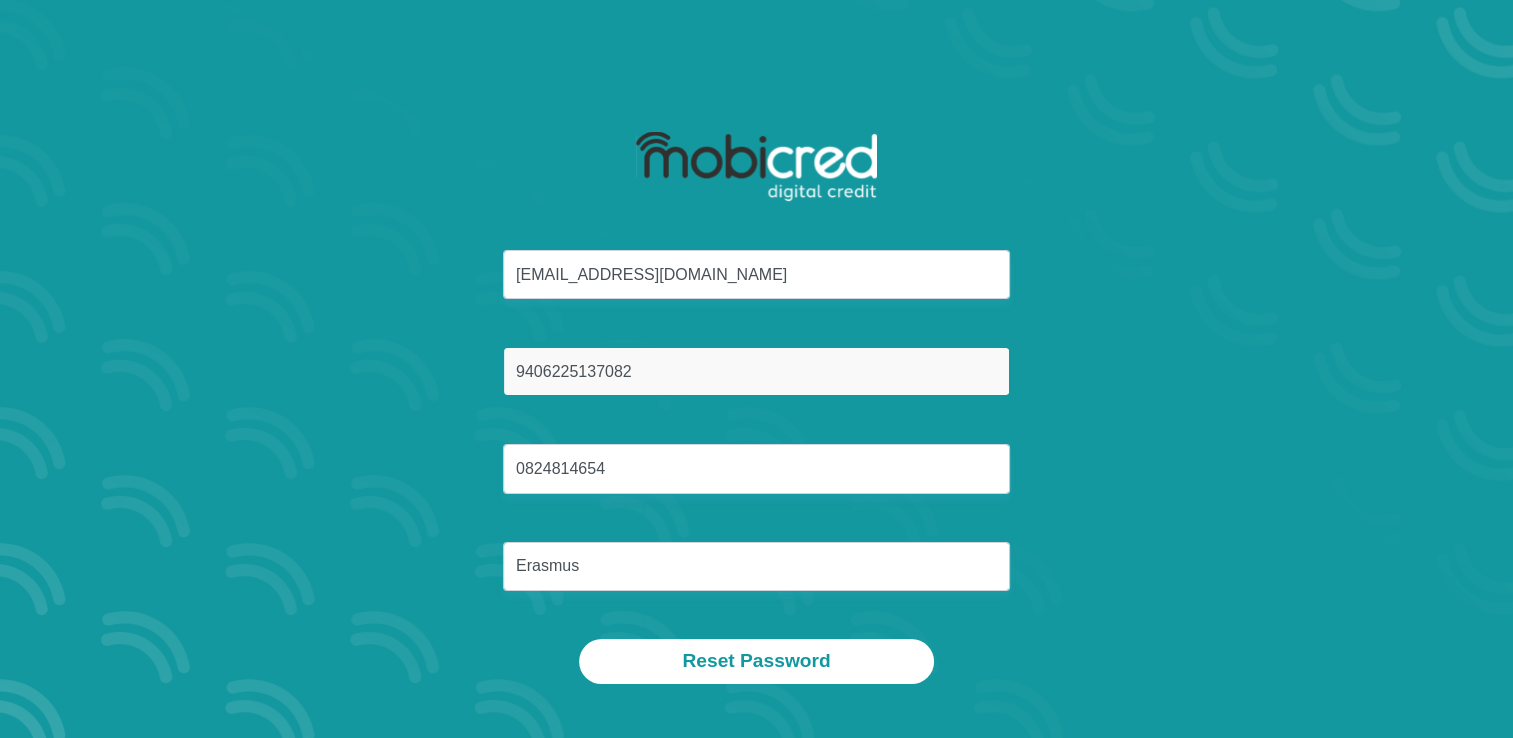 type on "9406225137082" 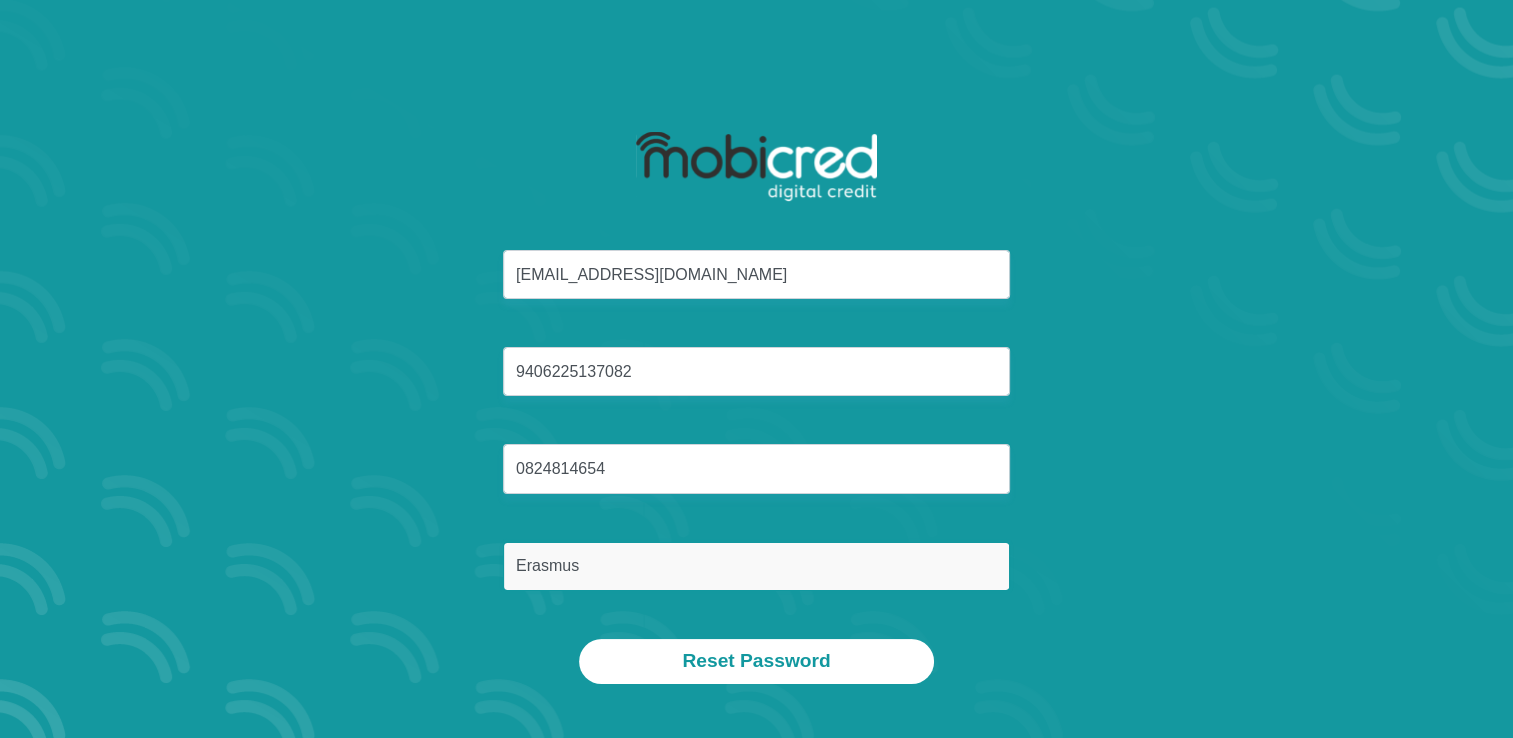 click on "Erasmus" at bounding box center [756, 566] 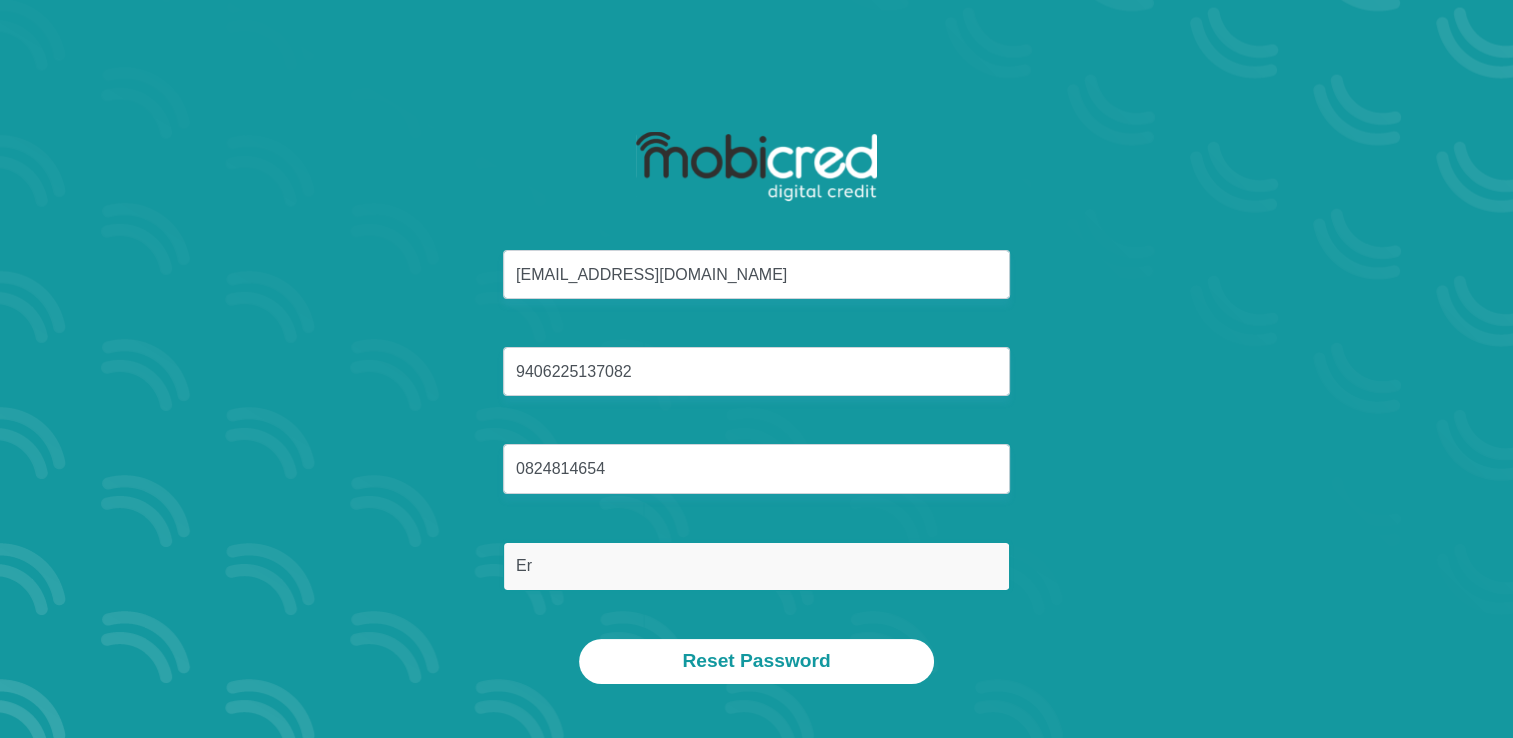 type on "E" 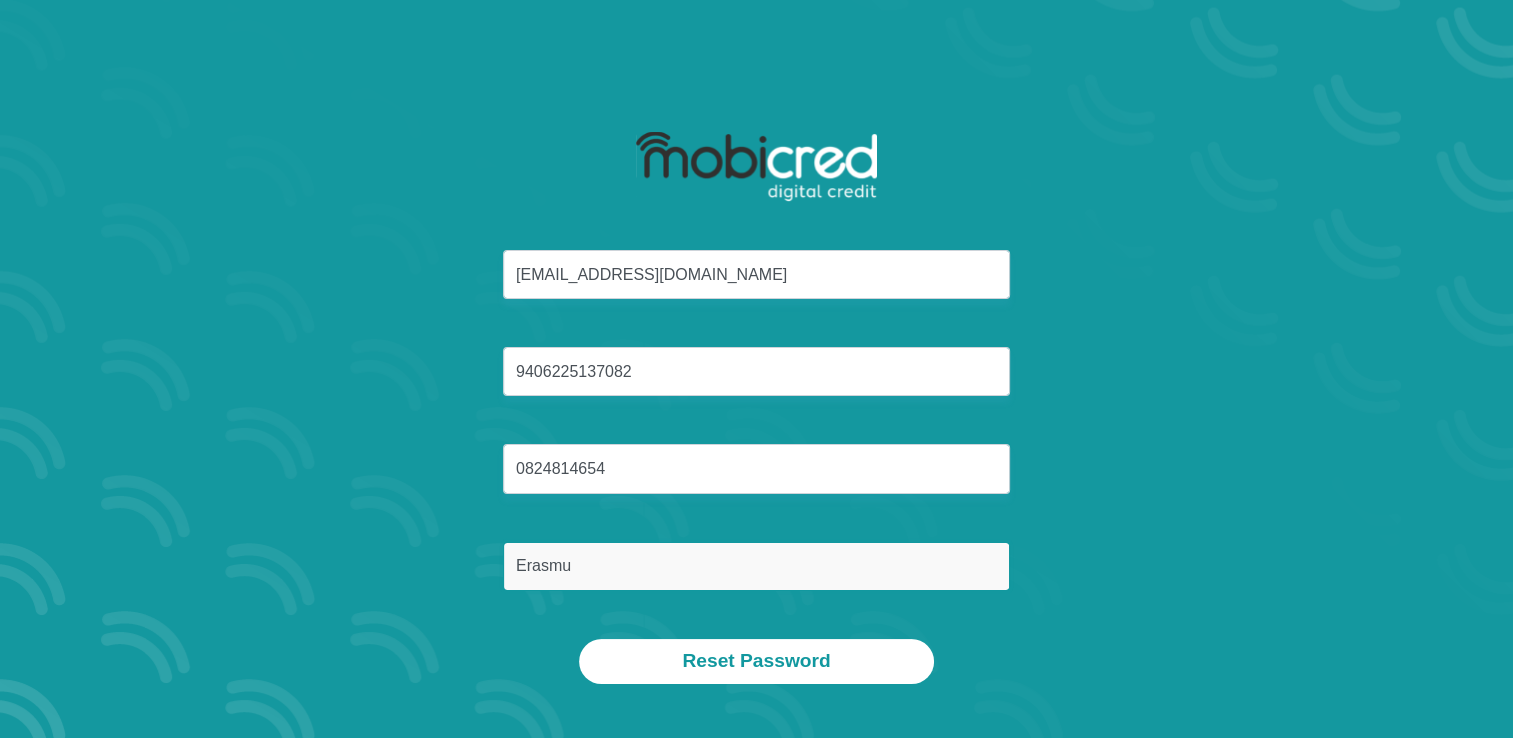 type on "Erasmus" 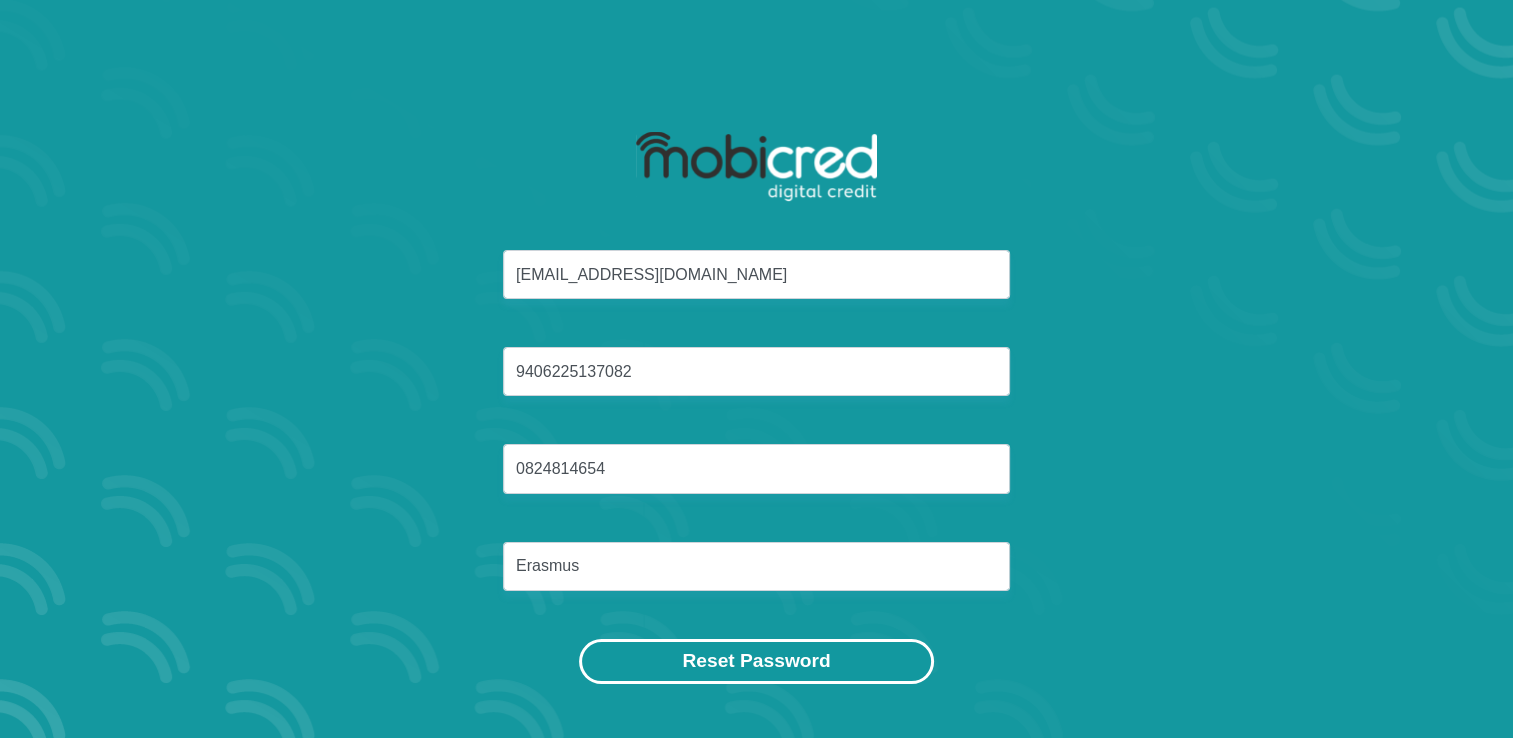 click on "Reset Password" at bounding box center [756, 661] 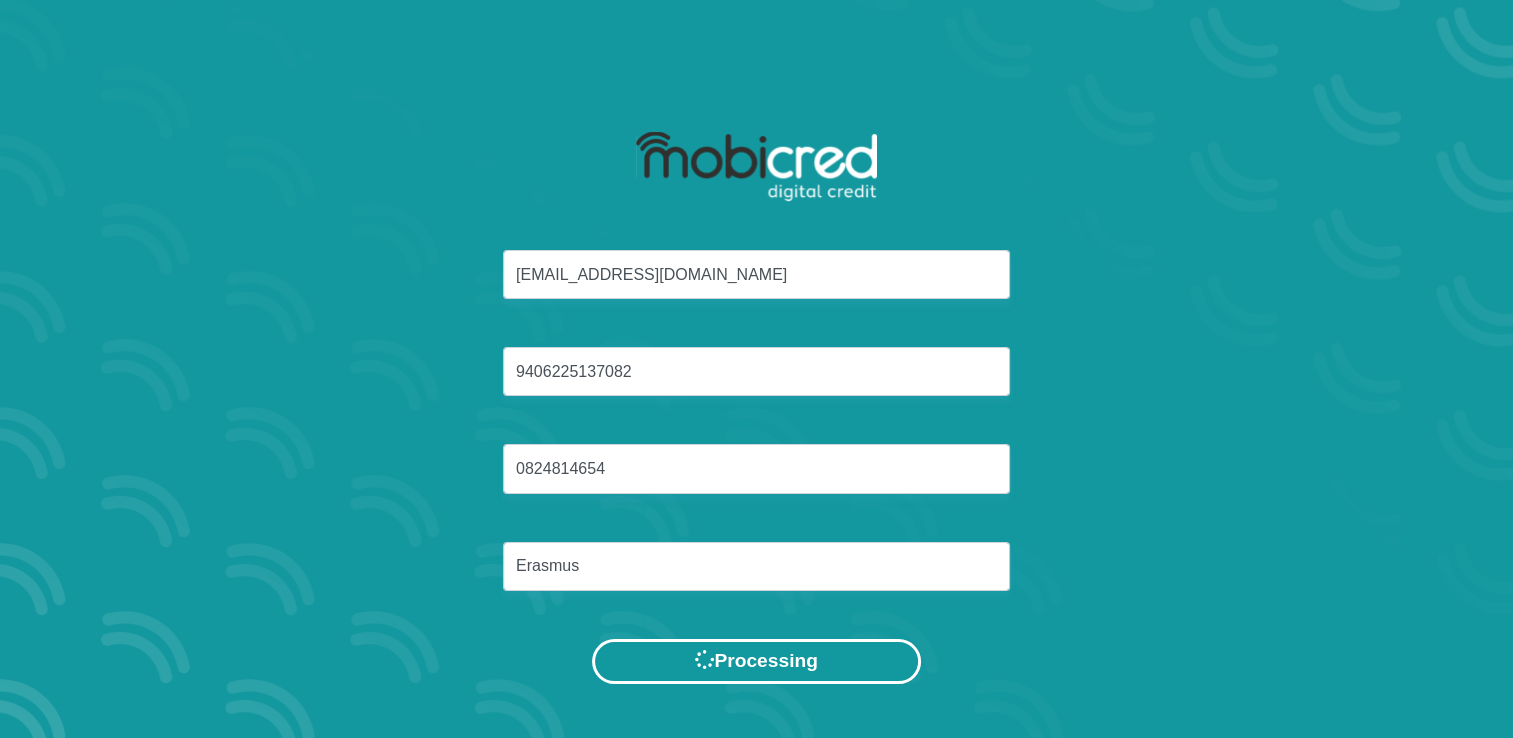 scroll, scrollTop: 0, scrollLeft: 0, axis: both 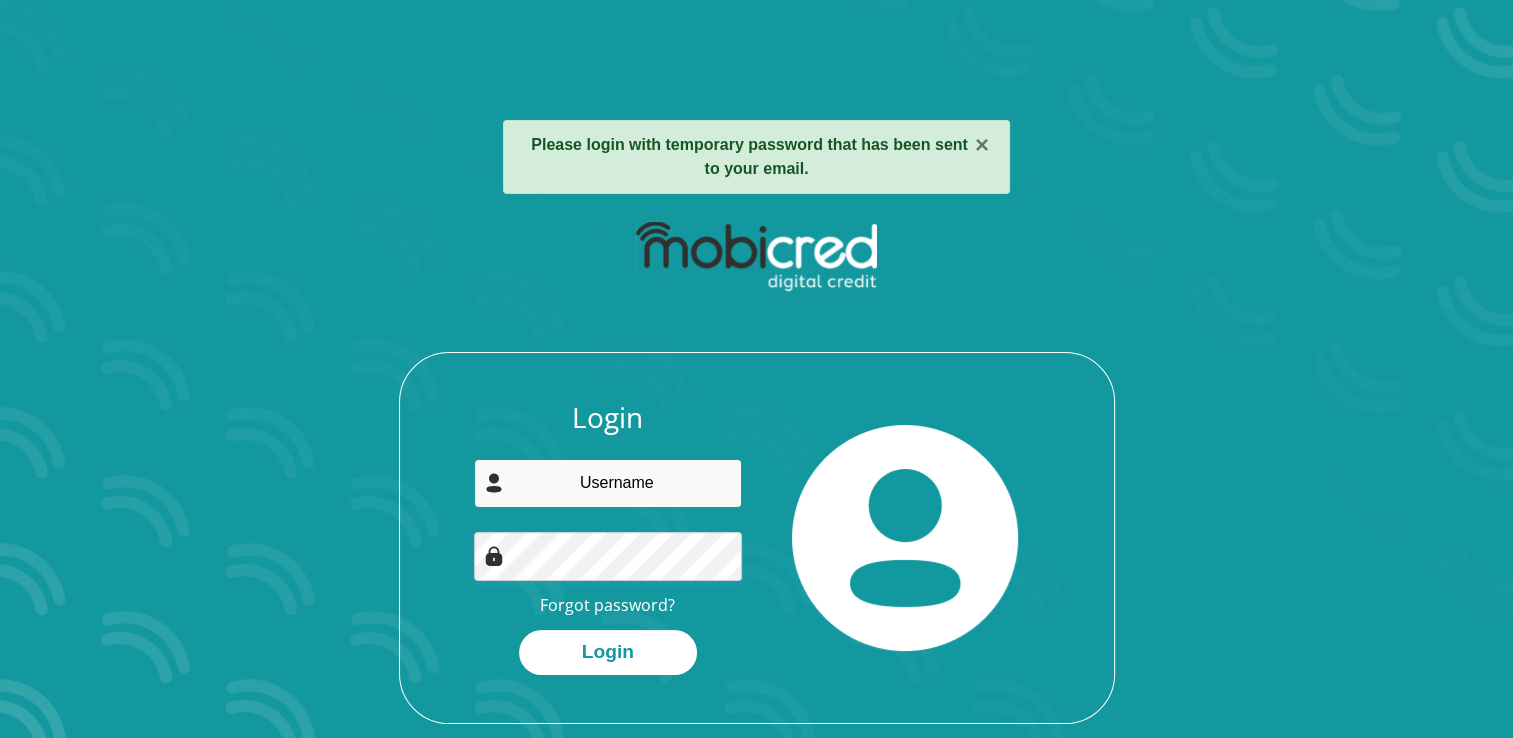 click at bounding box center (608, 483) 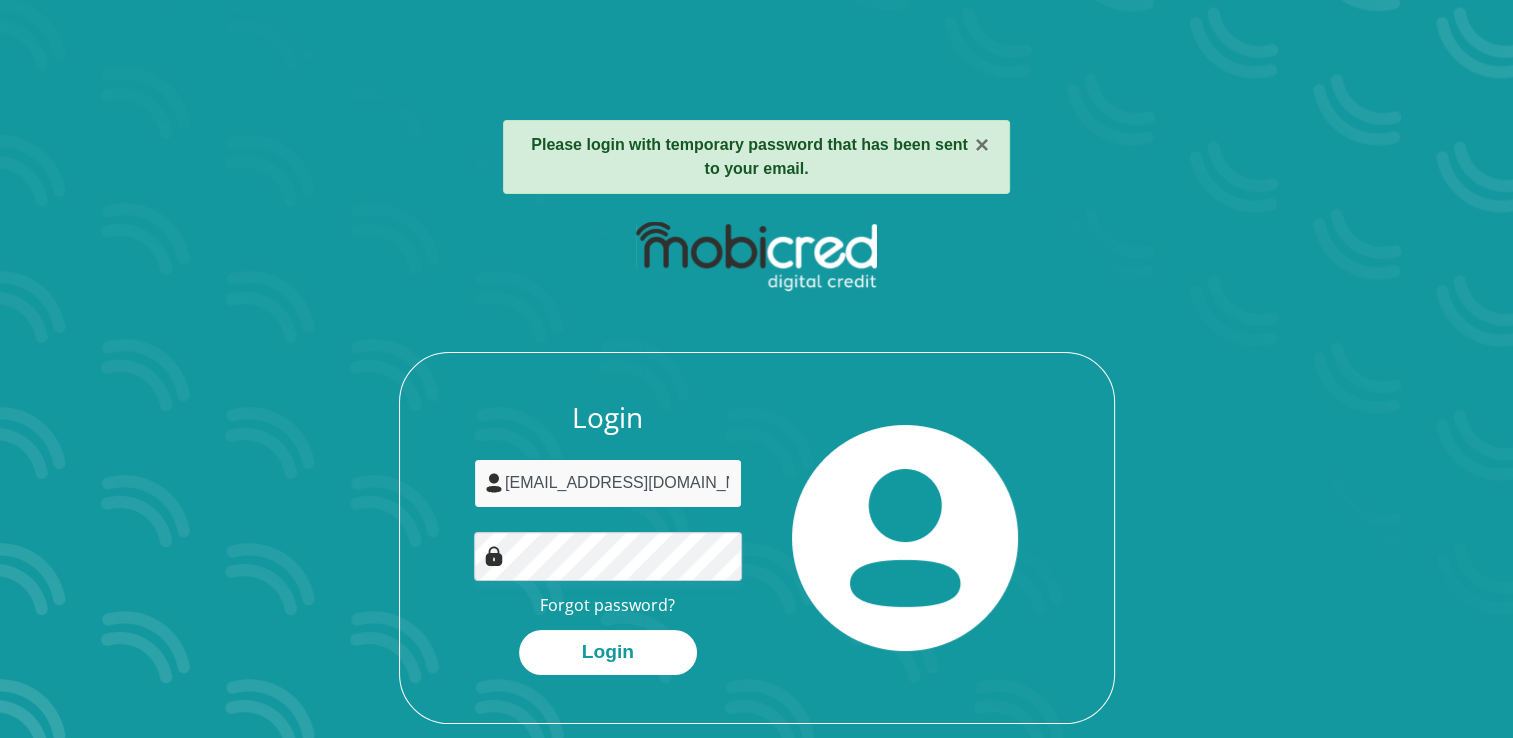 type on "[EMAIL_ADDRESS][DOMAIN_NAME]" 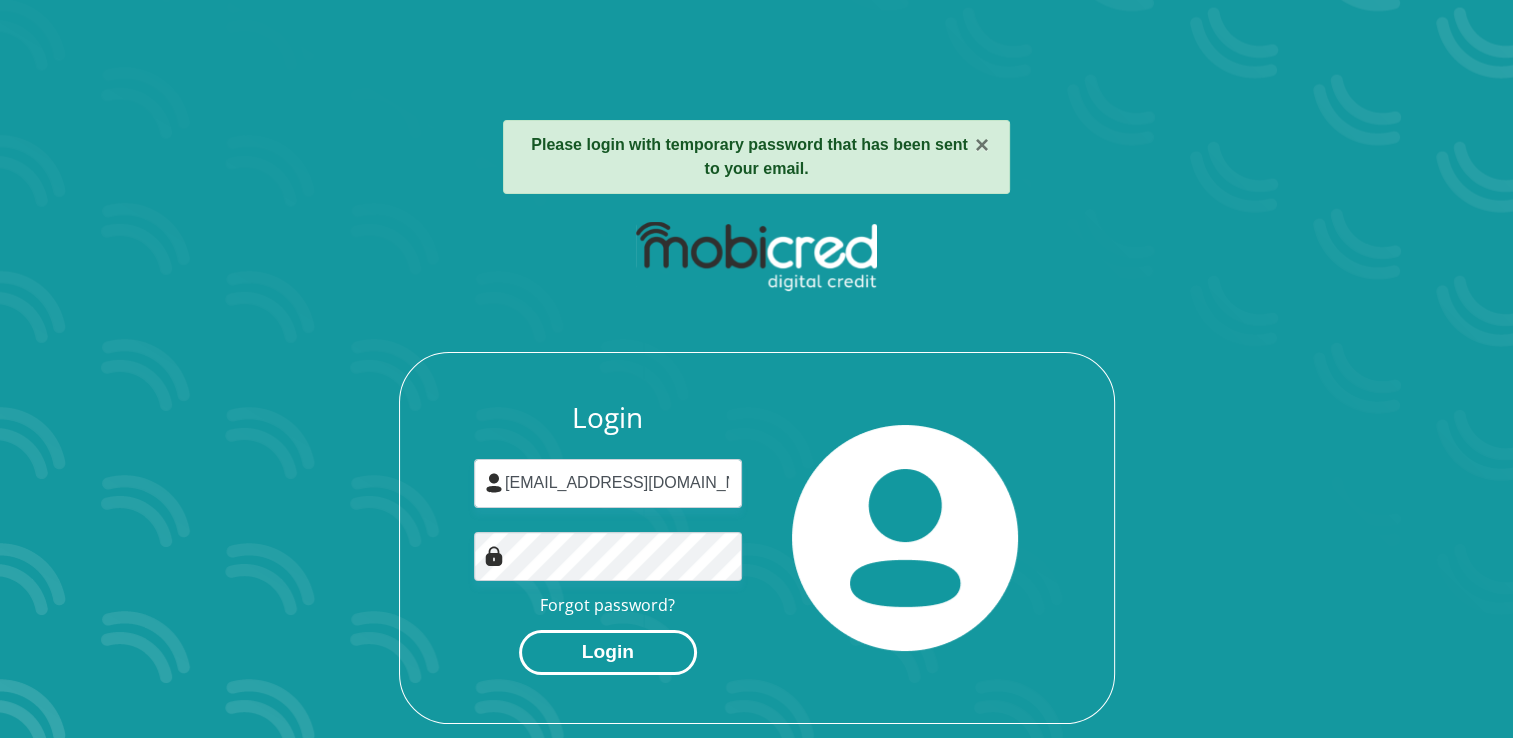 click on "Login" at bounding box center [608, 652] 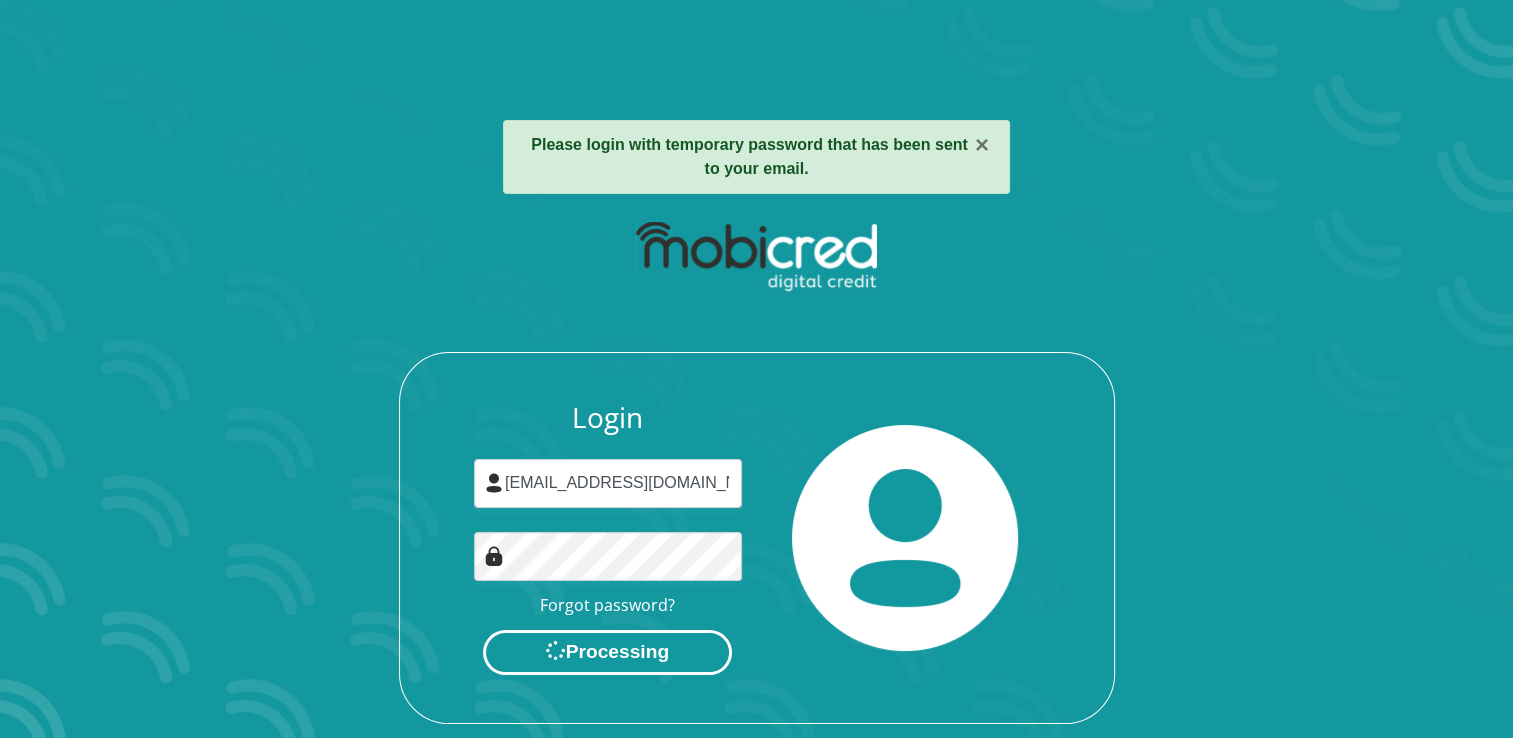 scroll, scrollTop: 0, scrollLeft: 0, axis: both 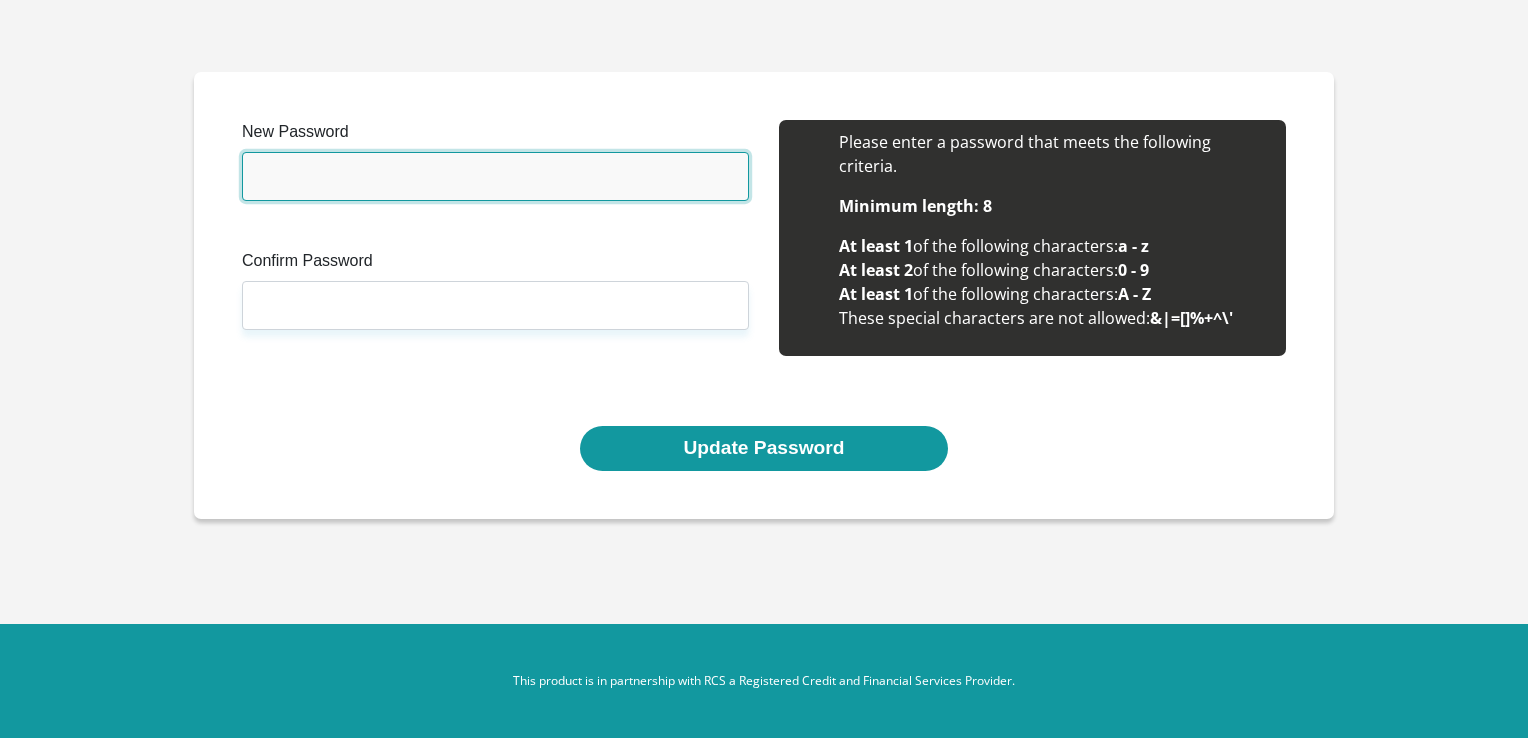 click on "New Password" at bounding box center (495, 176) 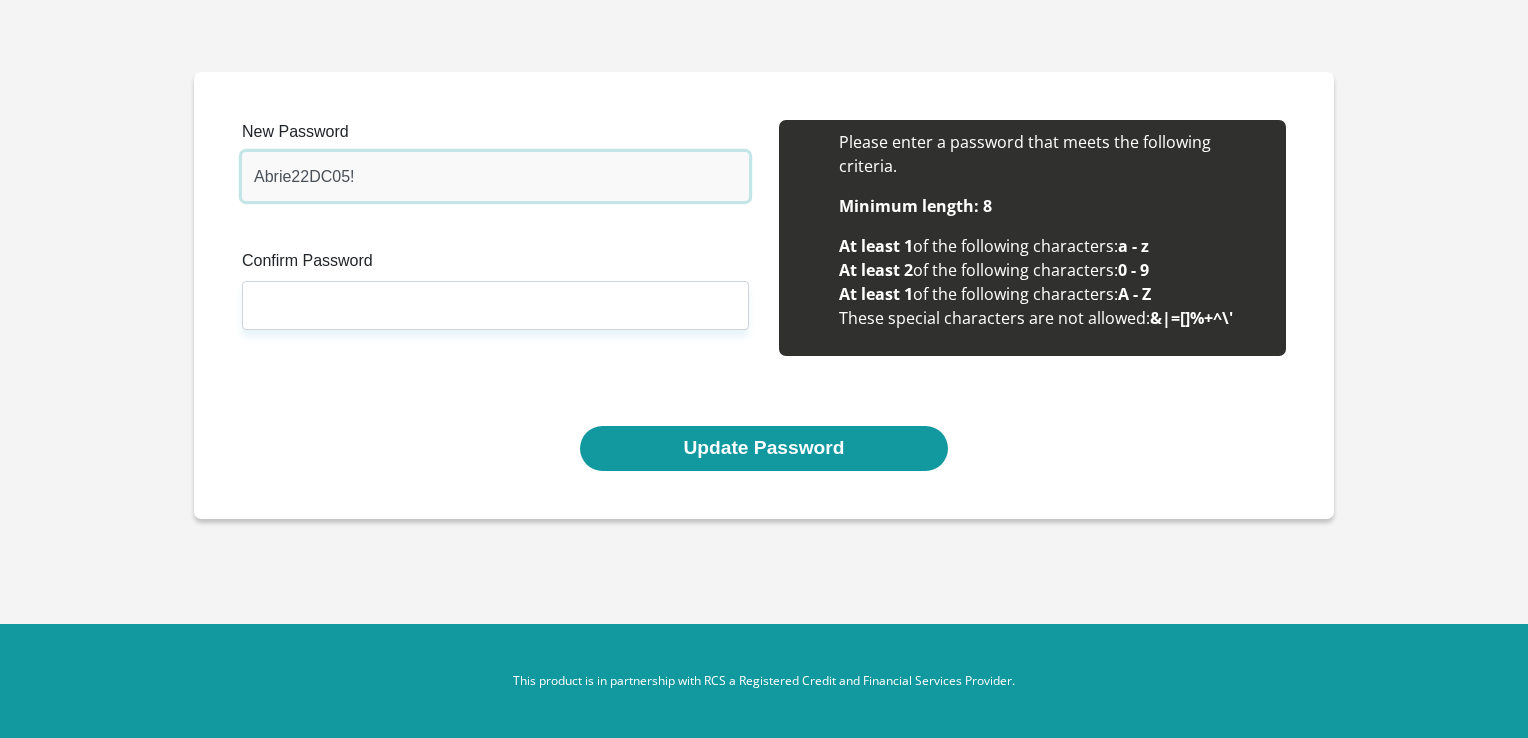 type on "Abrie22DC05!" 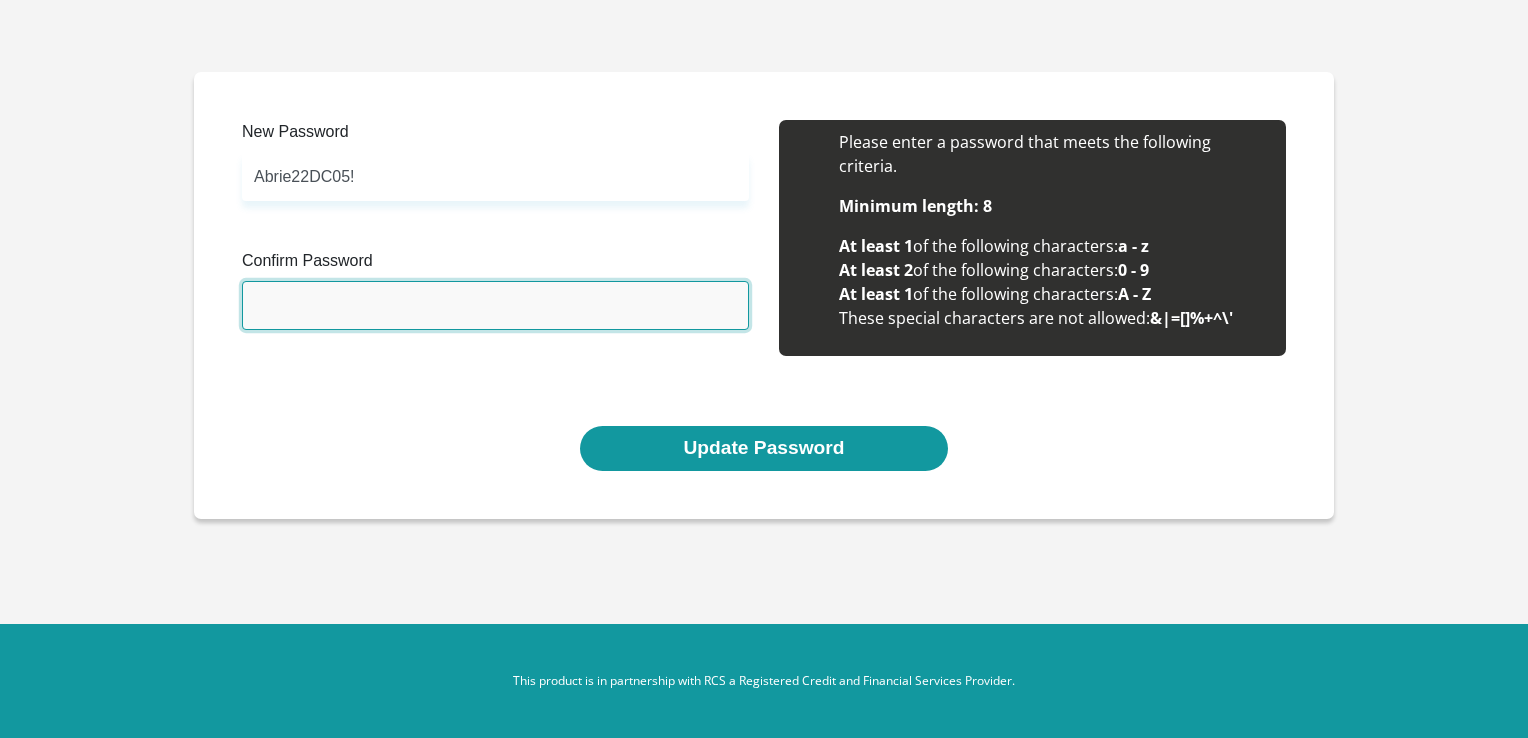 click on "Confirm Password" at bounding box center (495, 305) 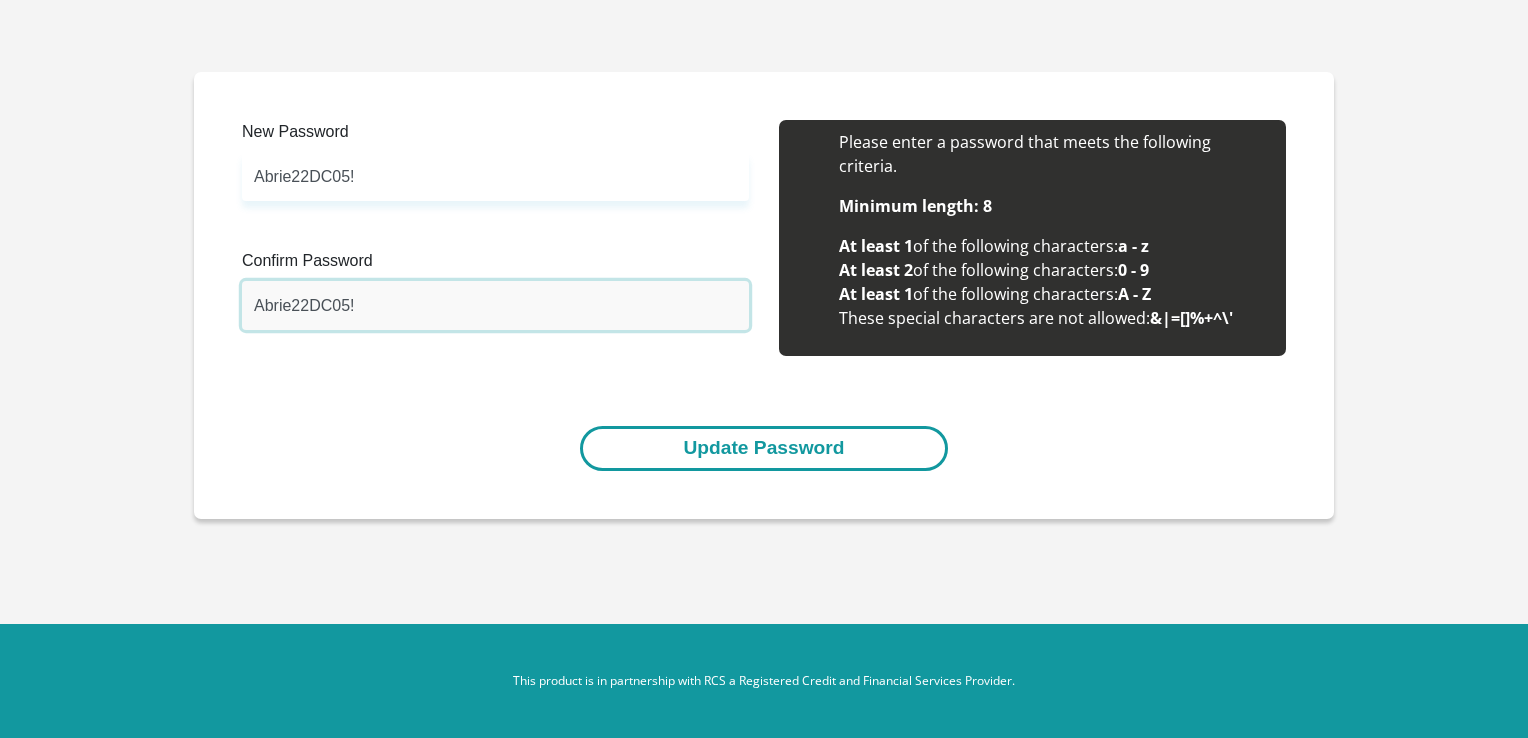 type on "Abrie22DC05!" 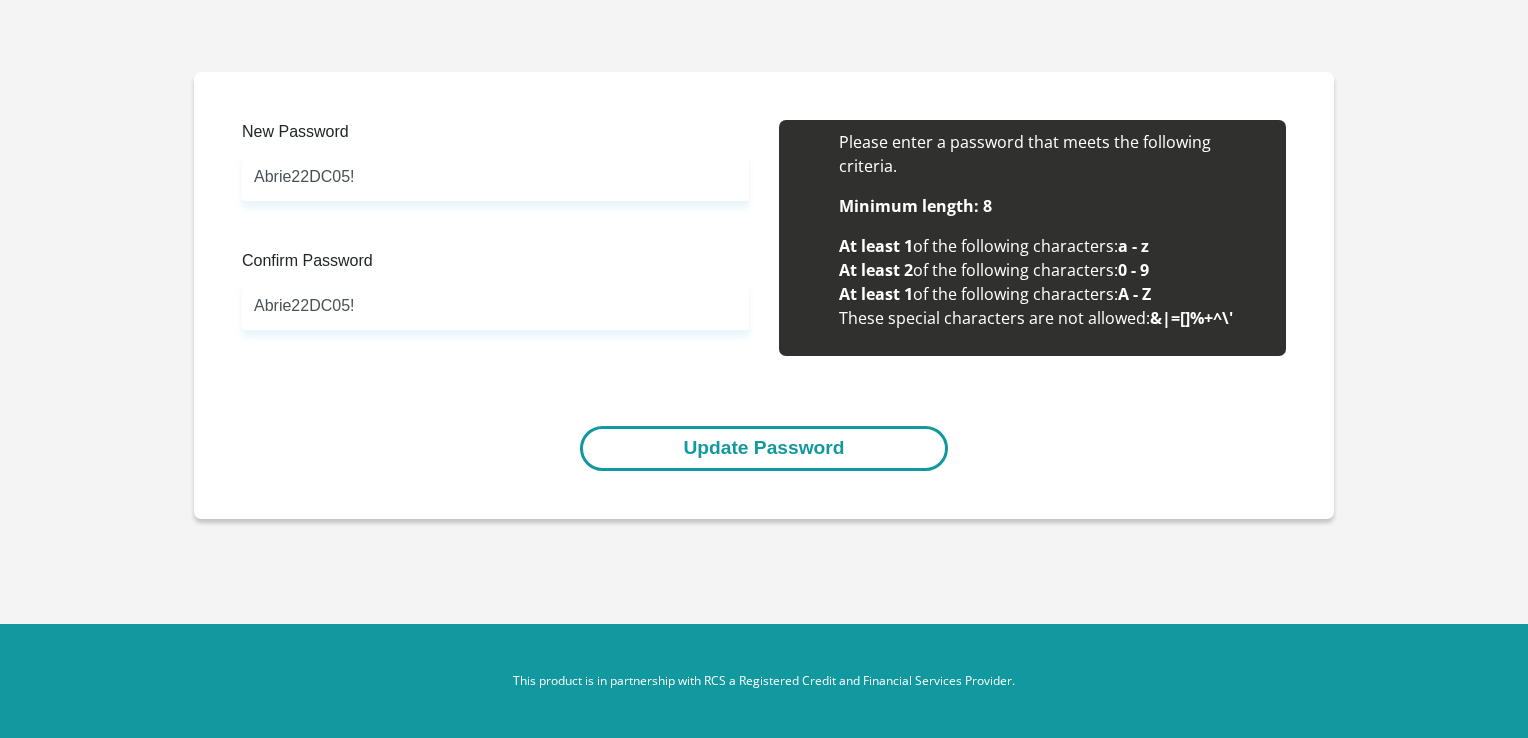 click on "Update Password" at bounding box center [763, 448] 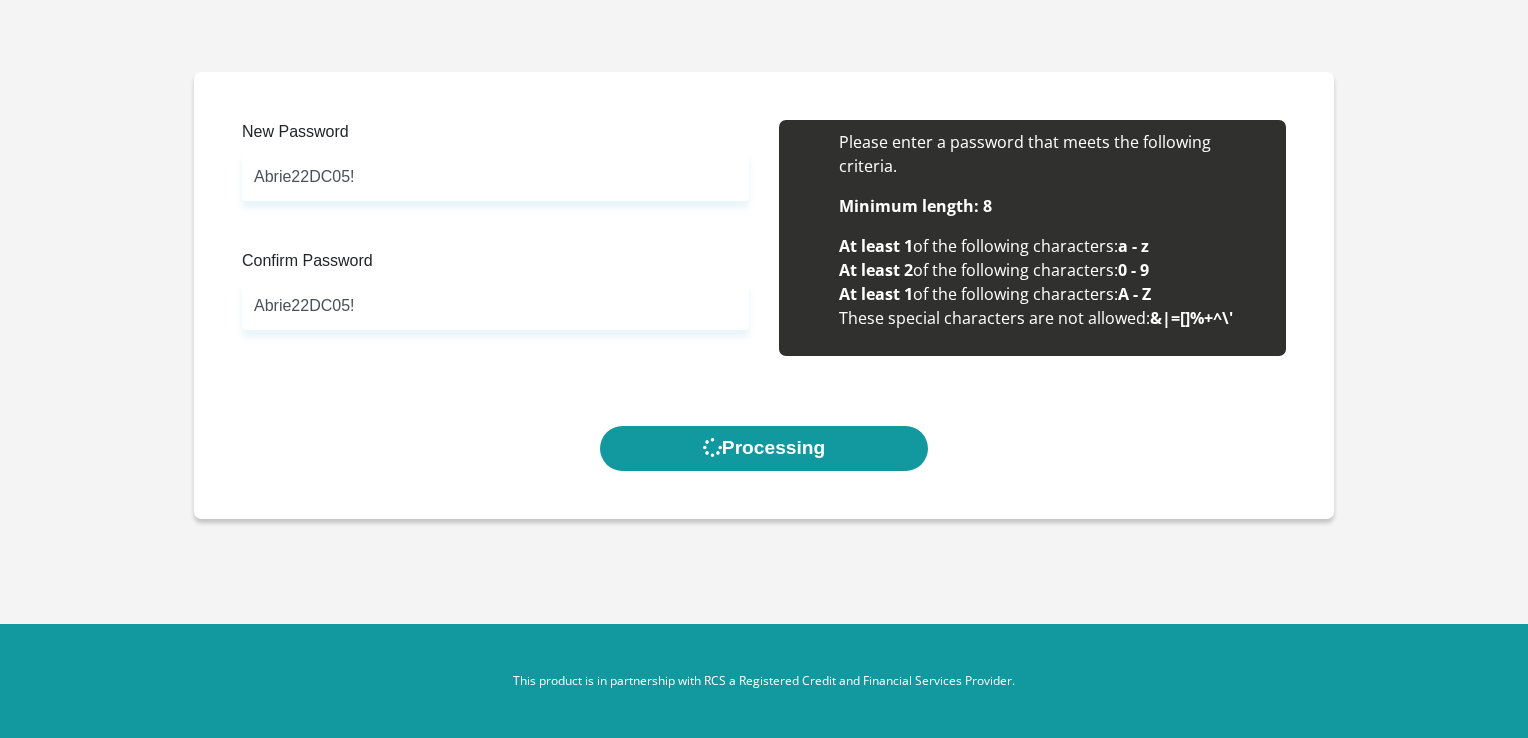 scroll, scrollTop: 0, scrollLeft: 0, axis: both 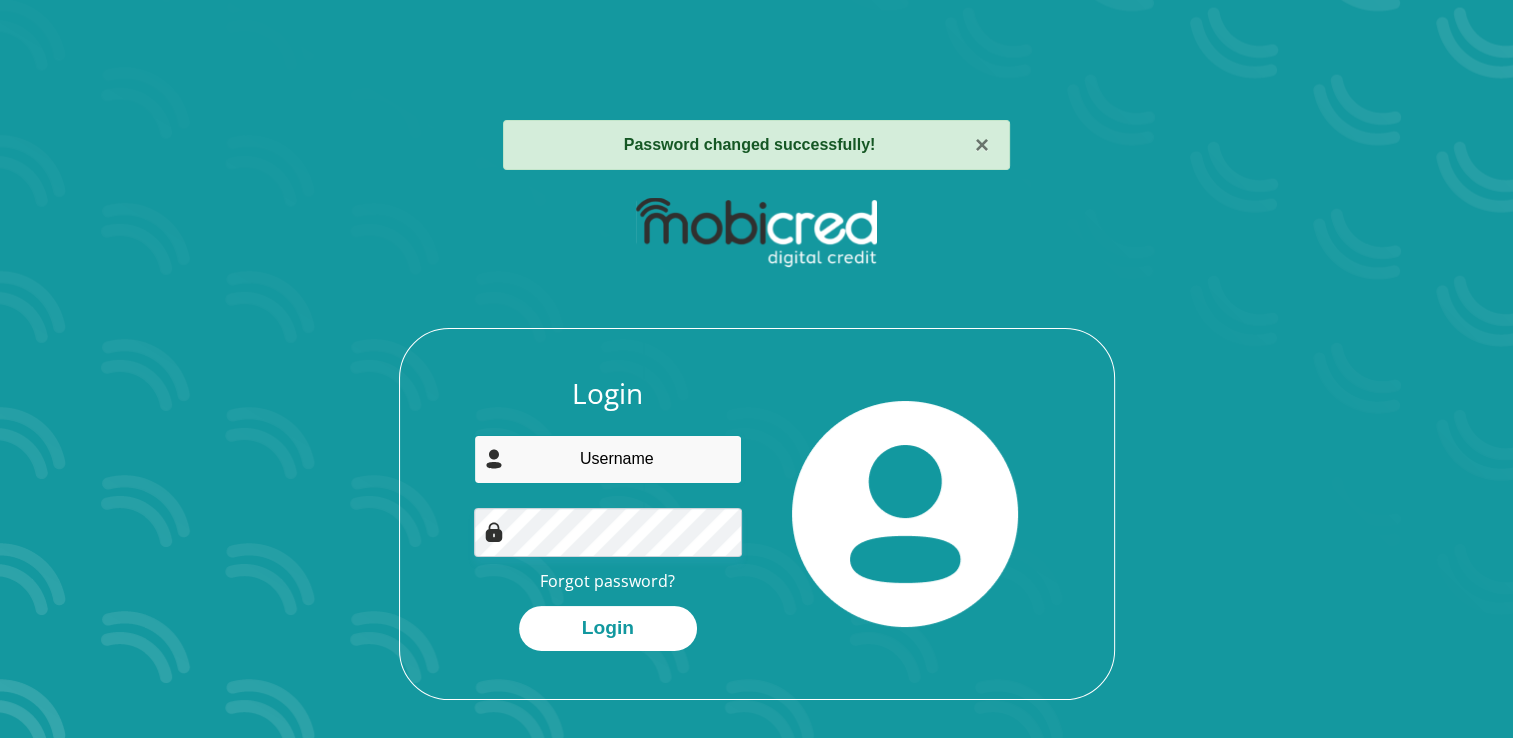 click at bounding box center (608, 459) 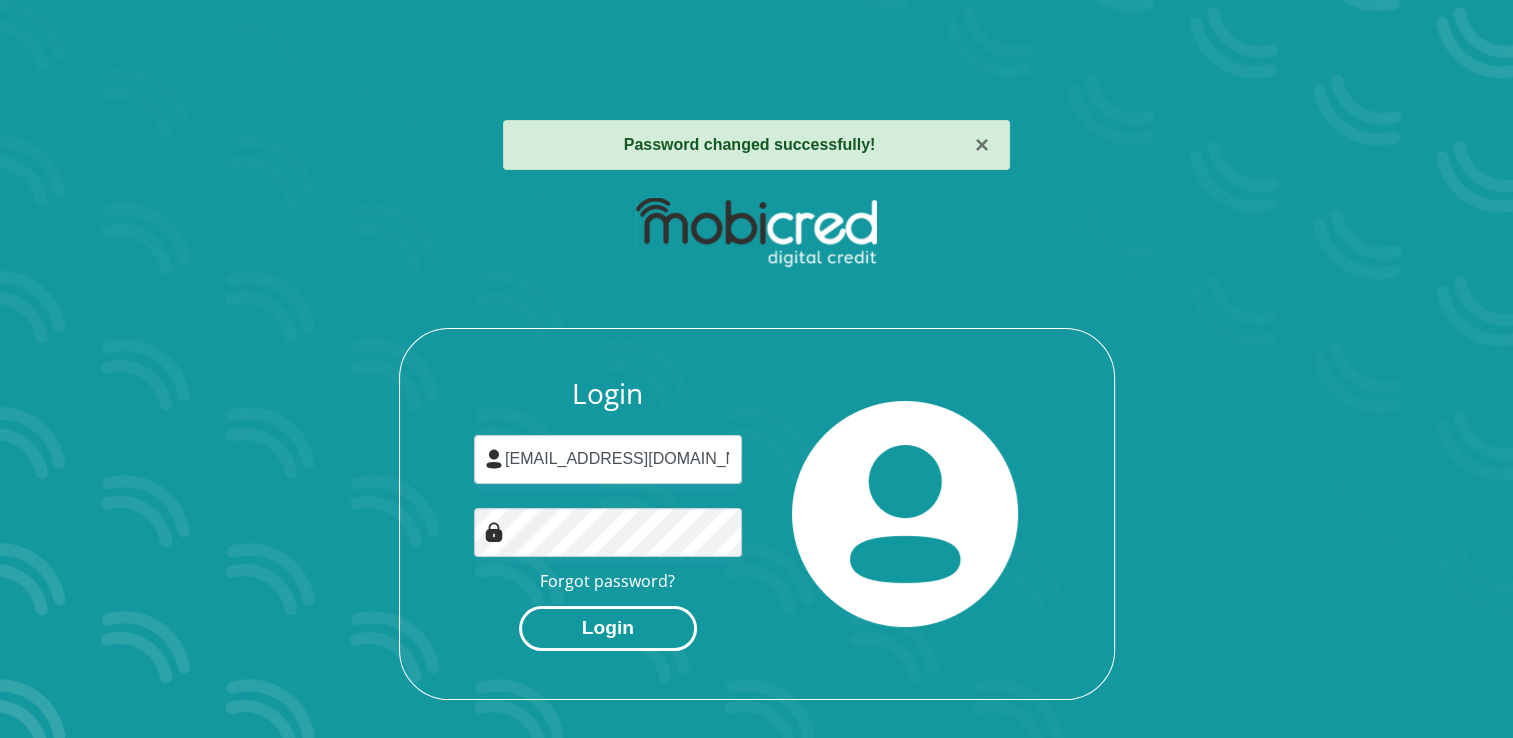 click on "Login" at bounding box center (608, 628) 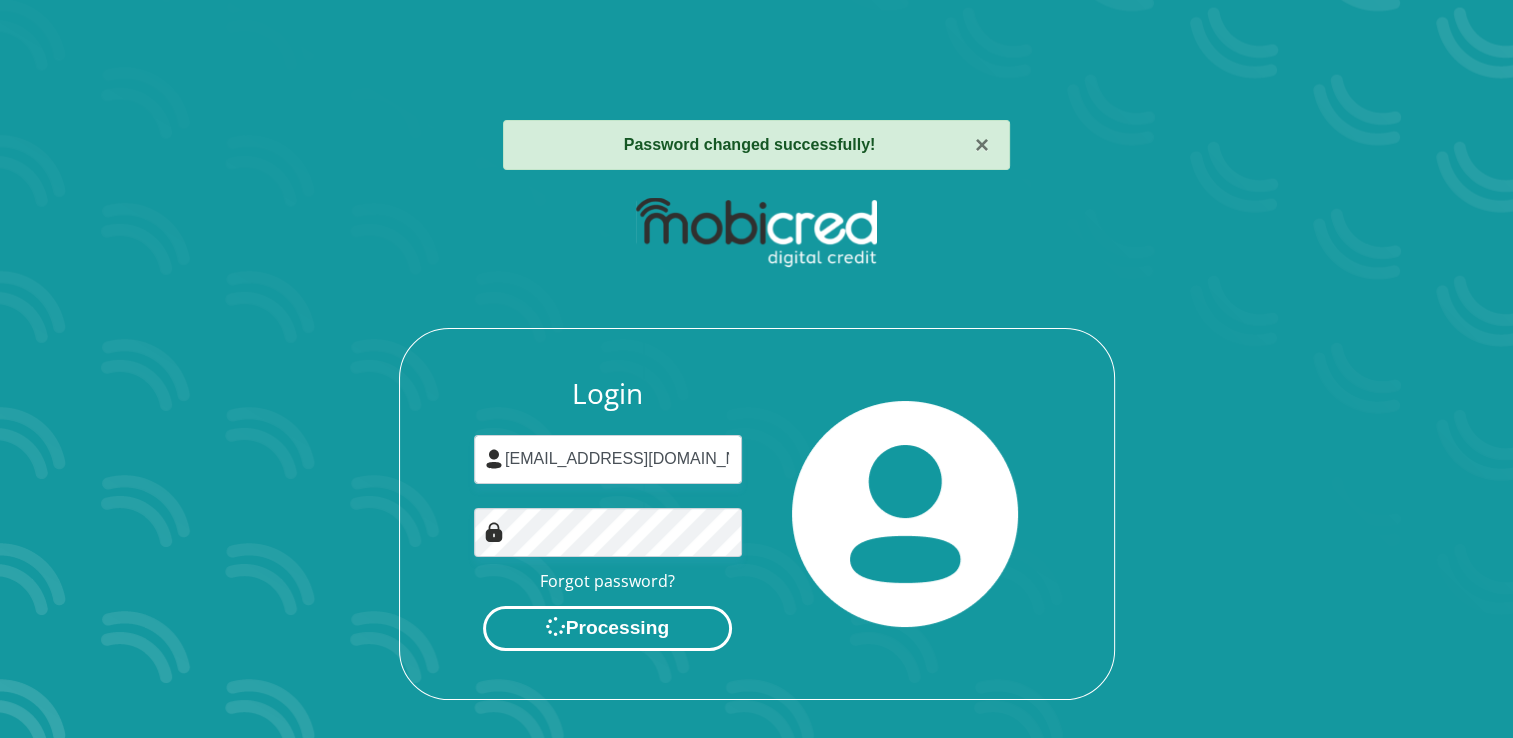 scroll, scrollTop: 0, scrollLeft: 0, axis: both 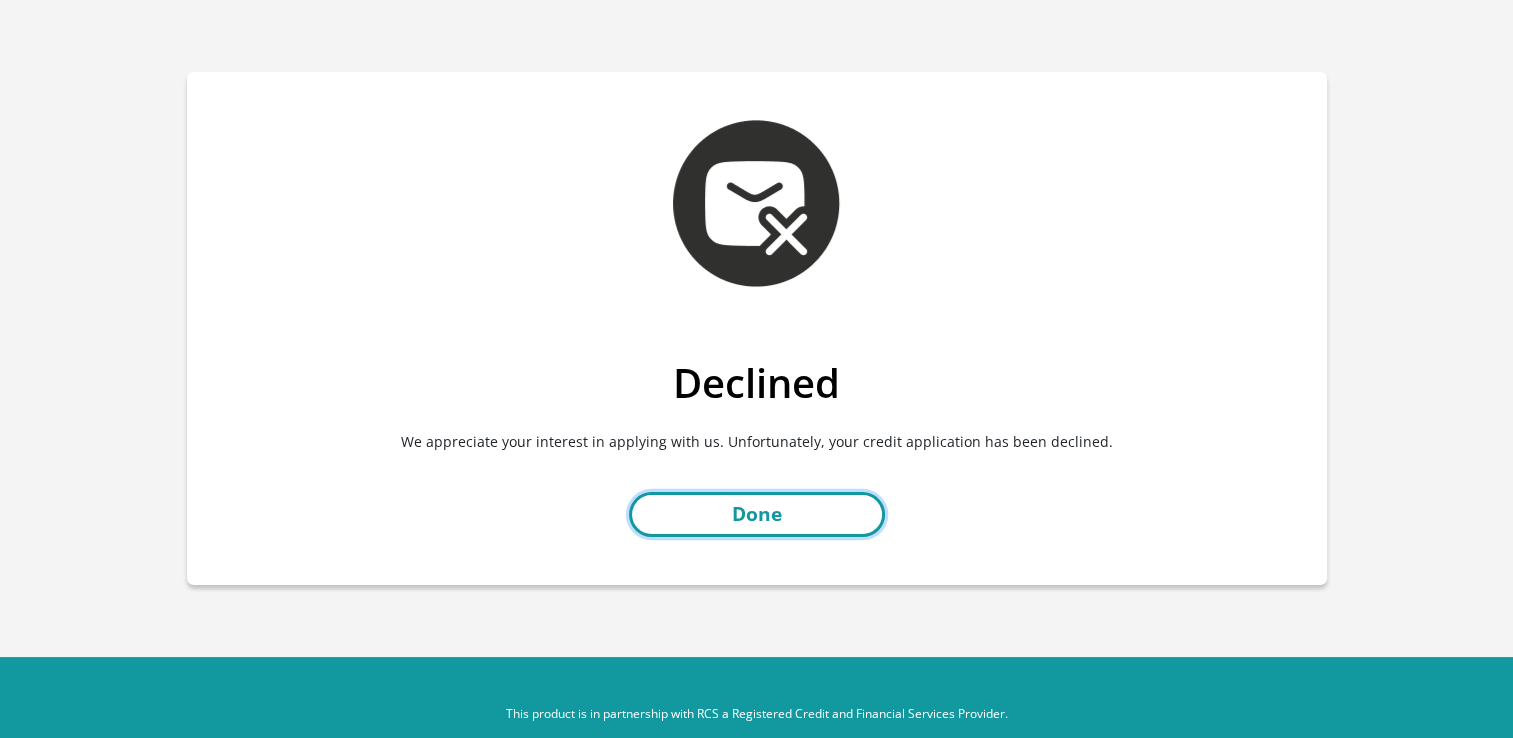 click on "Done" at bounding box center [757, 514] 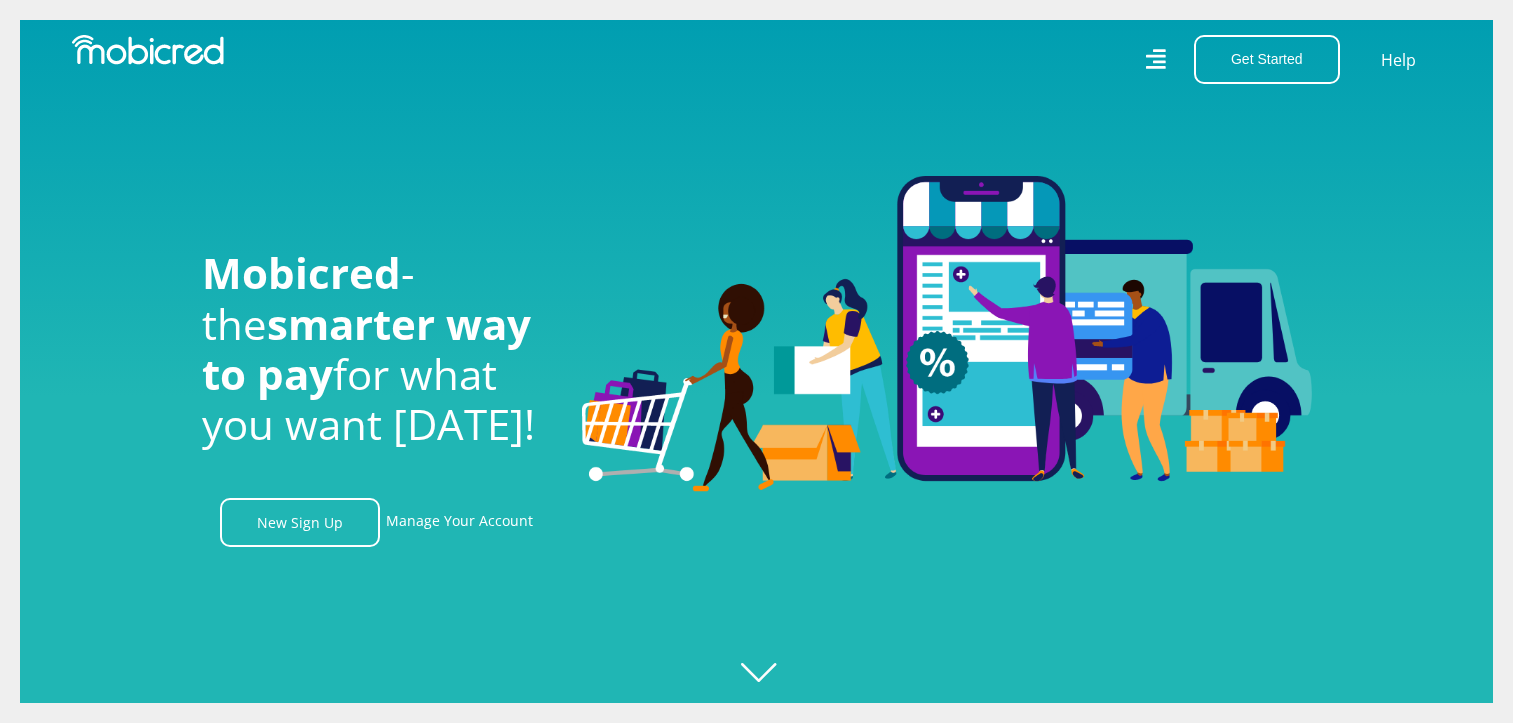 scroll, scrollTop: 0, scrollLeft: 0, axis: both 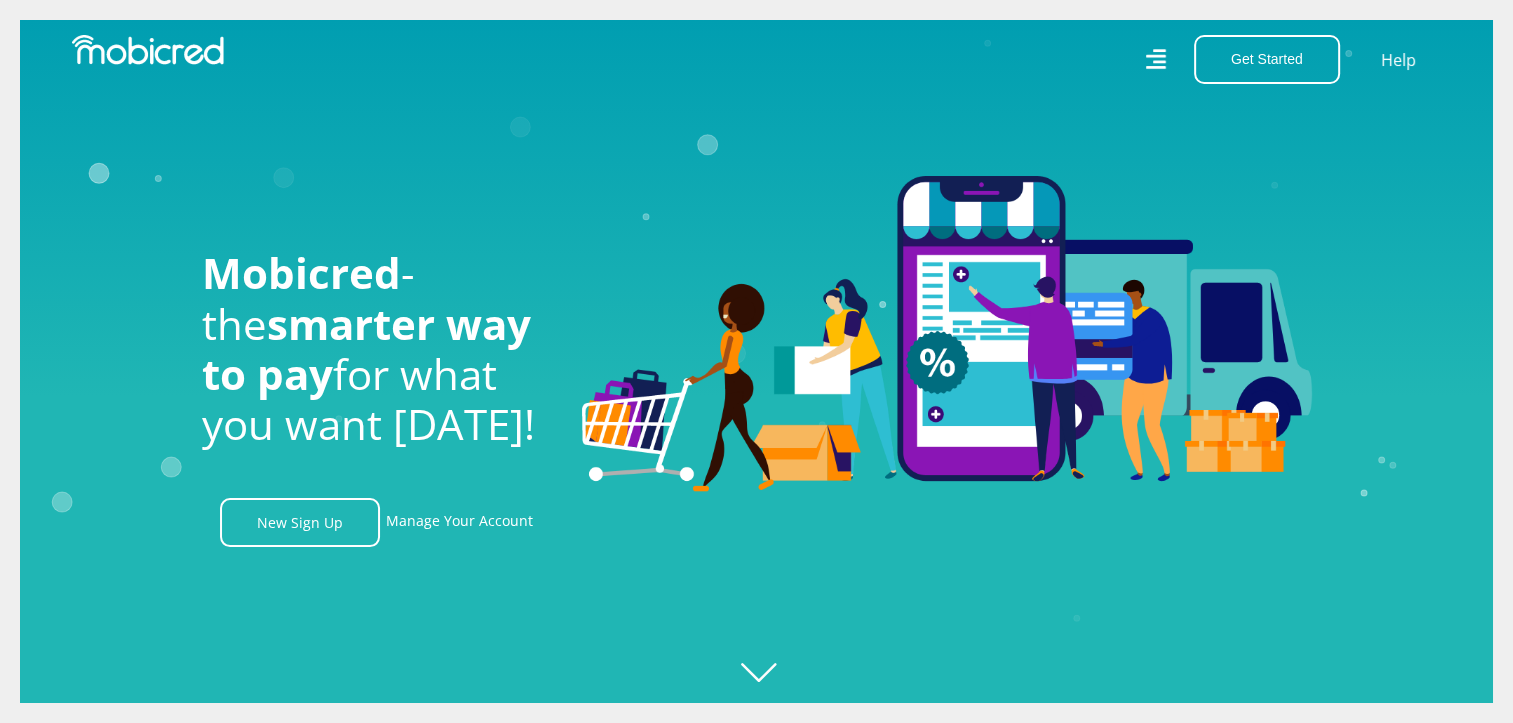 click 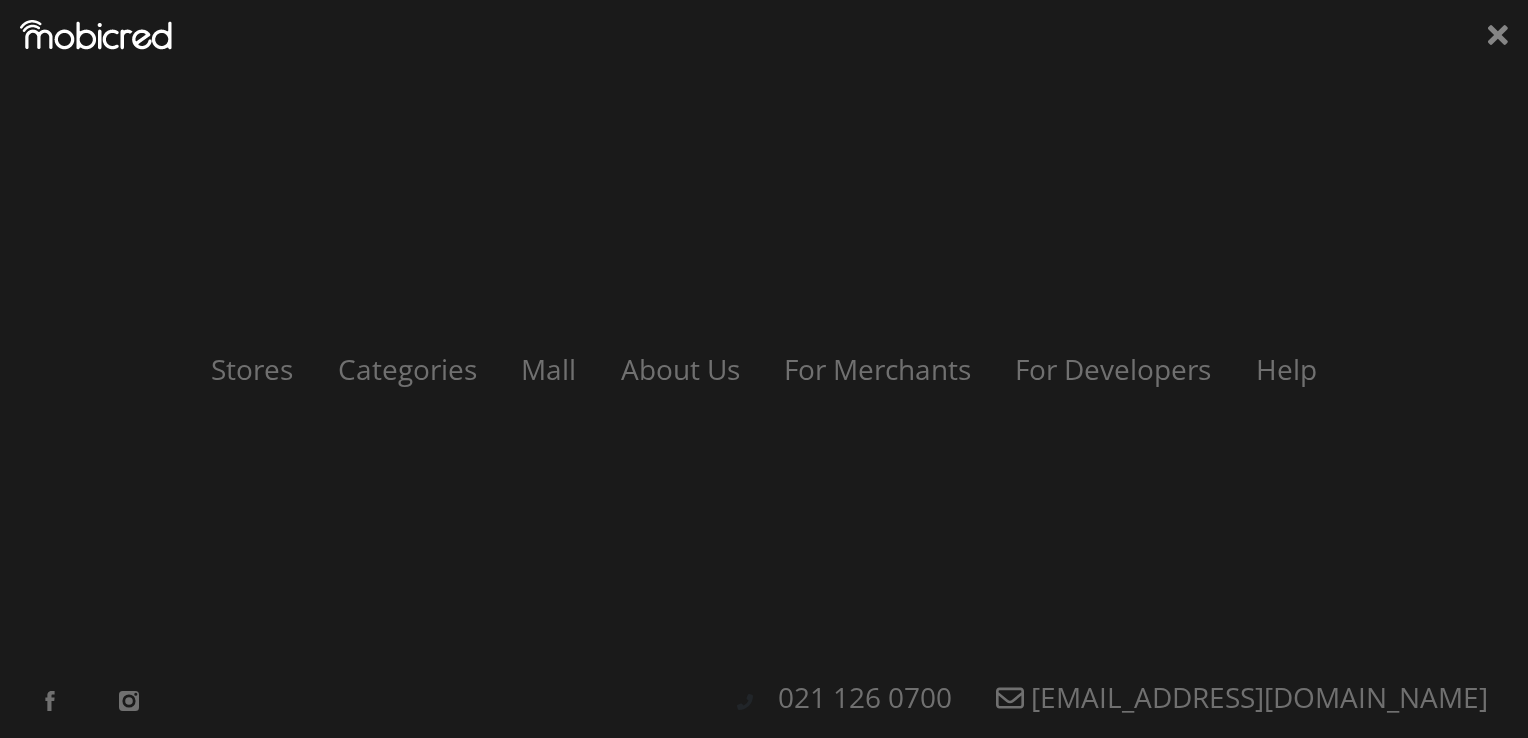 scroll, scrollTop: 0, scrollLeft: 2564, axis: horizontal 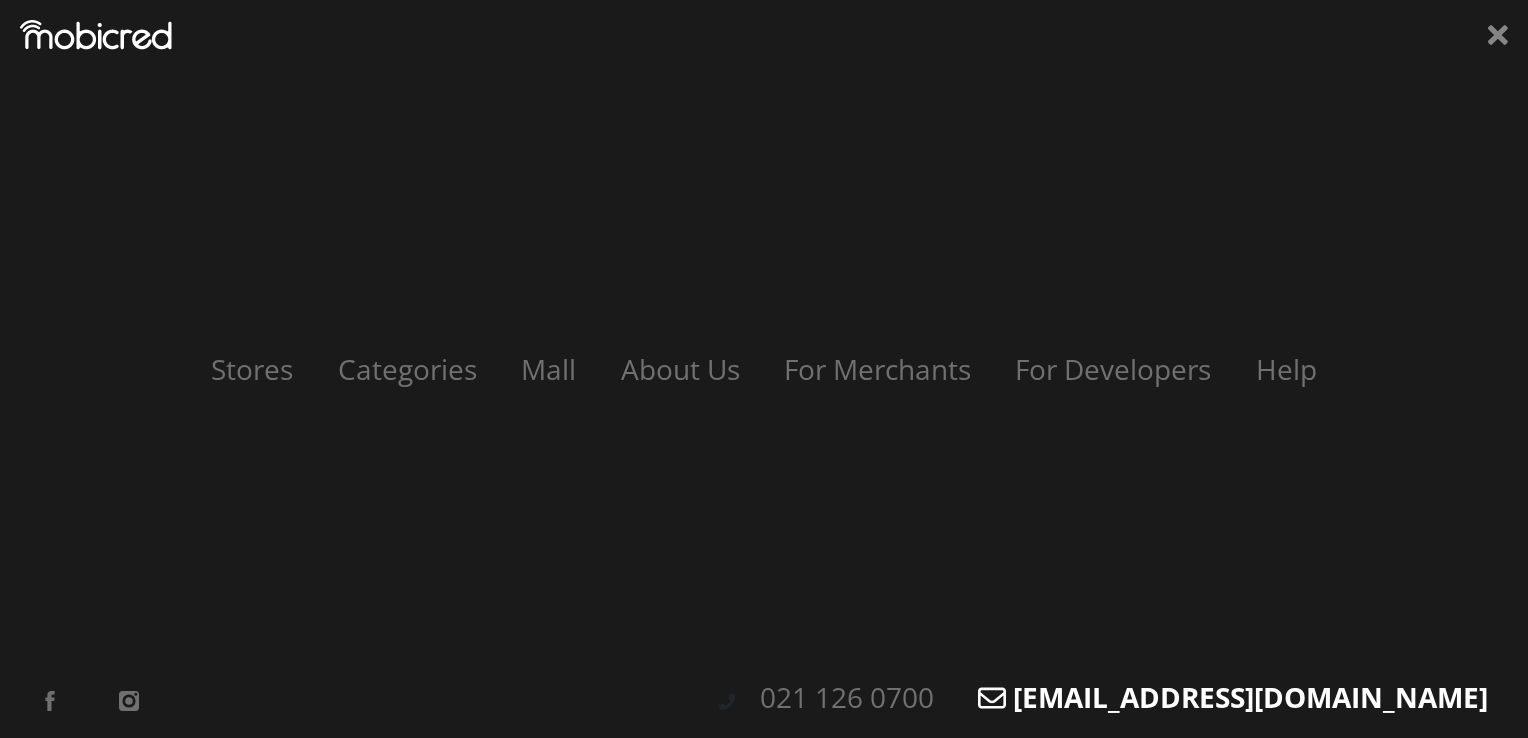 click on "[EMAIL_ADDRESS][DOMAIN_NAME]" at bounding box center [1233, 697] 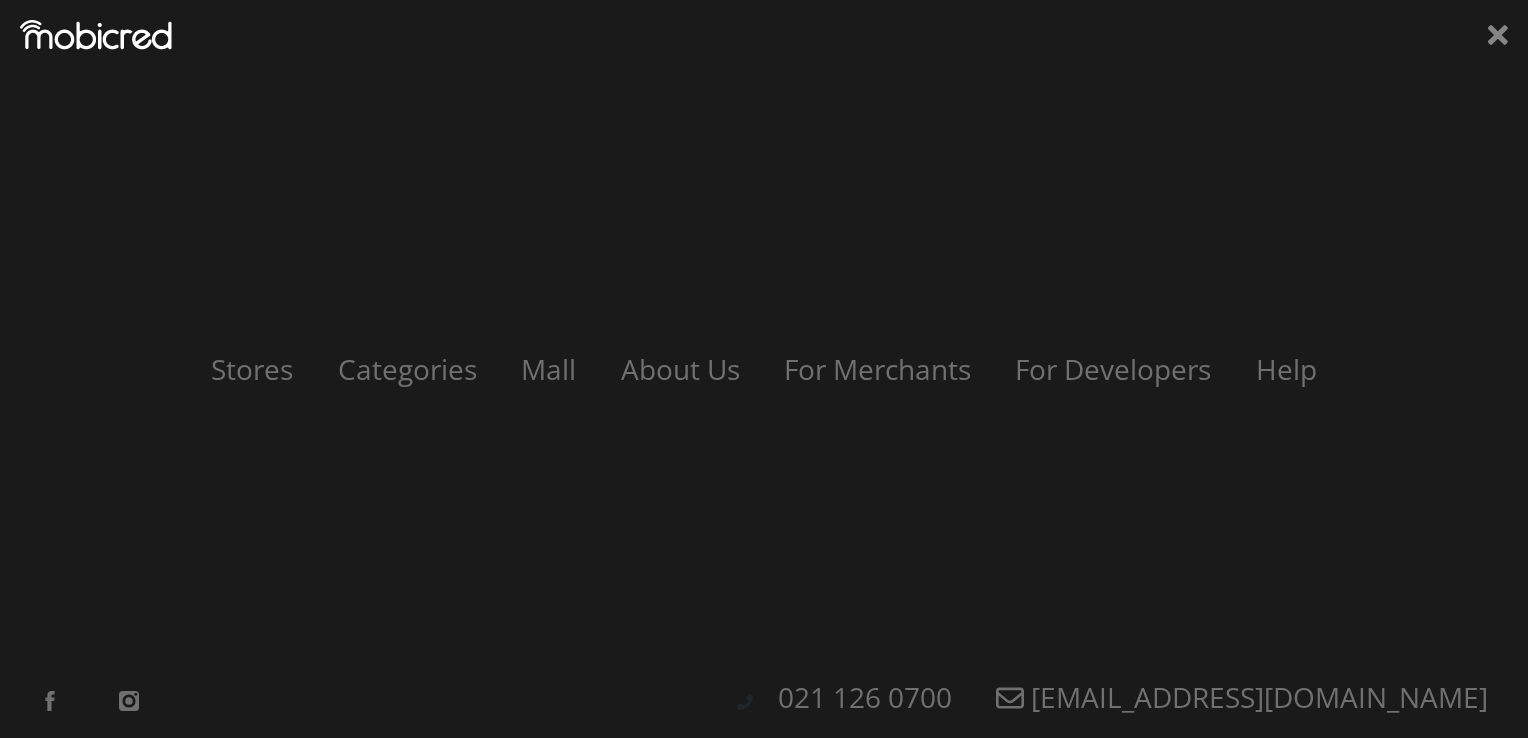 scroll, scrollTop: 0, scrollLeft: 0, axis: both 